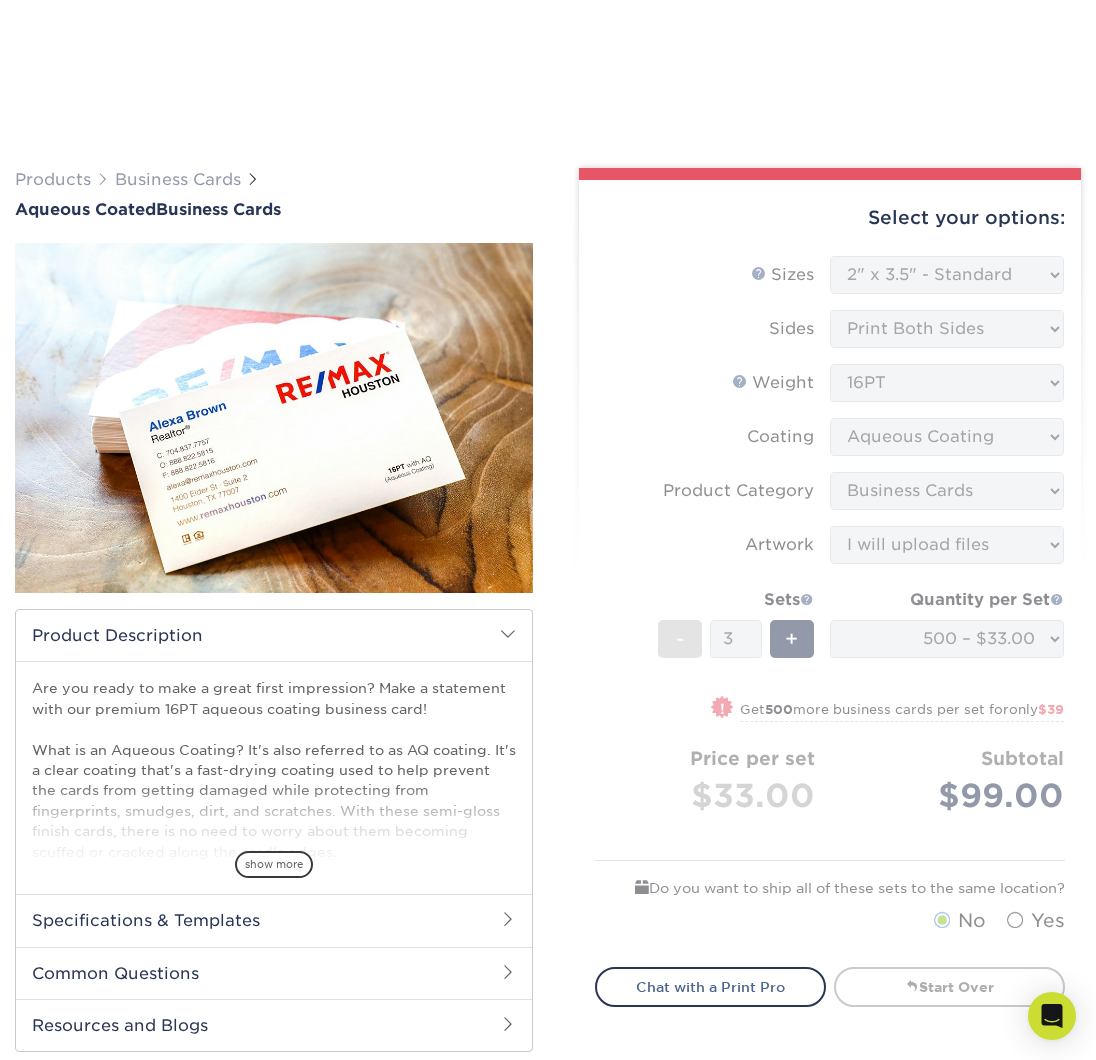 select on "2.00x3.50" 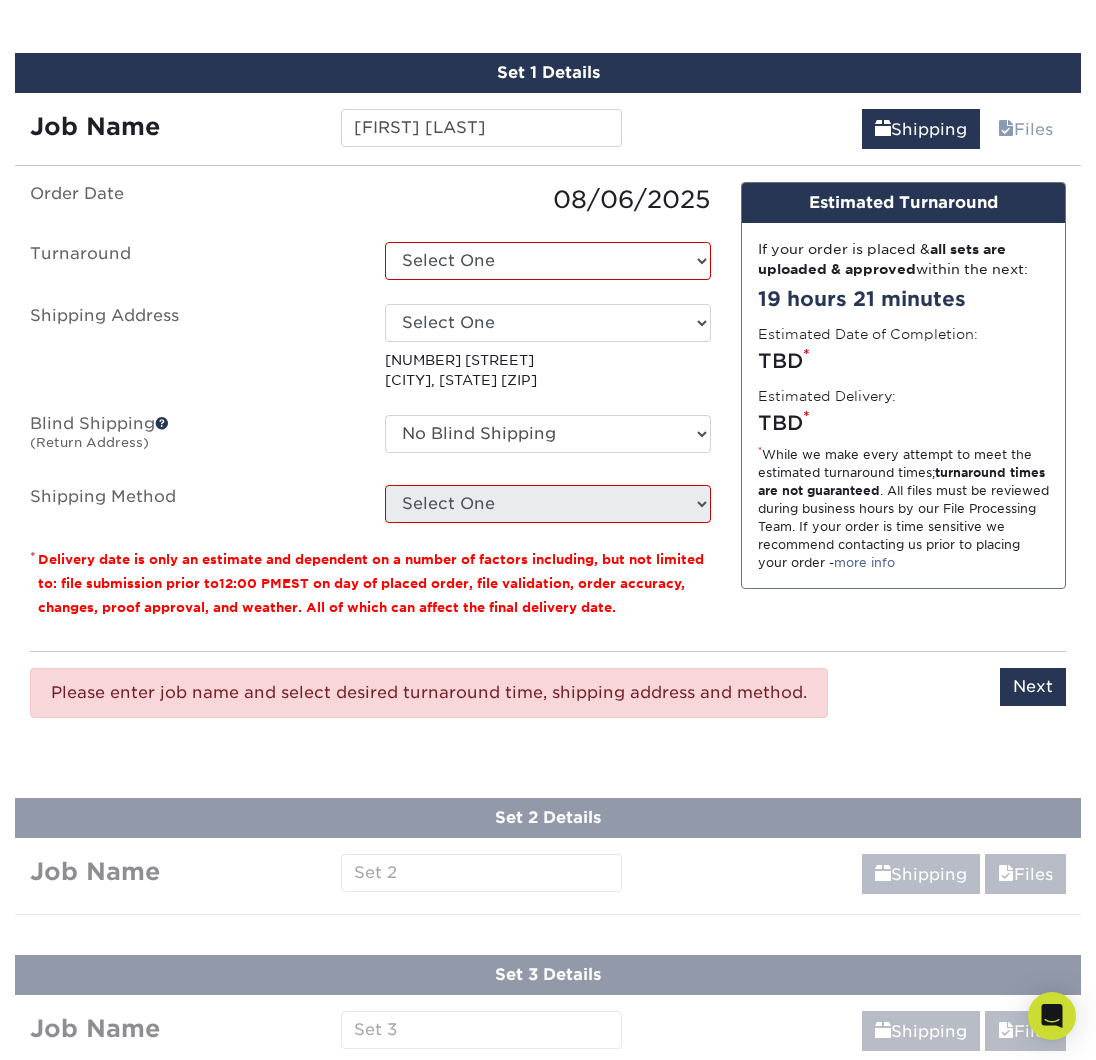 scroll, scrollTop: 0, scrollLeft: 0, axis: both 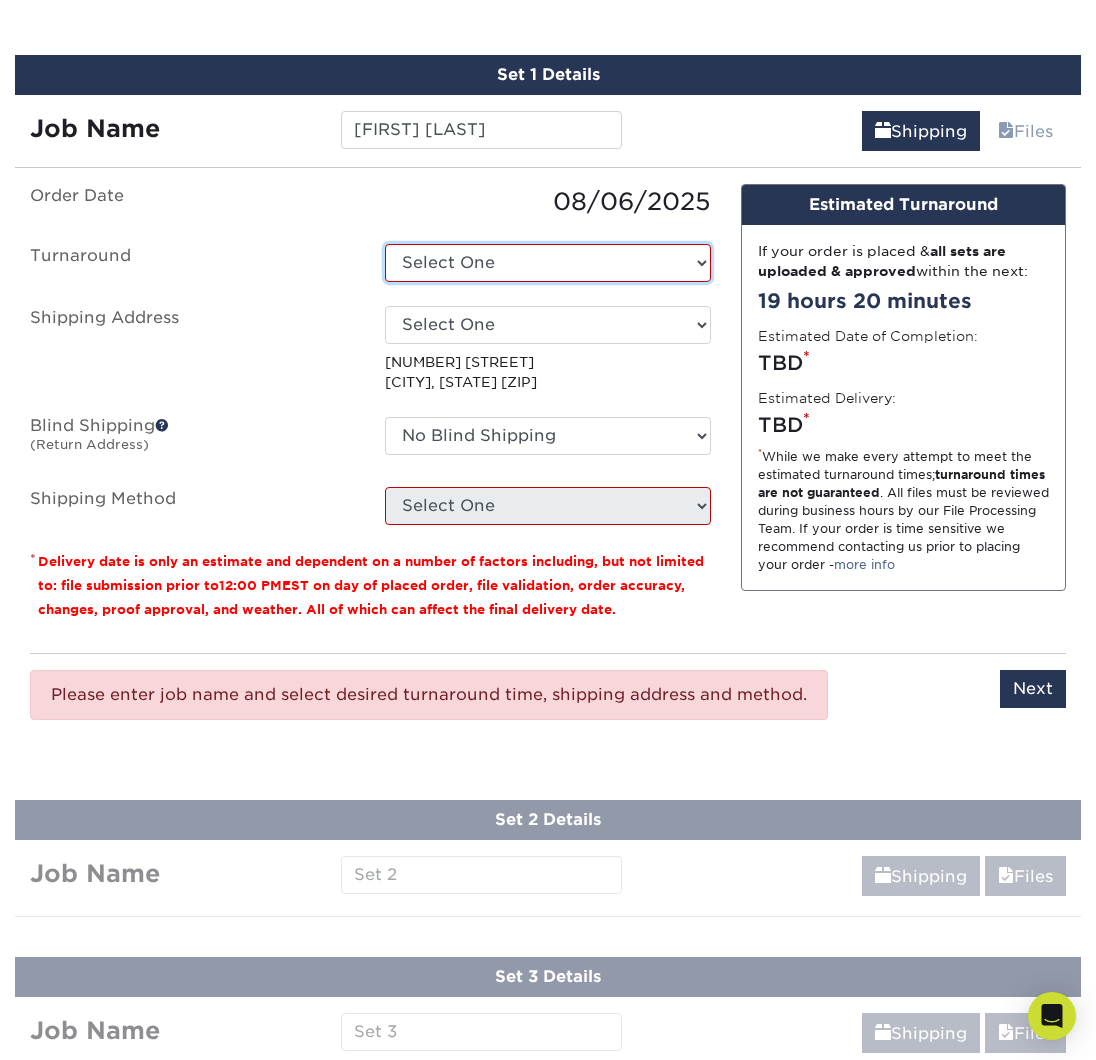 click on "Select One 2-4 Business Days 2 Day Next Business Day" at bounding box center (547, 263) 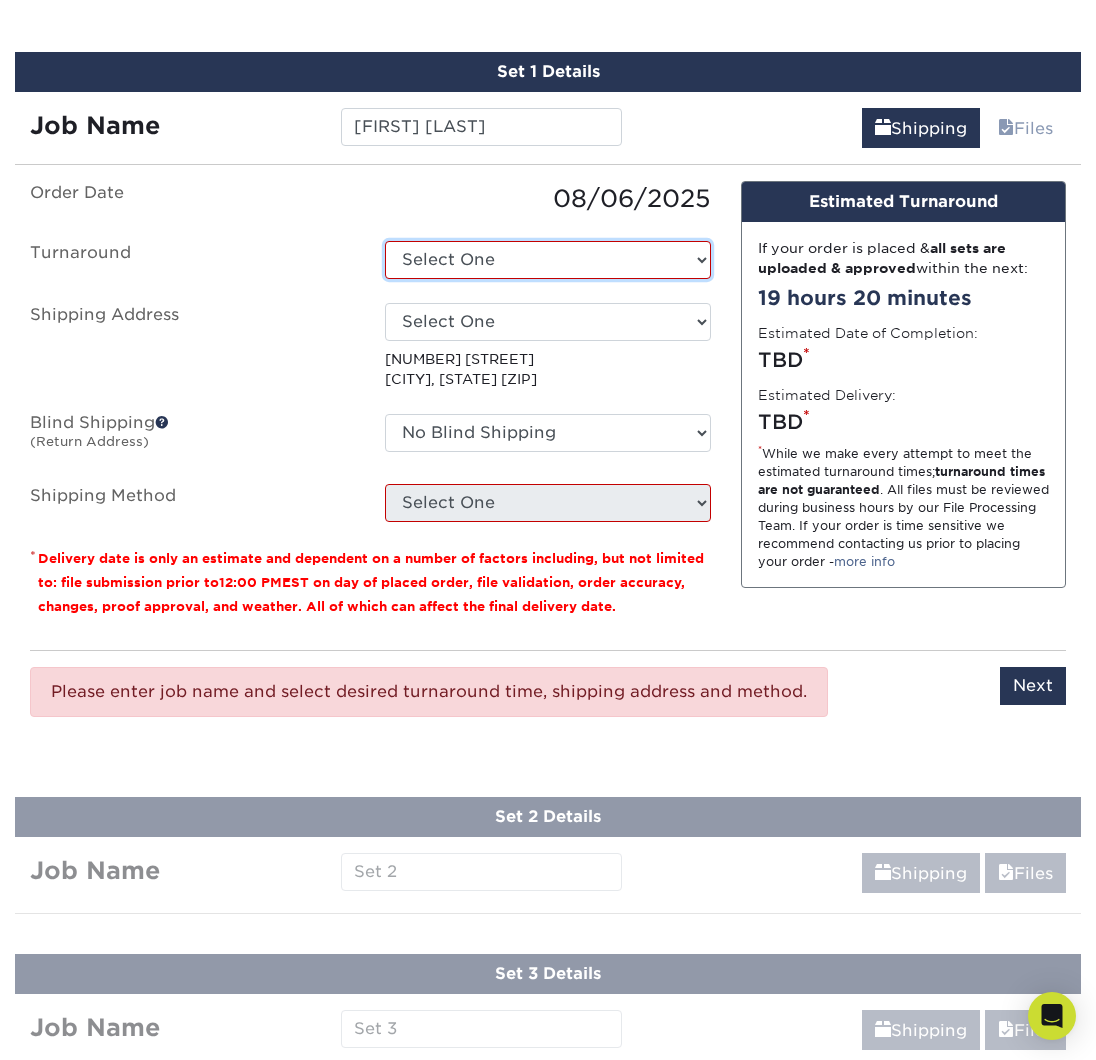 click on "Select One 2-4 Business Days 2 Day Next Business Day" at bounding box center [547, 260] 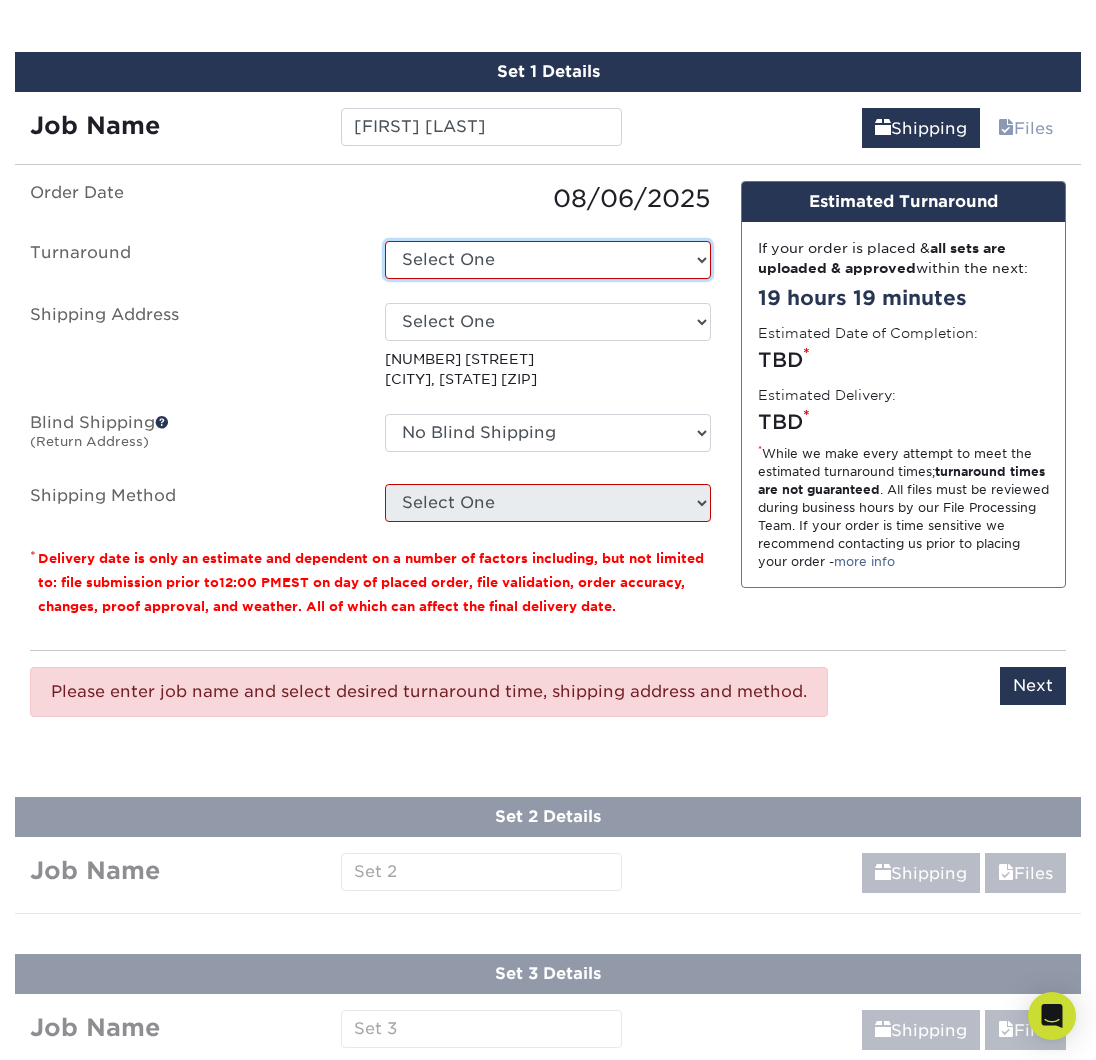 click on "Select One 2-4 Business Days 2 Day Next Business Day" at bounding box center [547, 260] 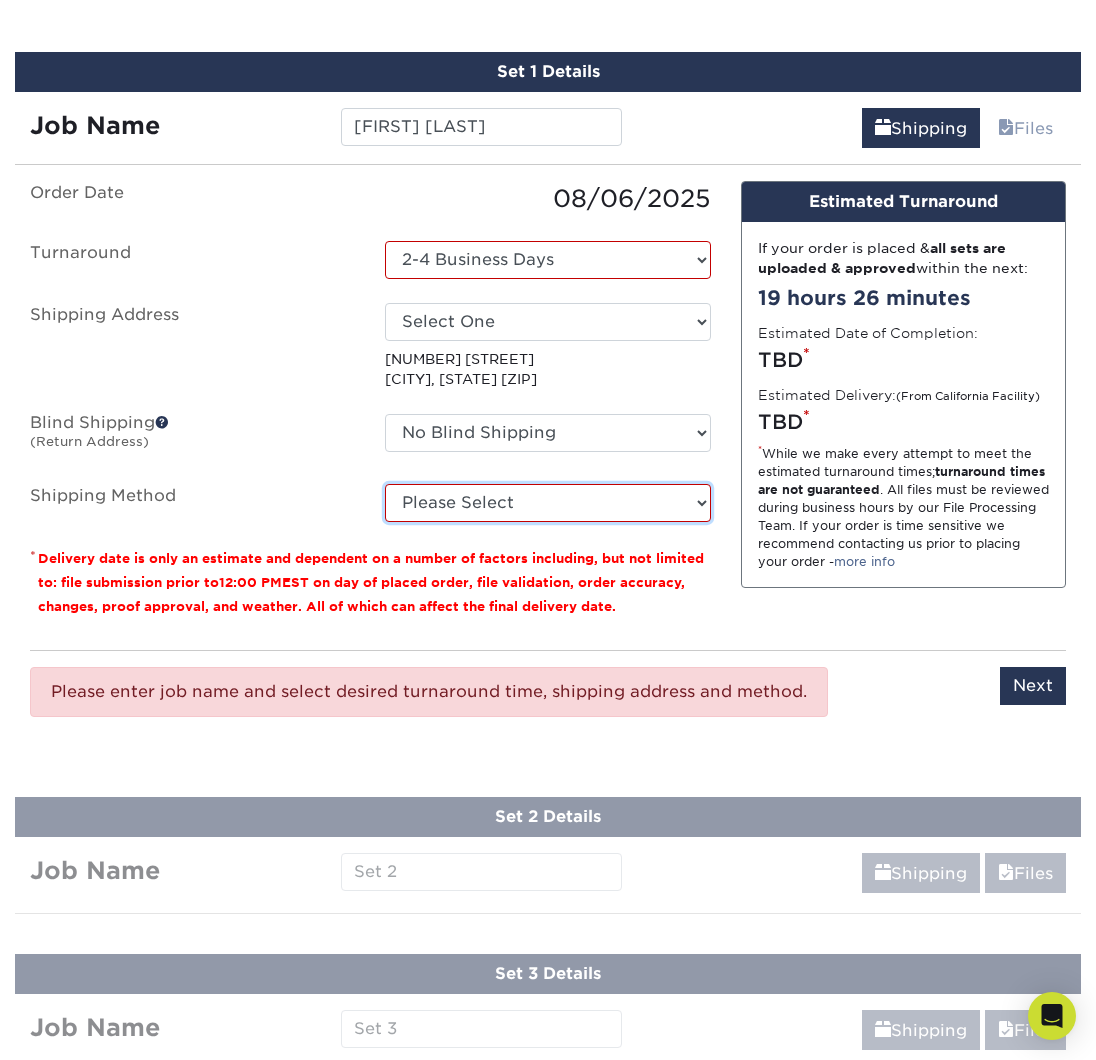click on "Please Select Ground Shipping (+$8.96) 3 Day Shipping Service (+$15.39) 2 Day Air Shipping (+$15.86) Next Day Shipping by 5pm (+$18.33) Next Day Shipping by 12 noon (+$19.31) Next Day Air Early A.M. (+$100.54)" at bounding box center [547, 503] 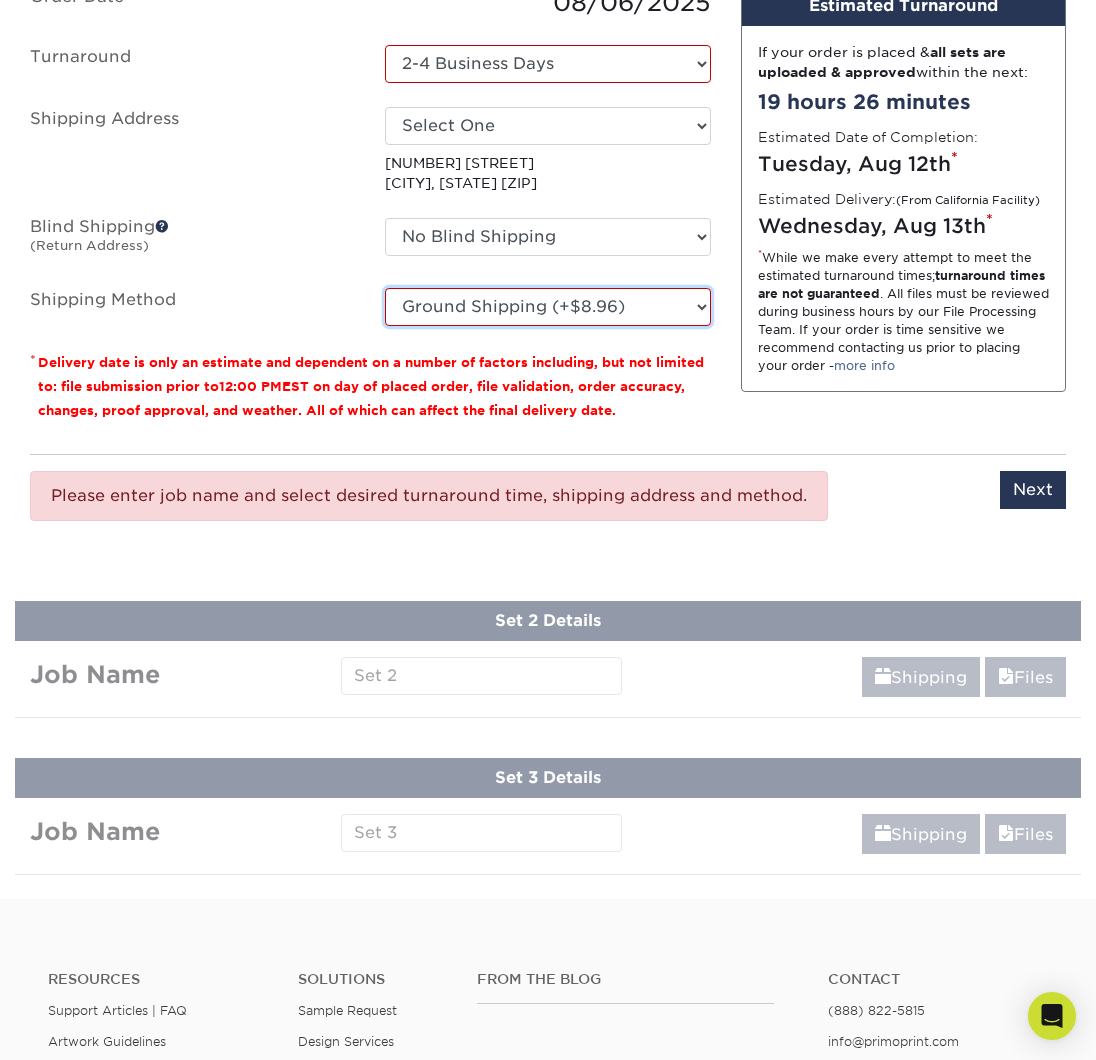 scroll, scrollTop: 1284, scrollLeft: 0, axis: vertical 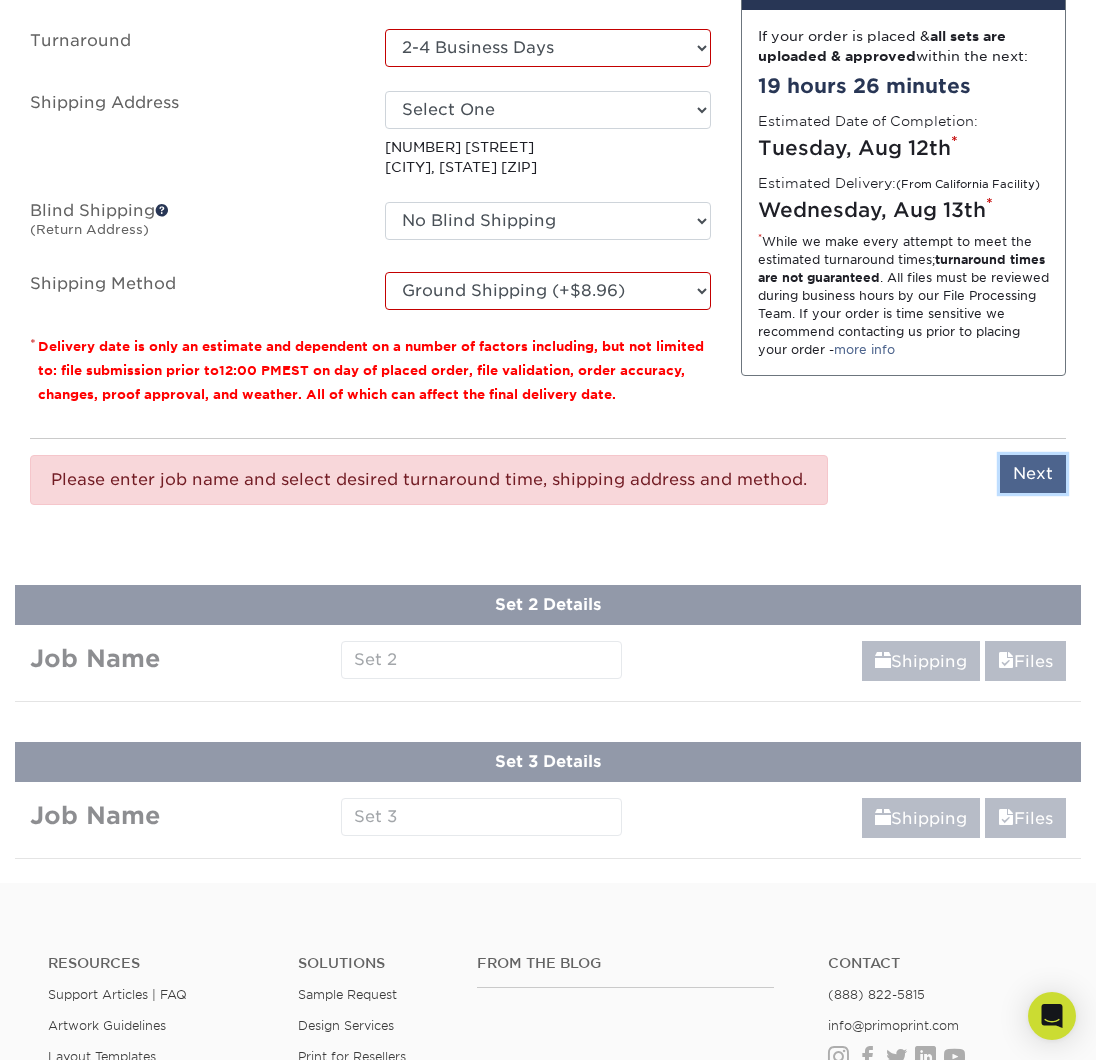 click on "Next" at bounding box center [1033, 474] 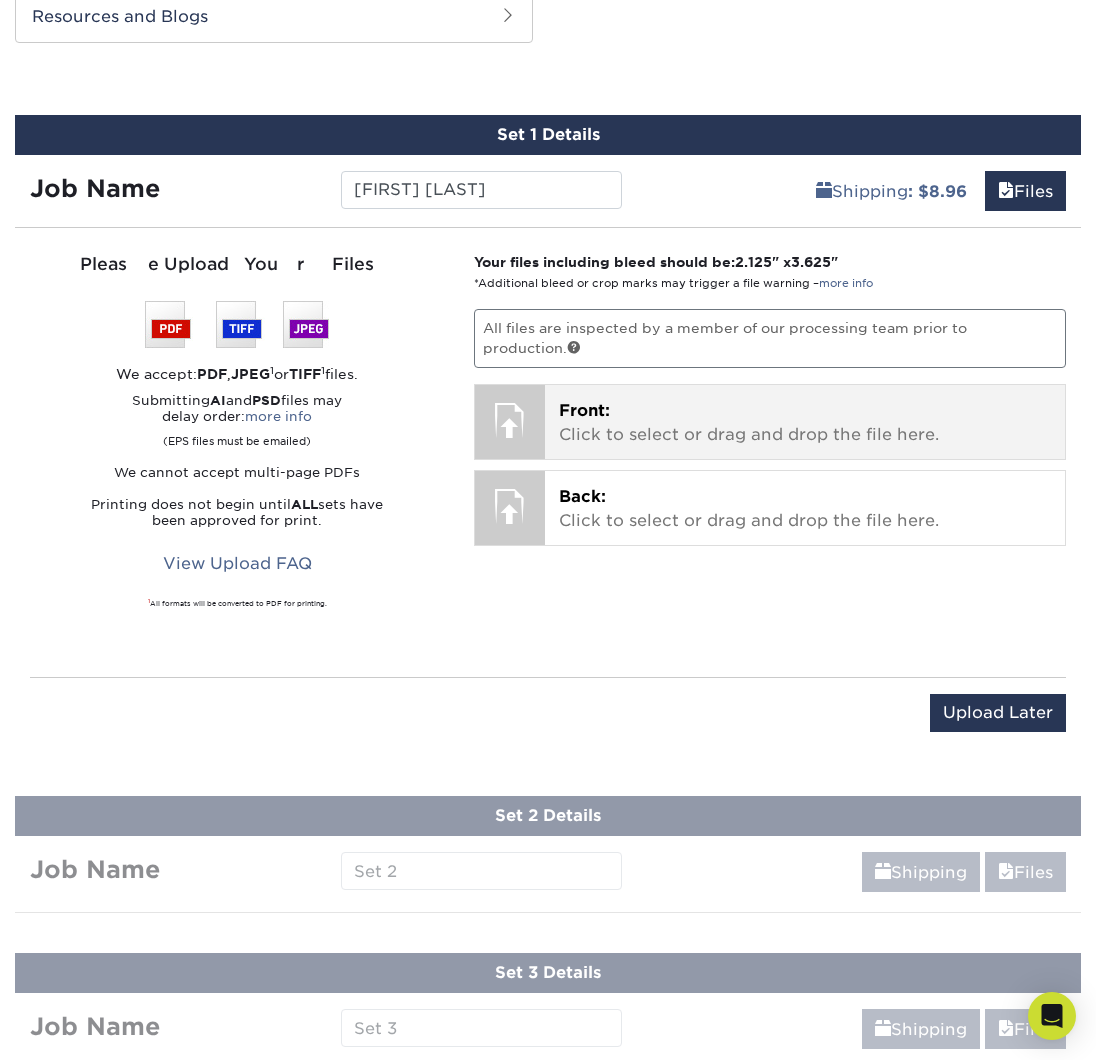 scroll, scrollTop: 983, scrollLeft: 0, axis: vertical 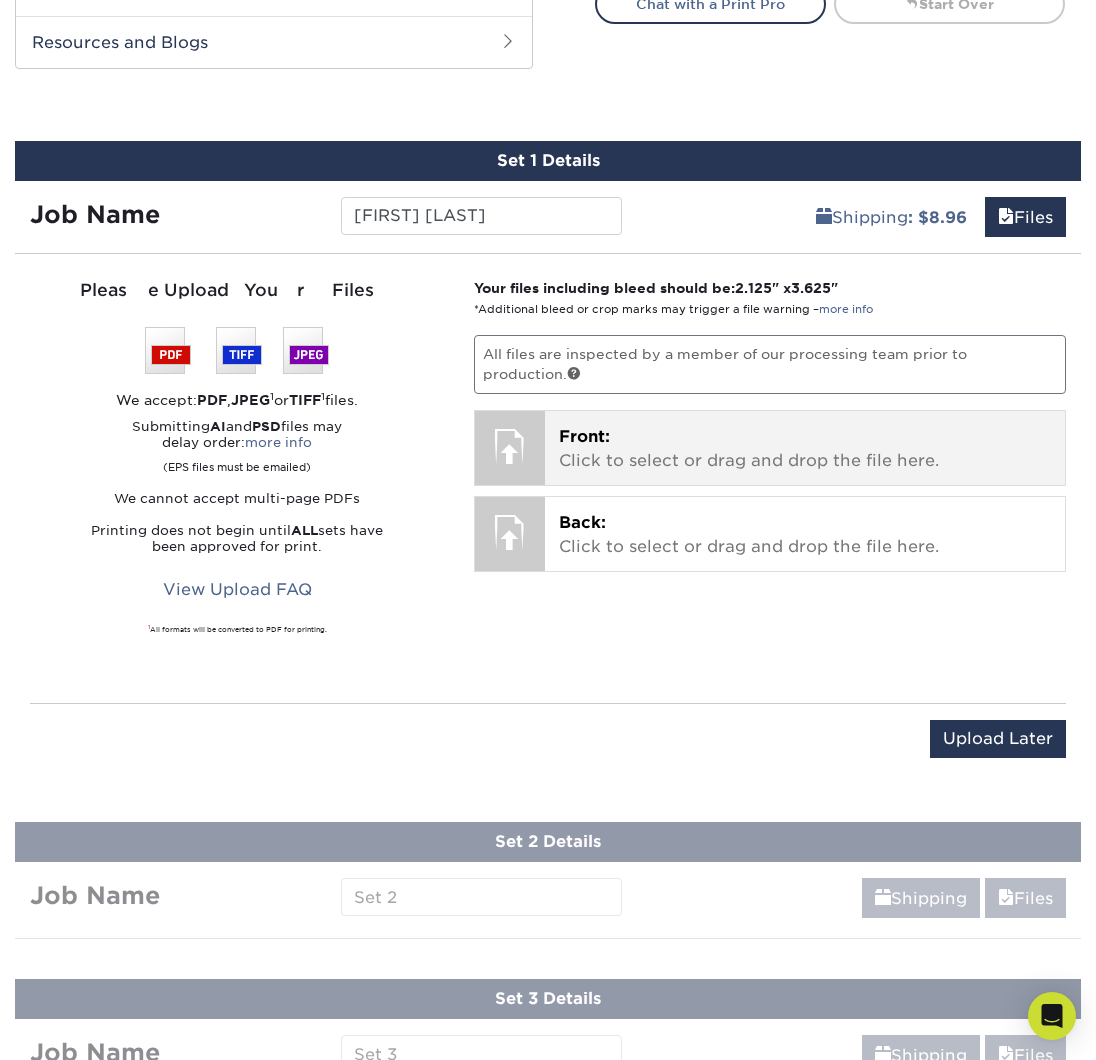 click on "Front: Click to select or drag and drop the file here." at bounding box center (805, 449) 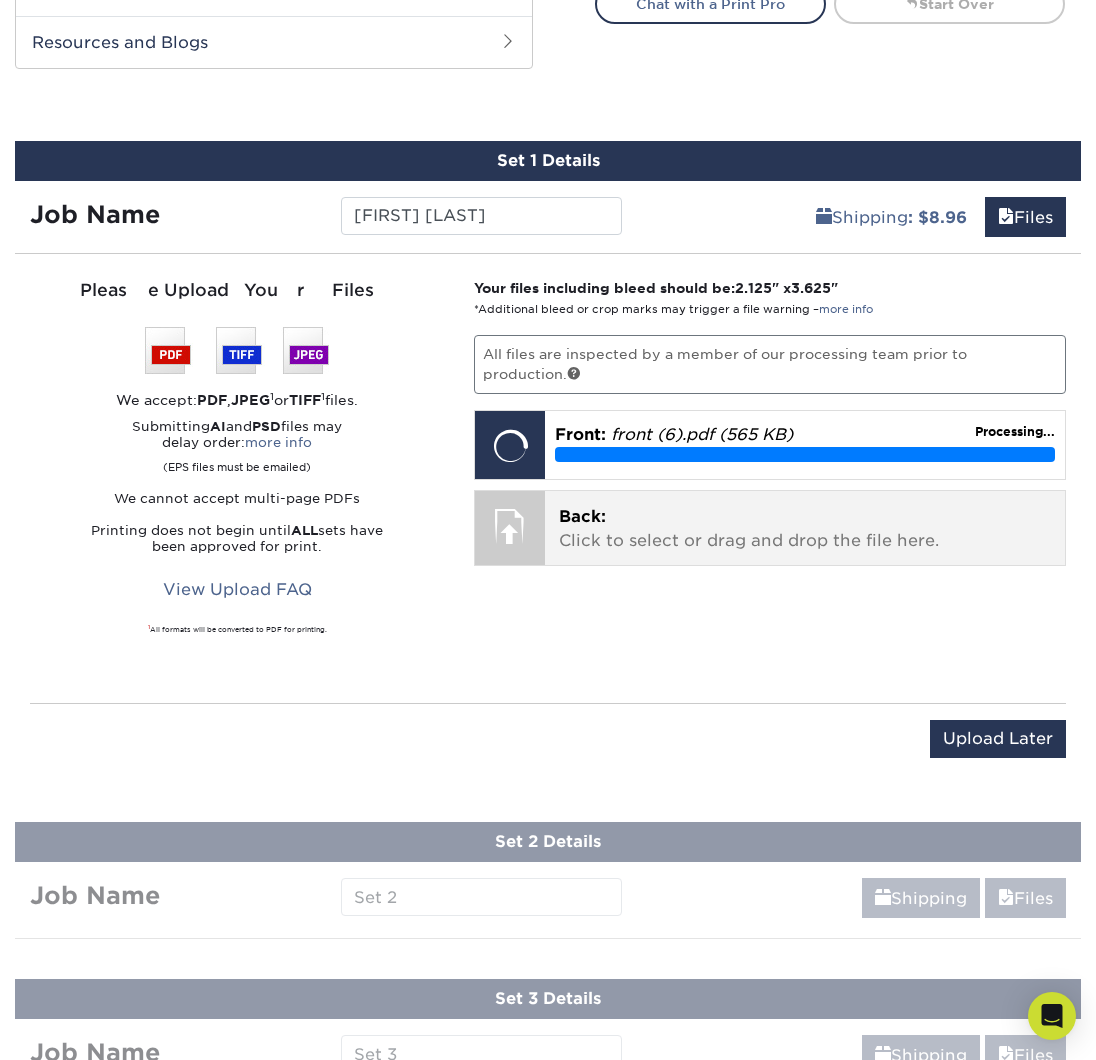 click on "Back: Click to select or drag and drop the file here.
Choose file" at bounding box center [805, 528] 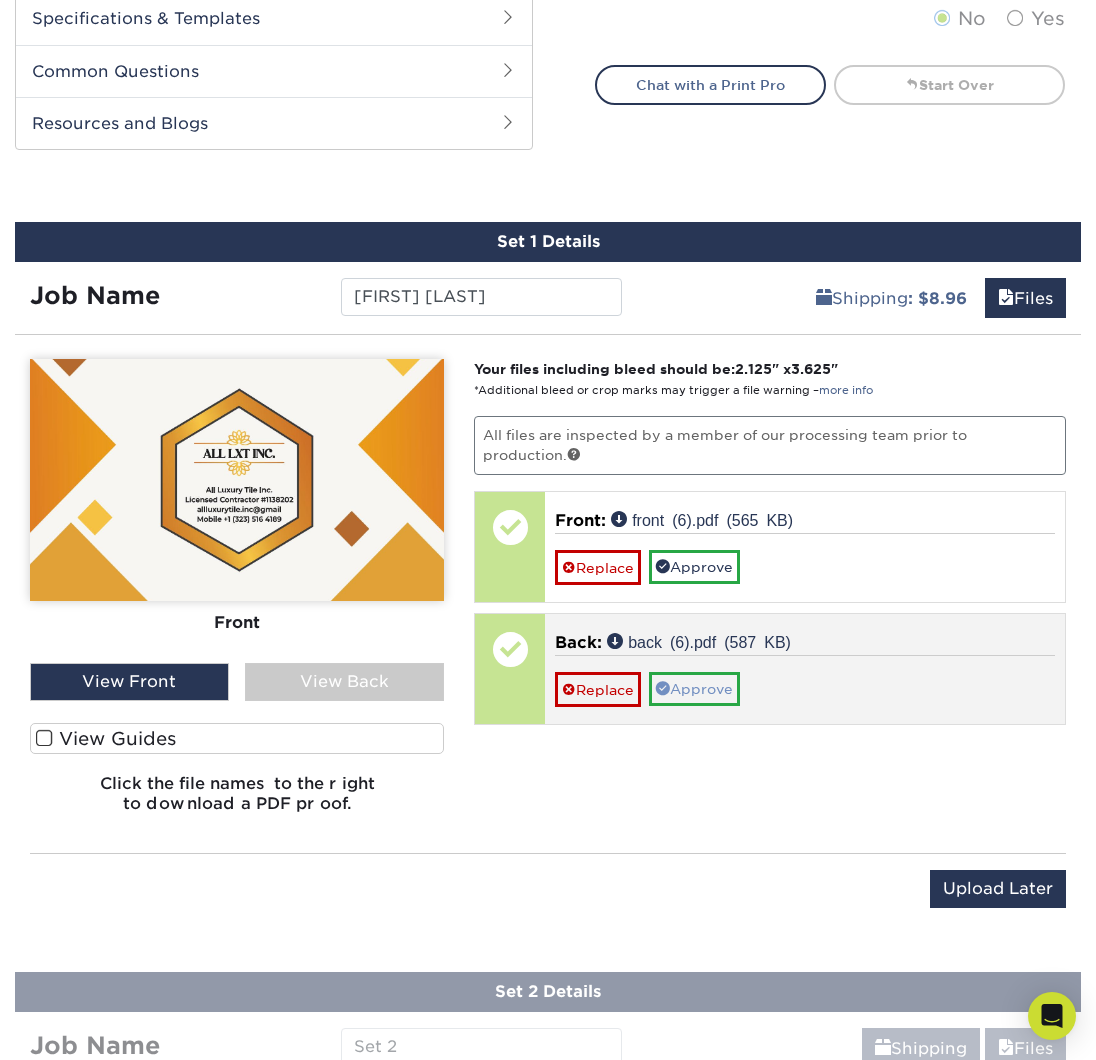 scroll, scrollTop: 899, scrollLeft: 0, axis: vertical 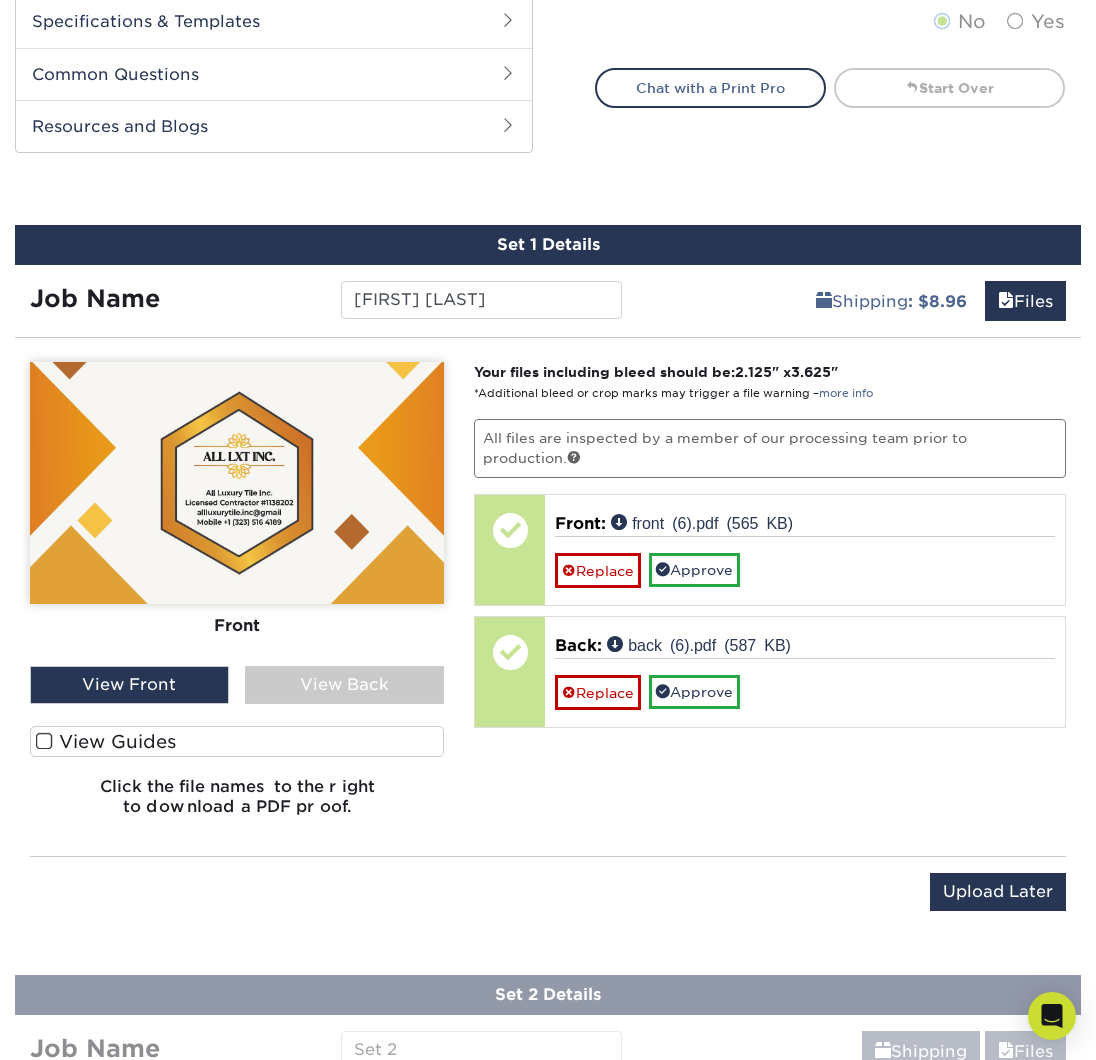 click at bounding box center [237, 483] 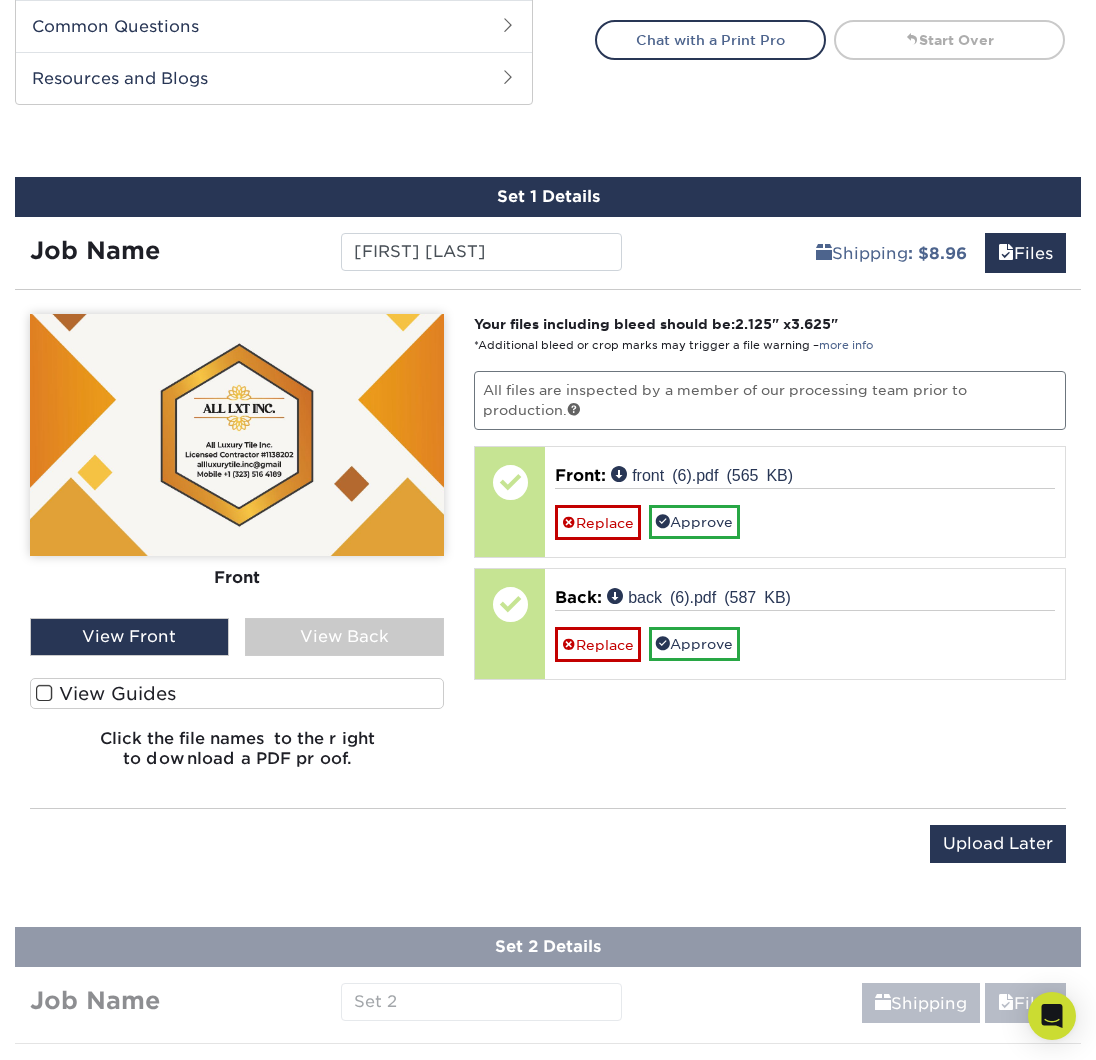 scroll, scrollTop: 949, scrollLeft: 0, axis: vertical 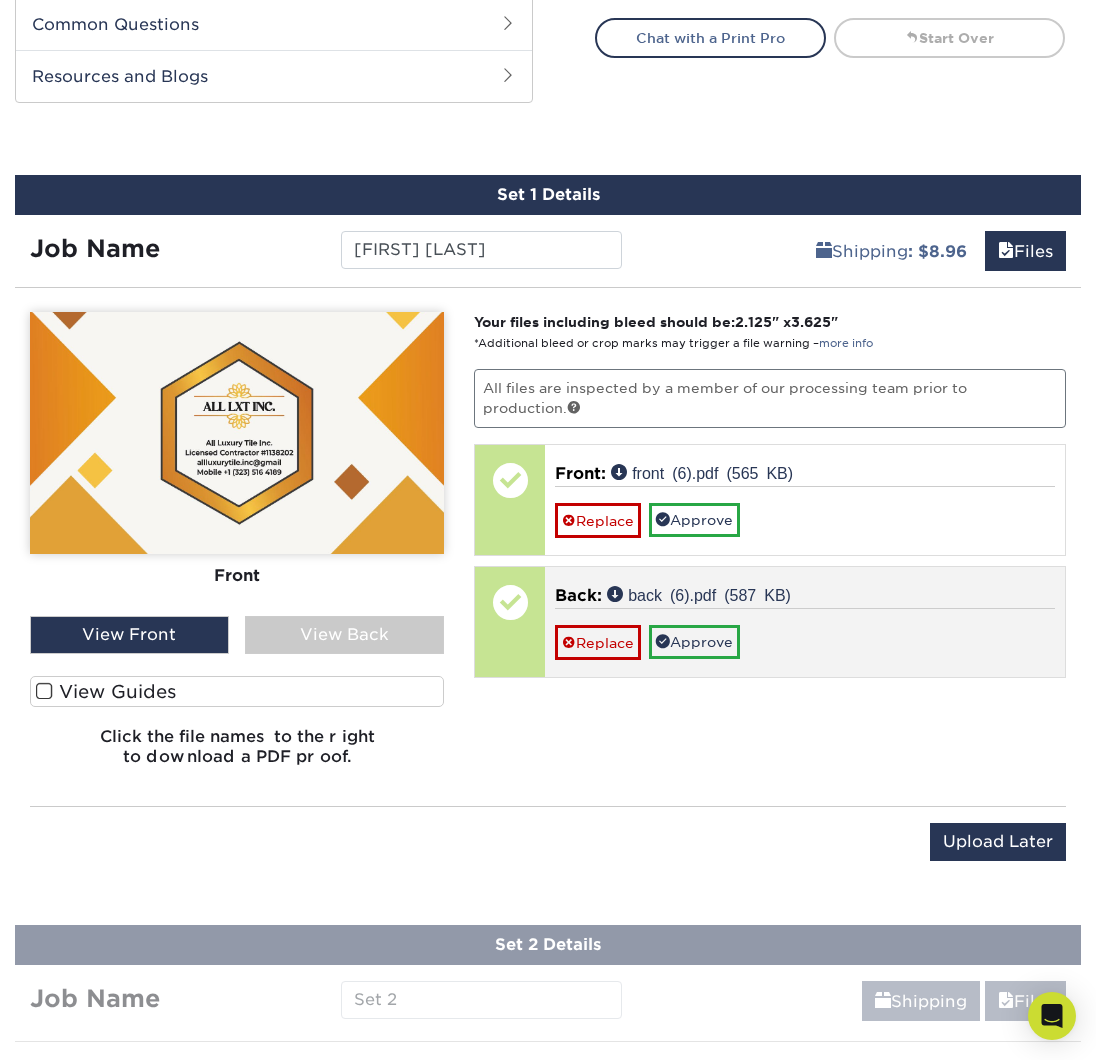 click on "Back:" at bounding box center (578, 595) 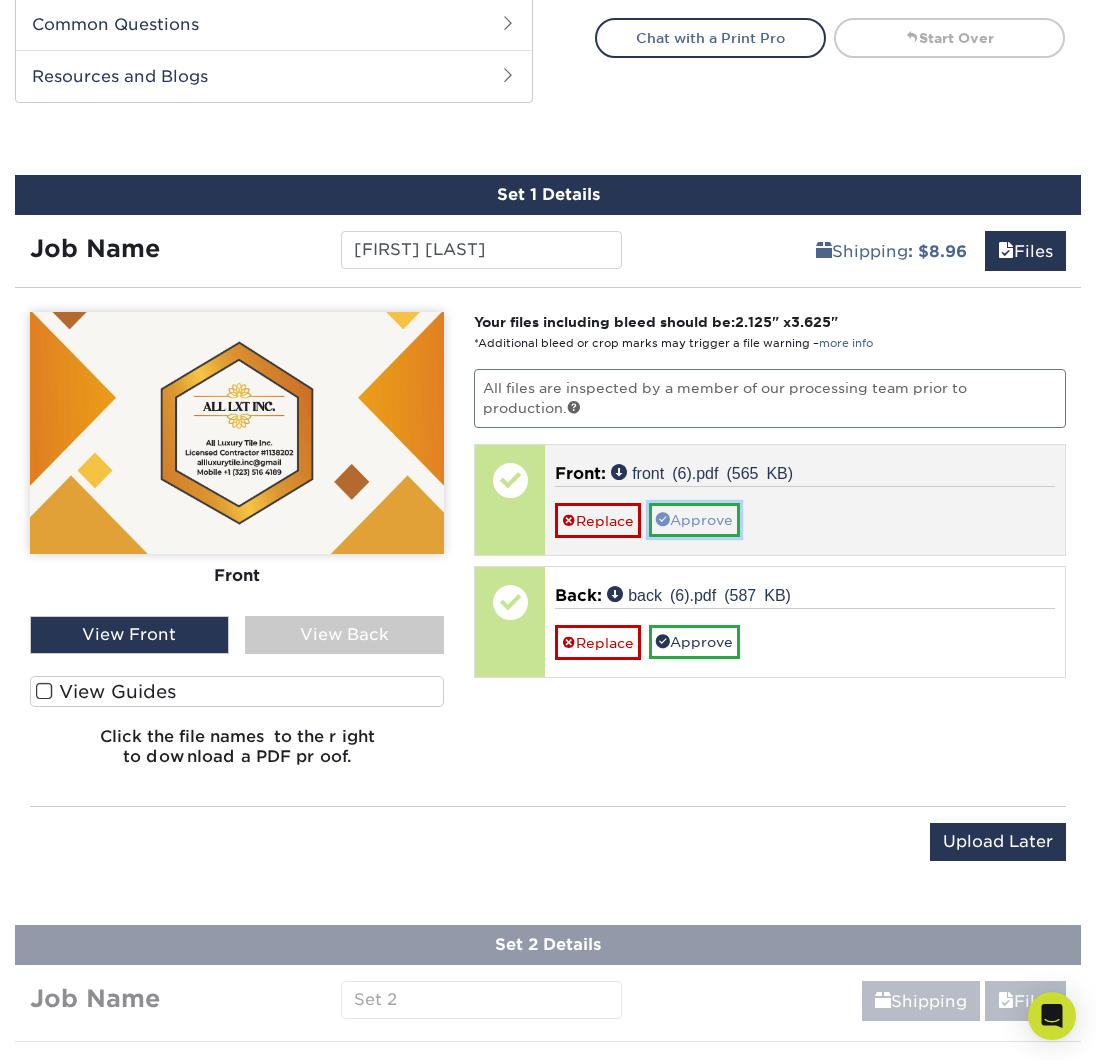 click on "Approve" at bounding box center (694, 520) 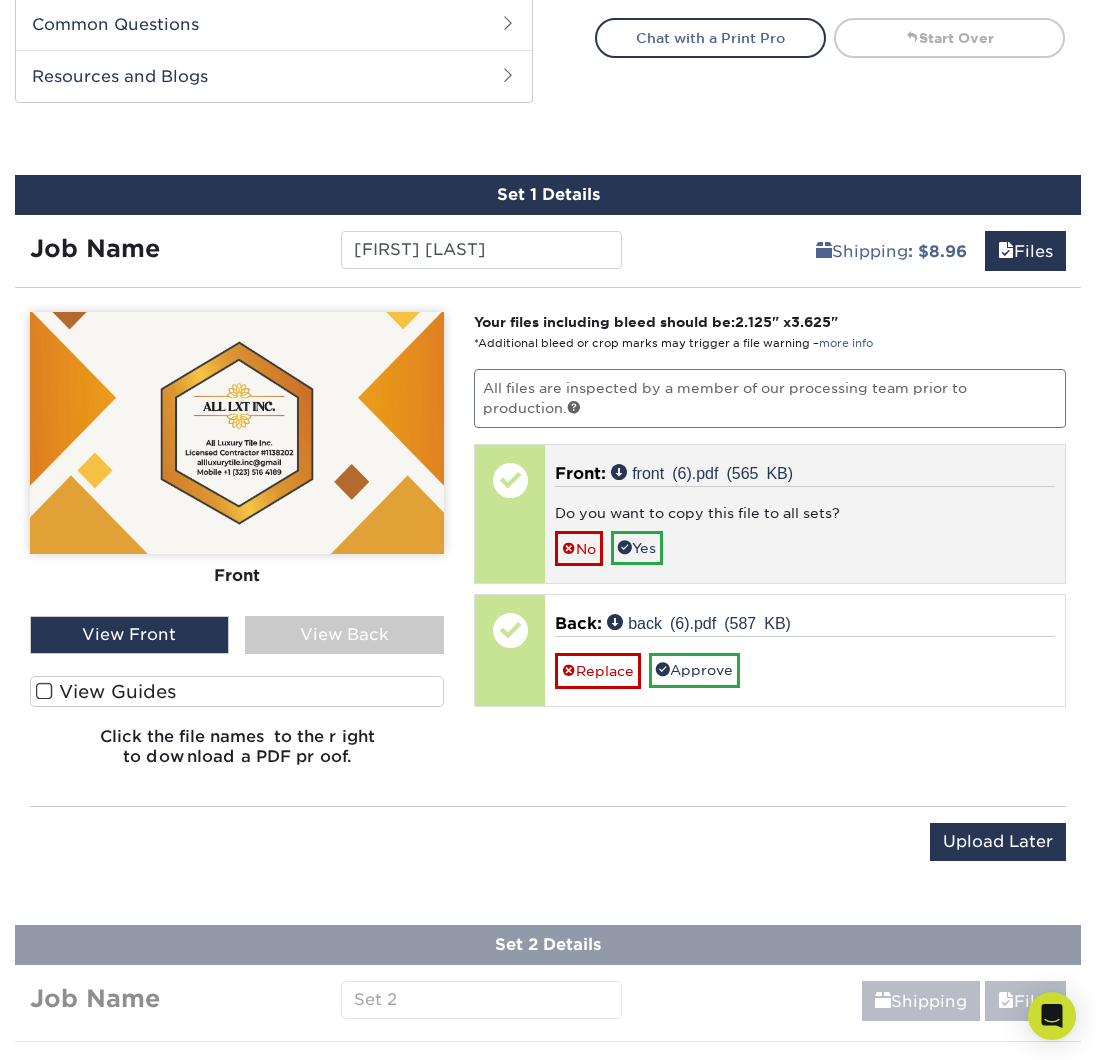 scroll, scrollTop: 948, scrollLeft: 0, axis: vertical 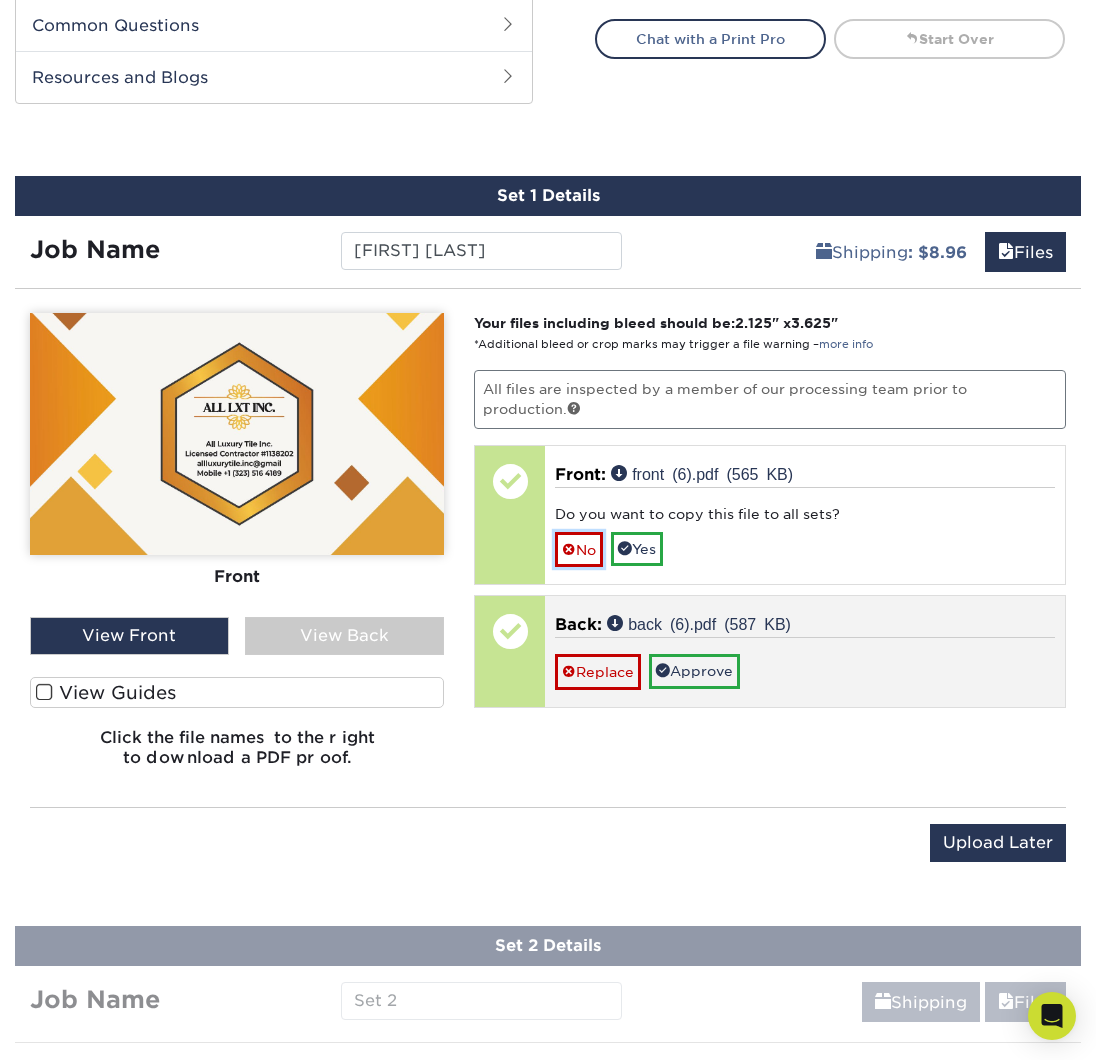 click on "No" at bounding box center [579, 549] 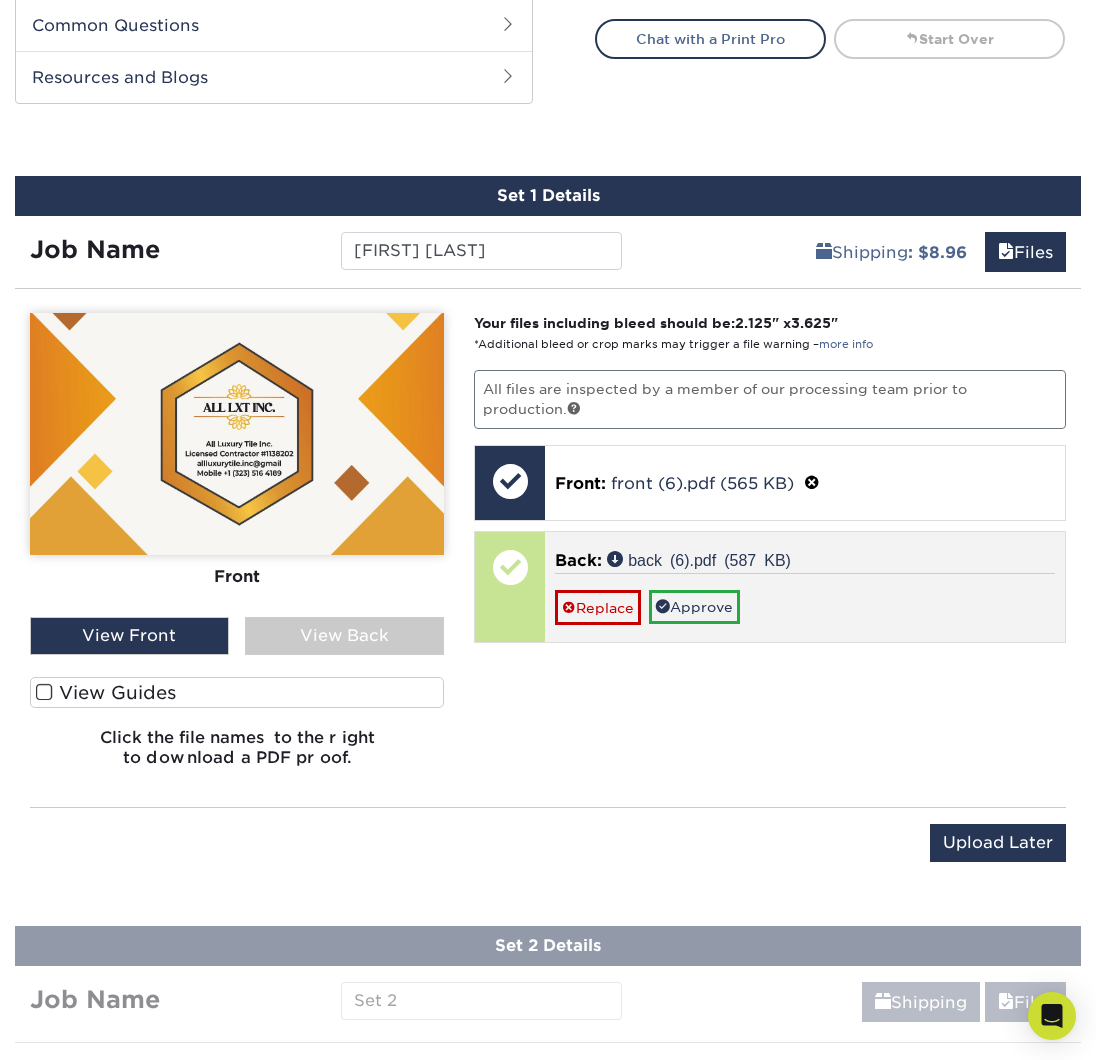 click at bounding box center (510, 567) 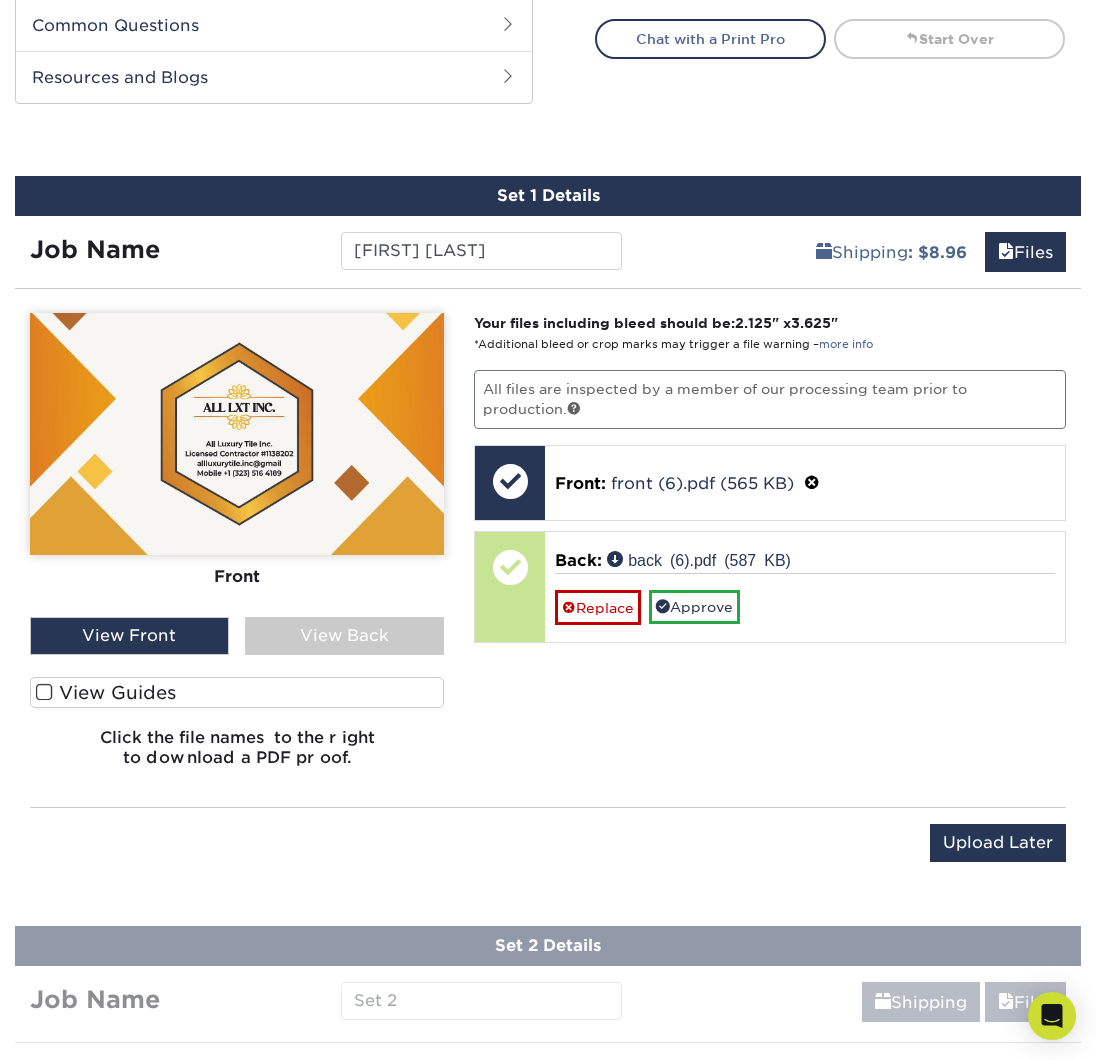 click on "View Back" at bounding box center (344, 636) 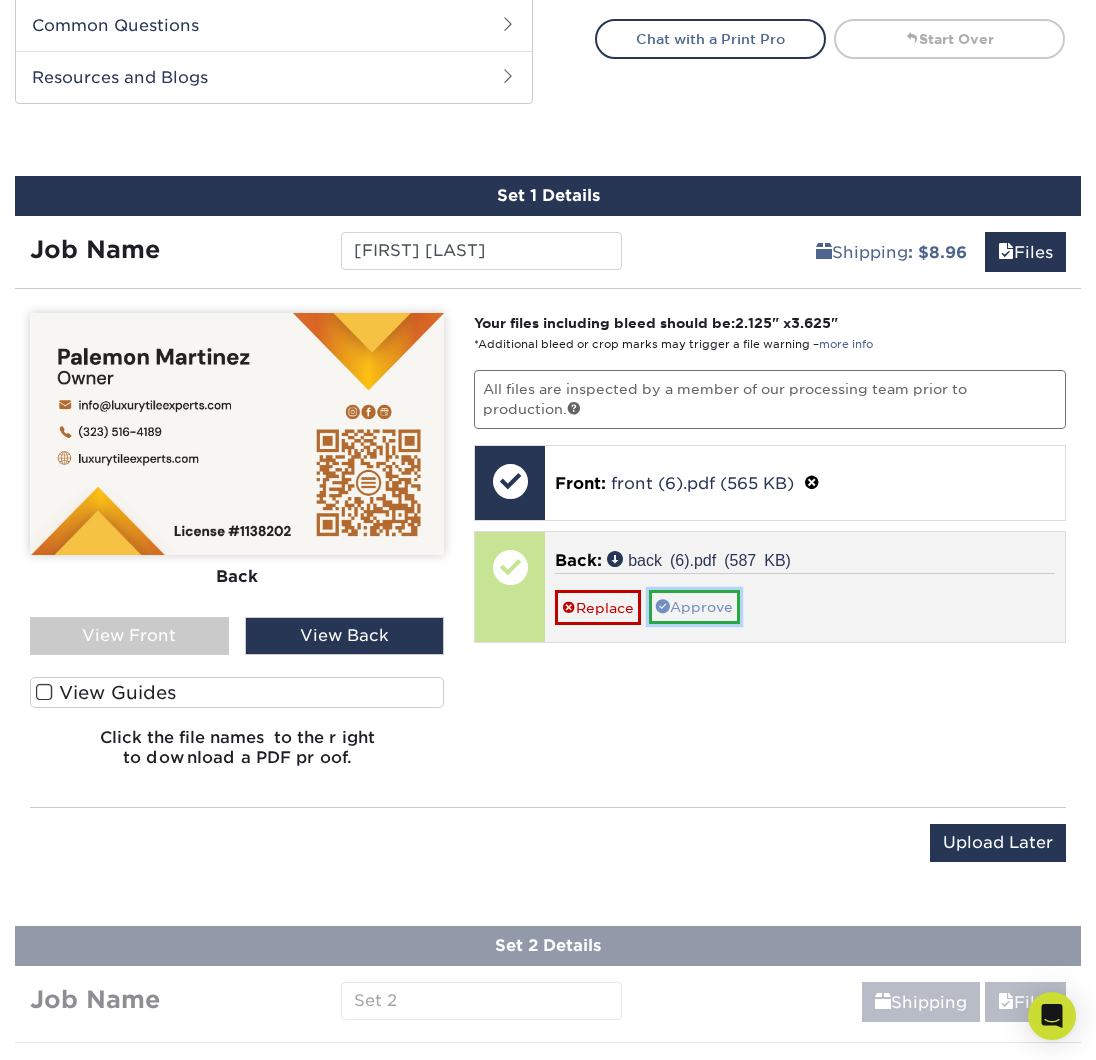 click on "Approve" at bounding box center [694, 607] 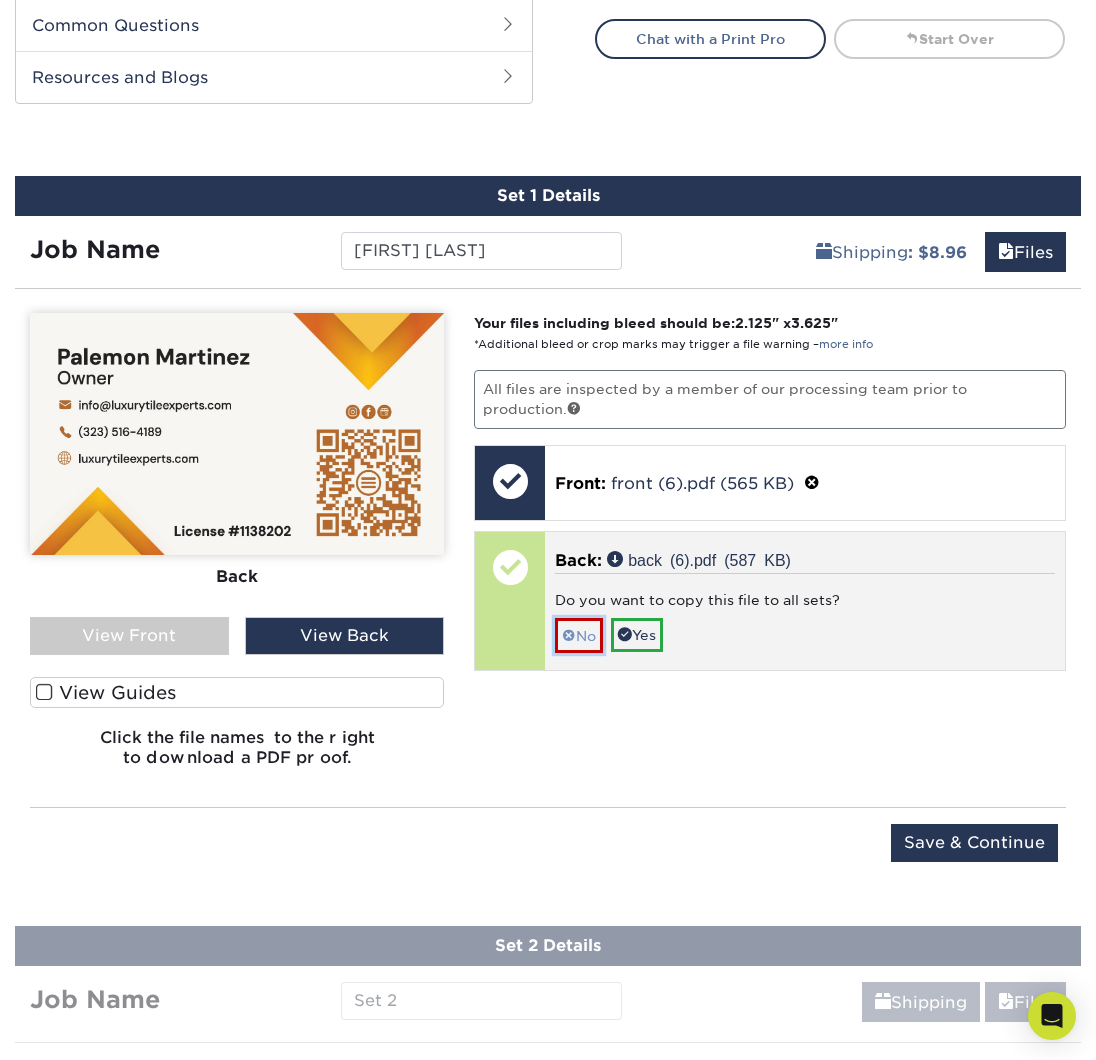 click at bounding box center (569, 636) 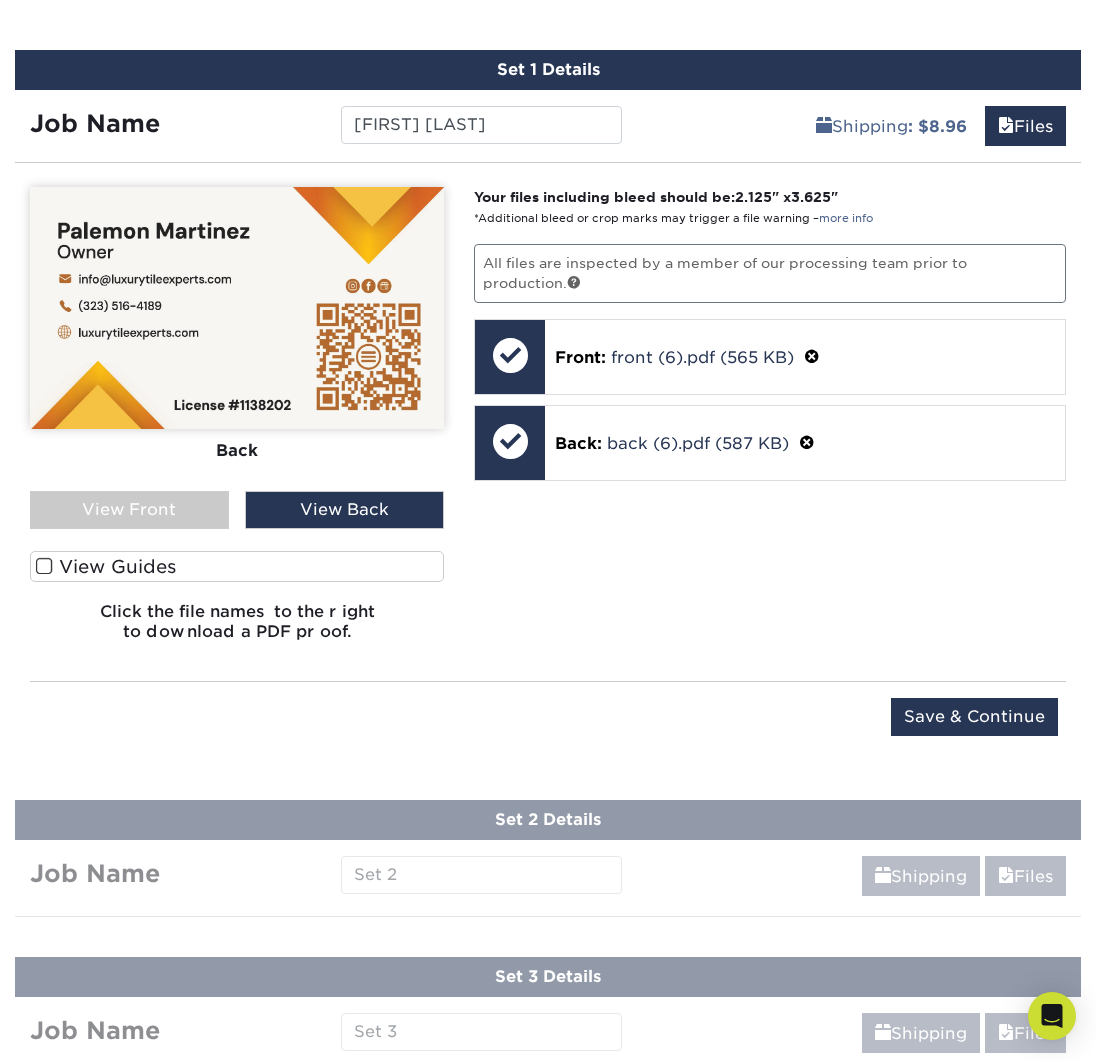 scroll, scrollTop: 1119, scrollLeft: 0, axis: vertical 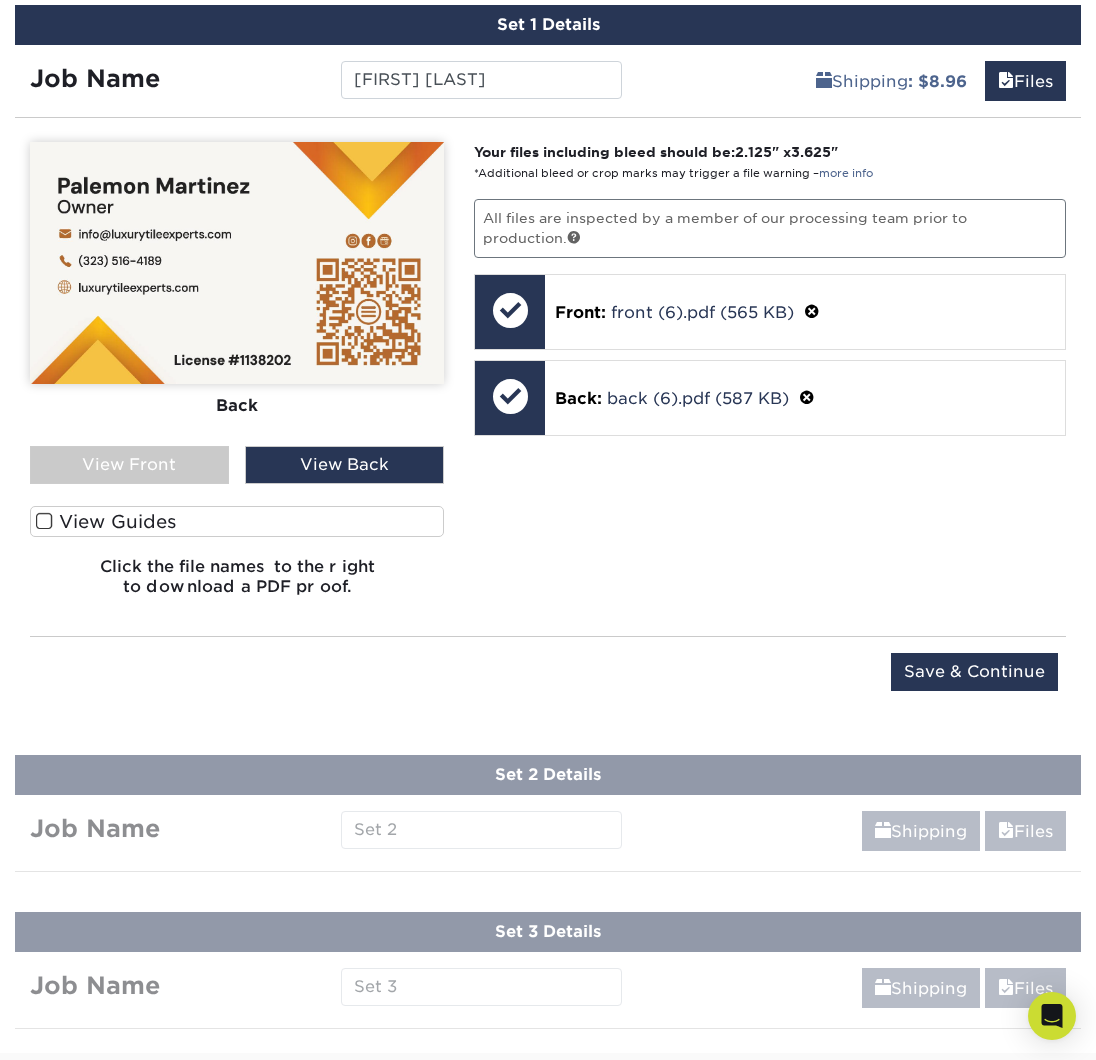 click at bounding box center (44, 521) 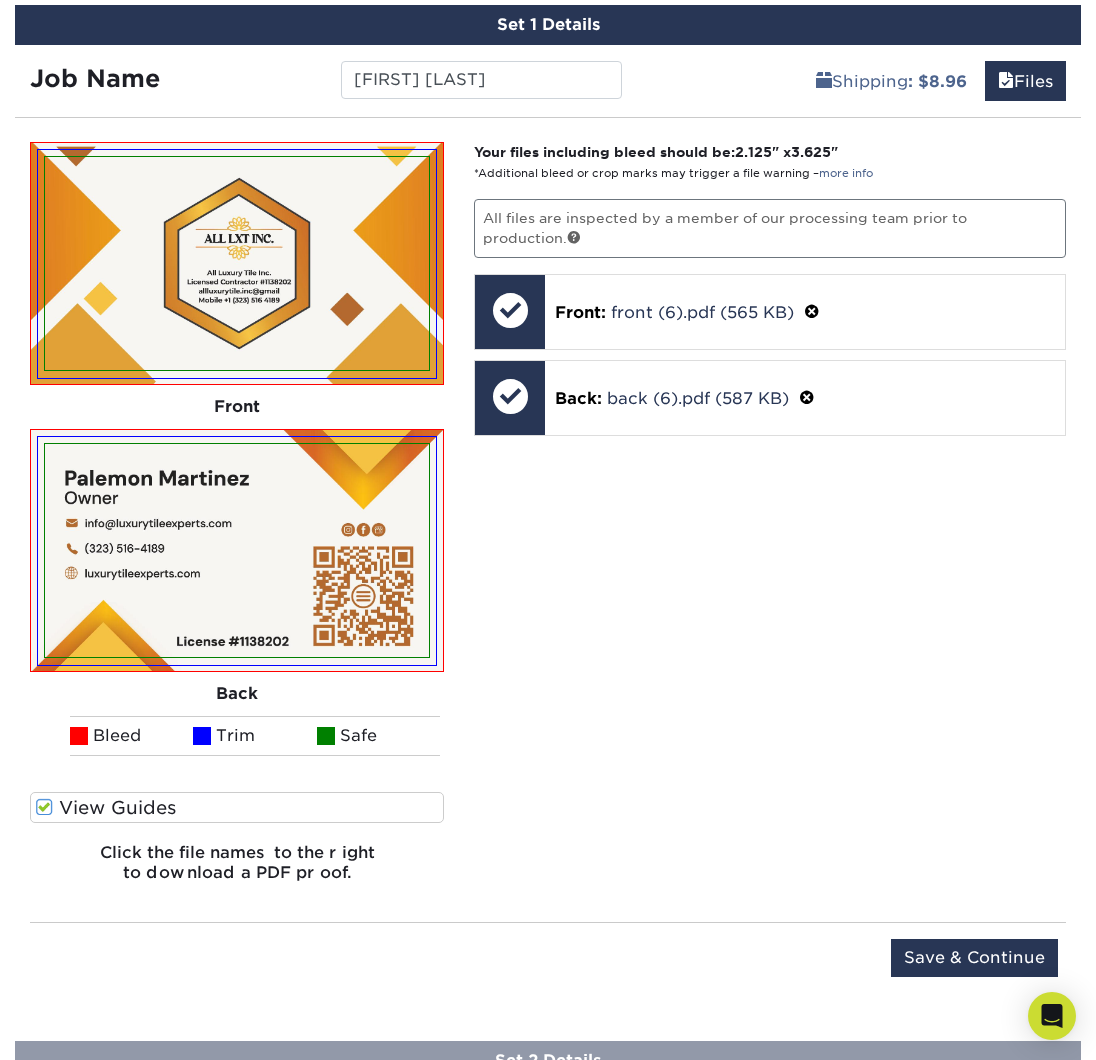 click at bounding box center (44, 807) 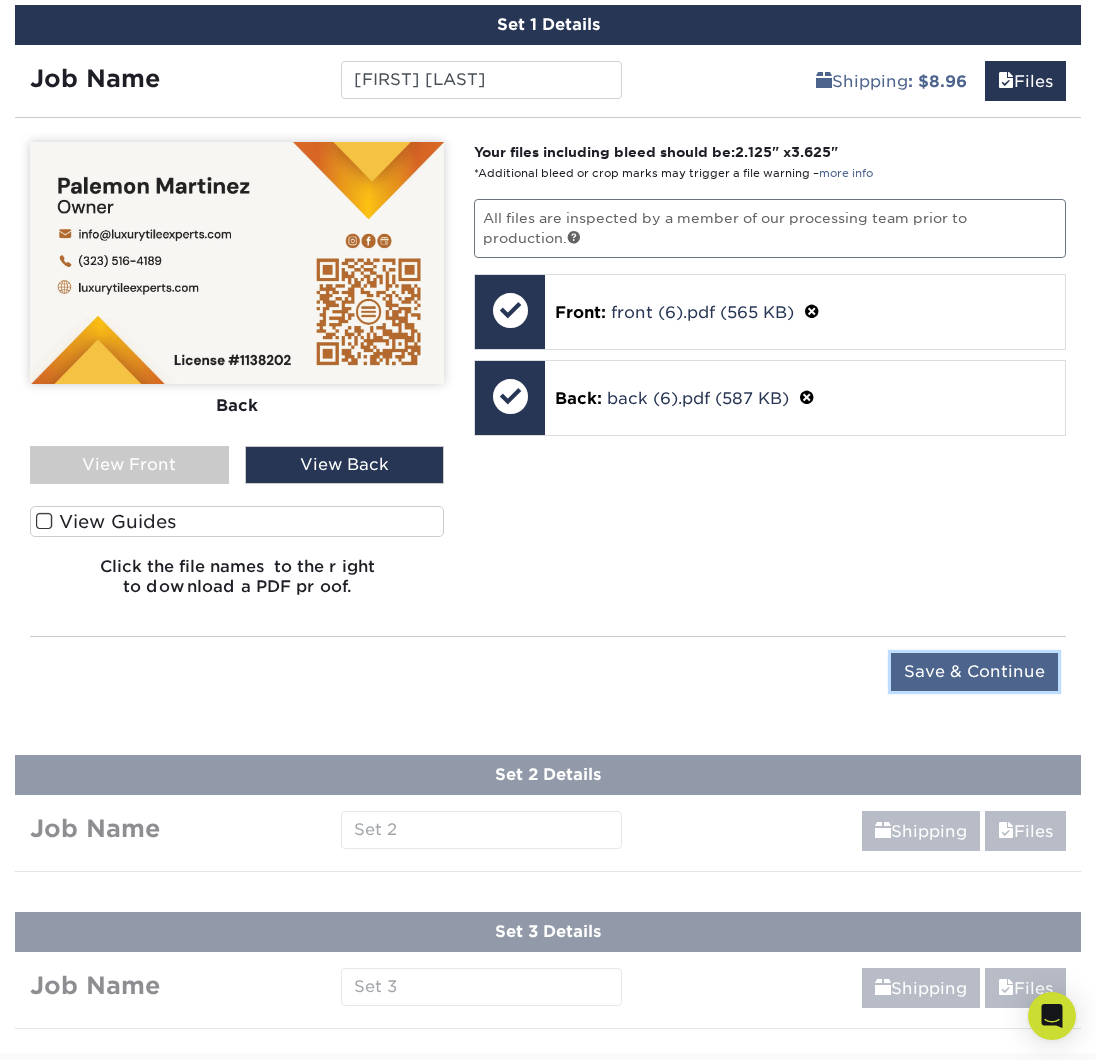click on "Save & Continue" at bounding box center [974, 672] 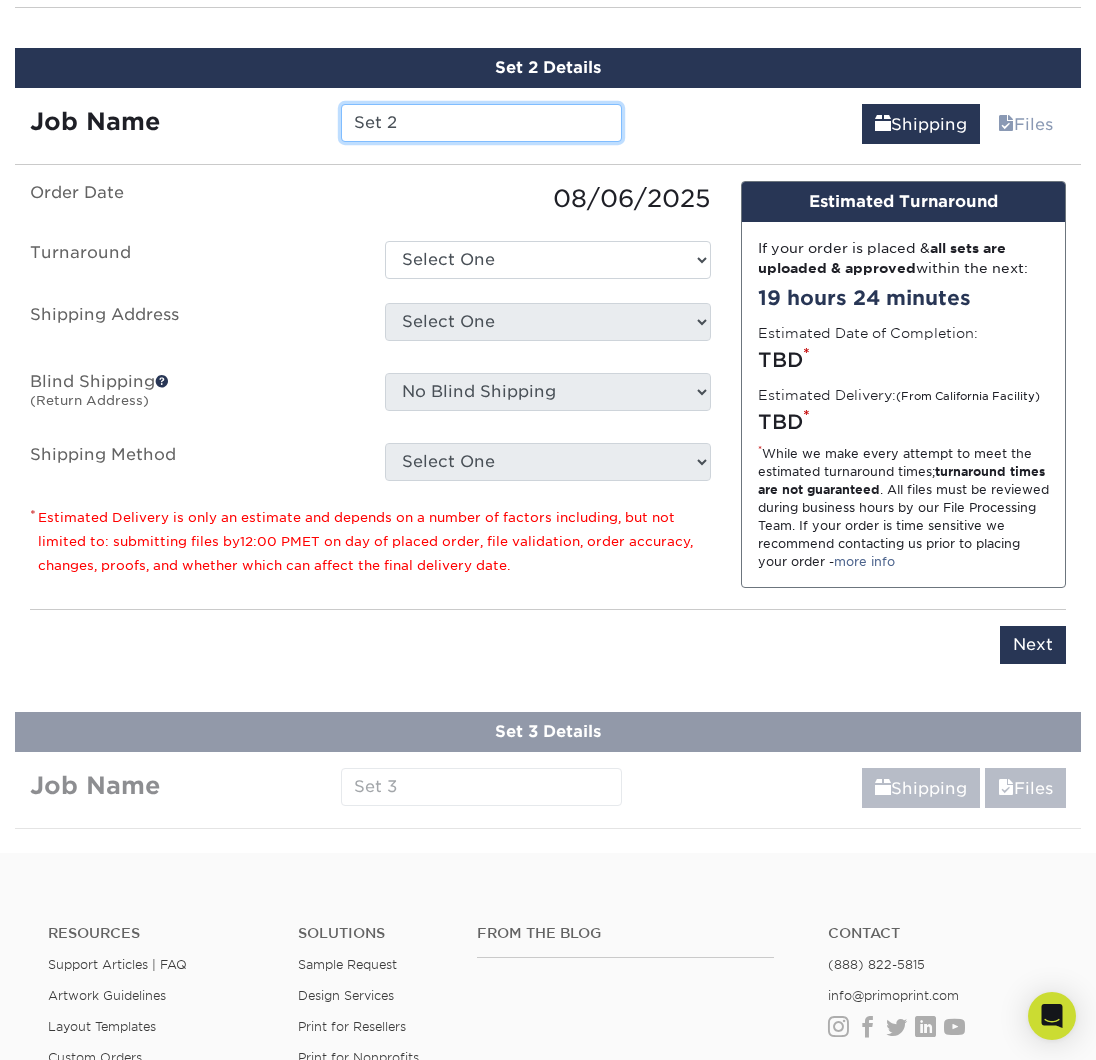 scroll, scrollTop: 1230, scrollLeft: 0, axis: vertical 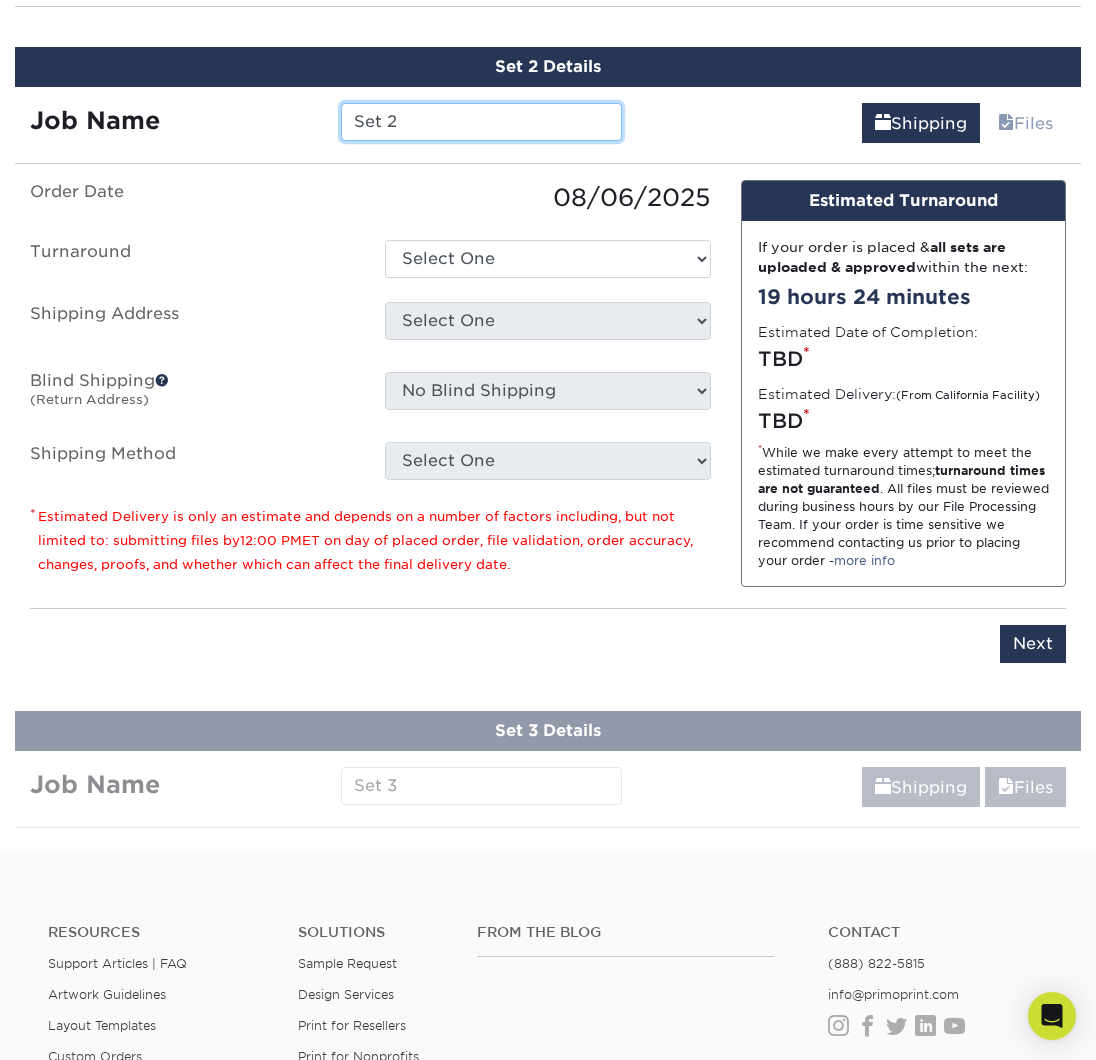 click on "Set 2" at bounding box center [481, 122] 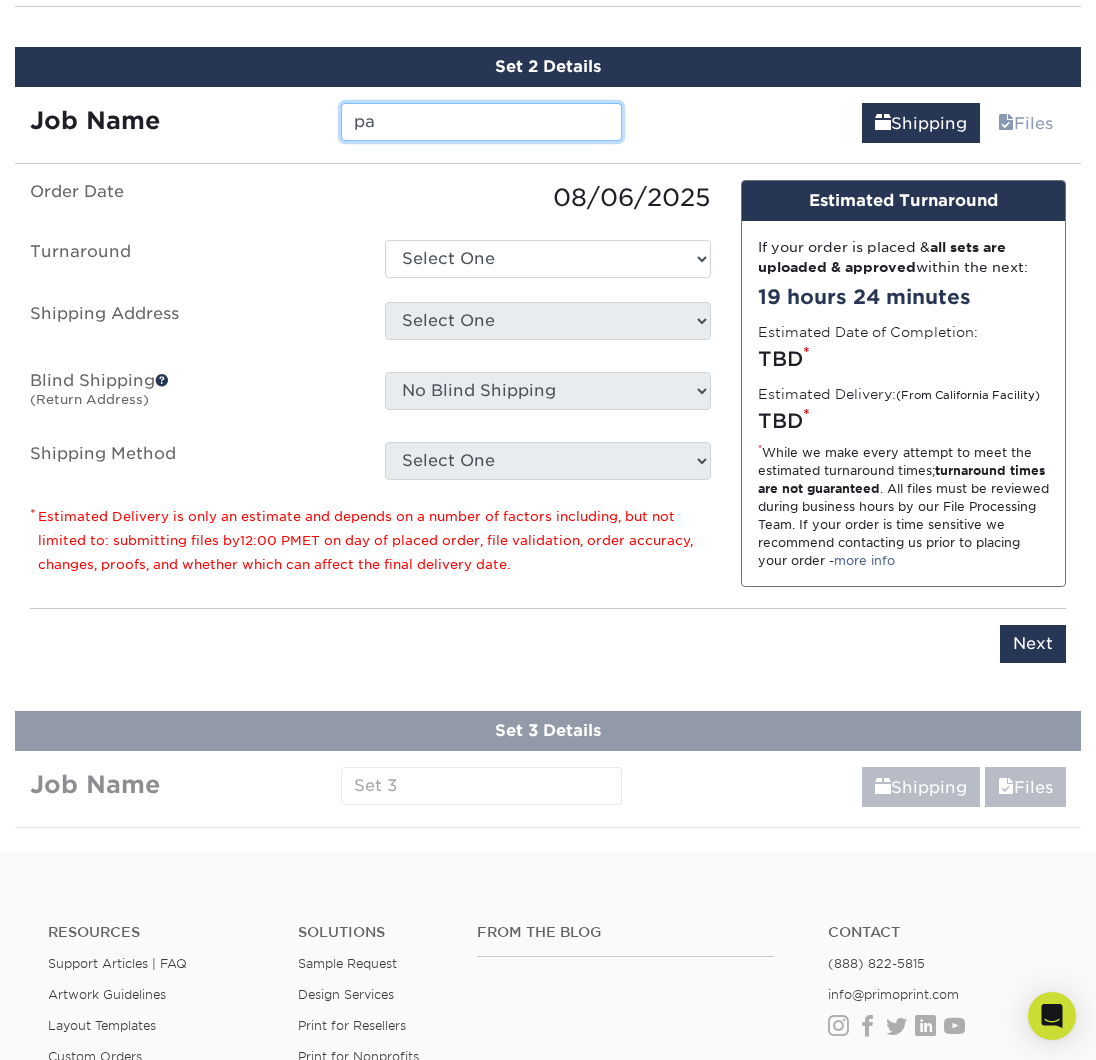 type on "p" 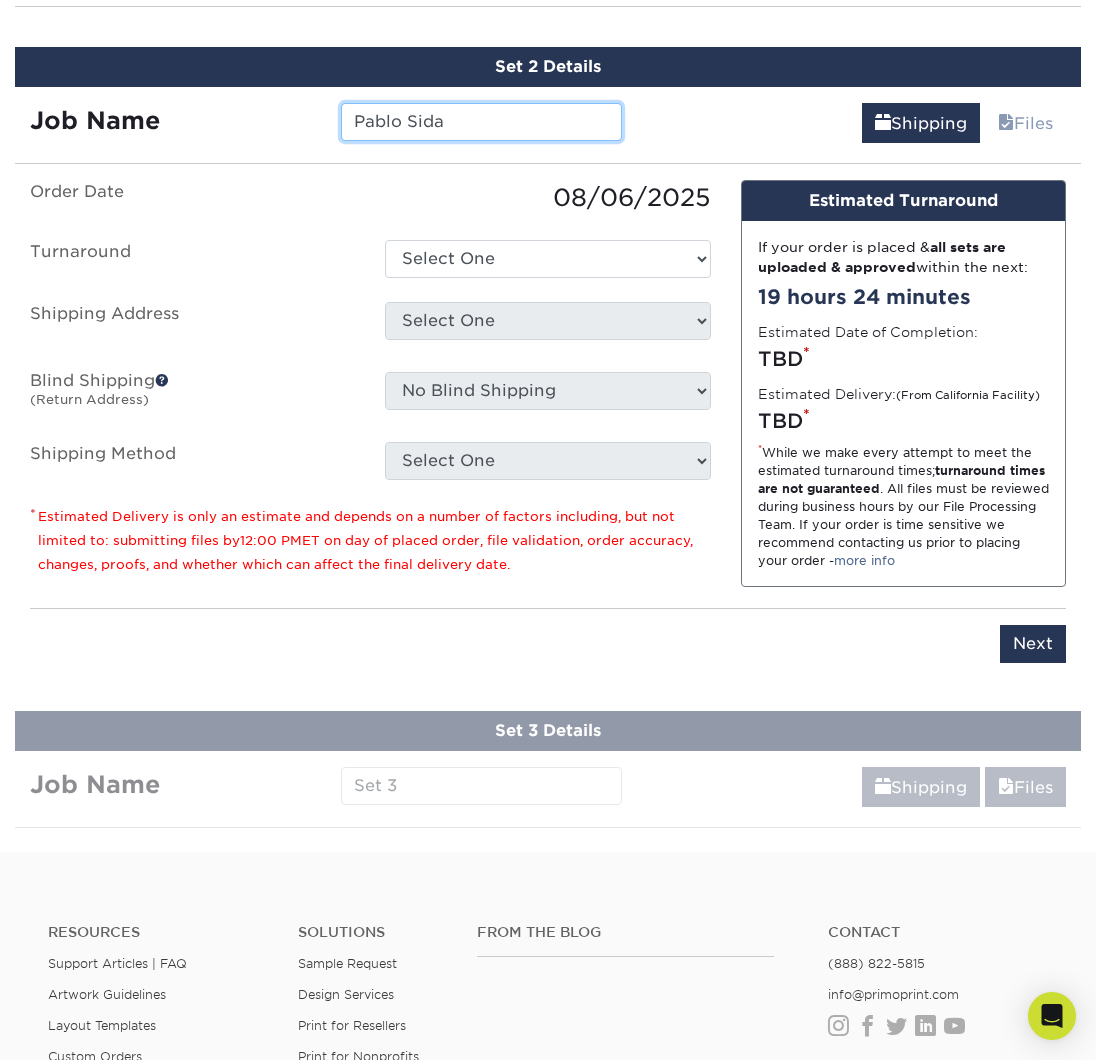 scroll, scrollTop: 1306, scrollLeft: 0, axis: vertical 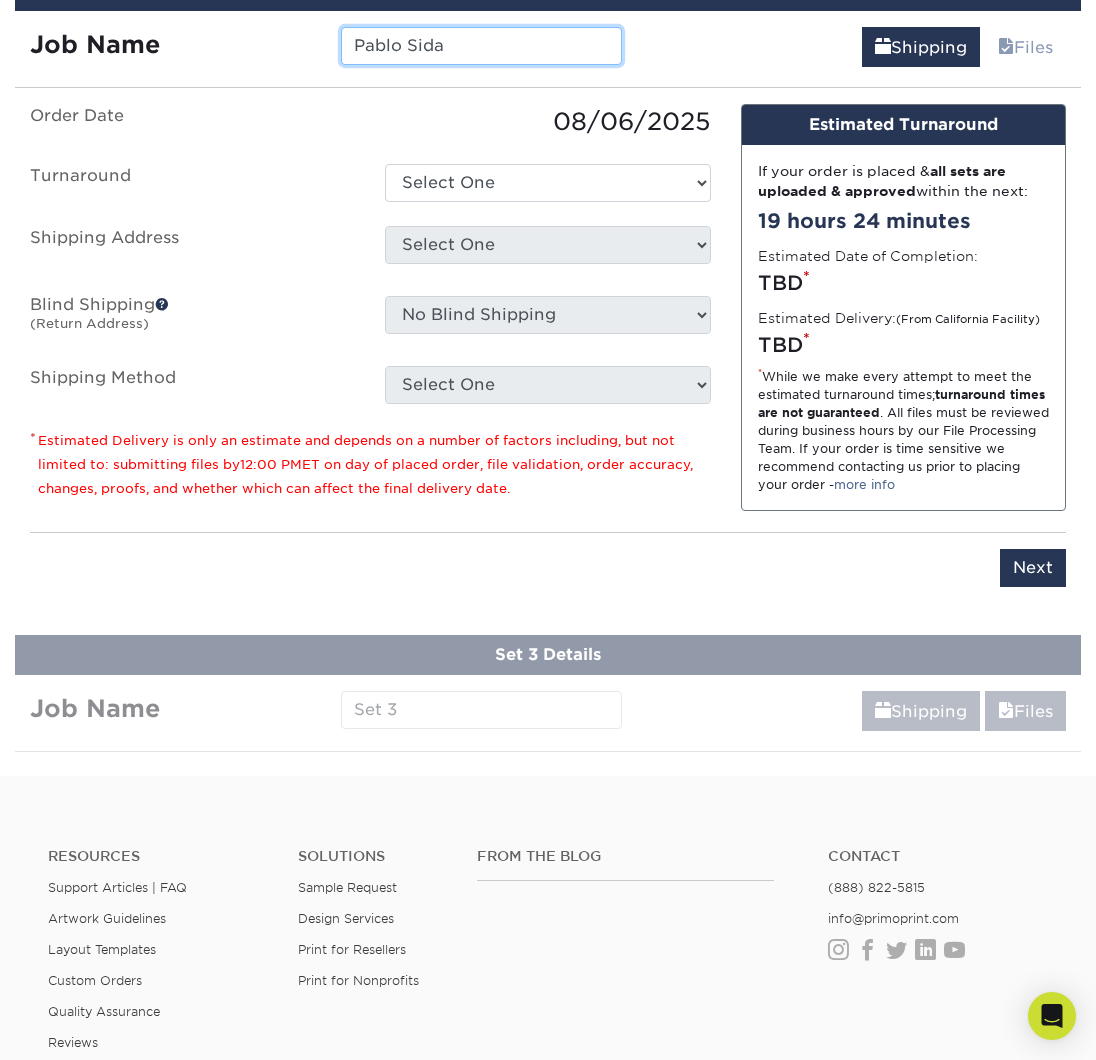 type on "Pablo Sida" 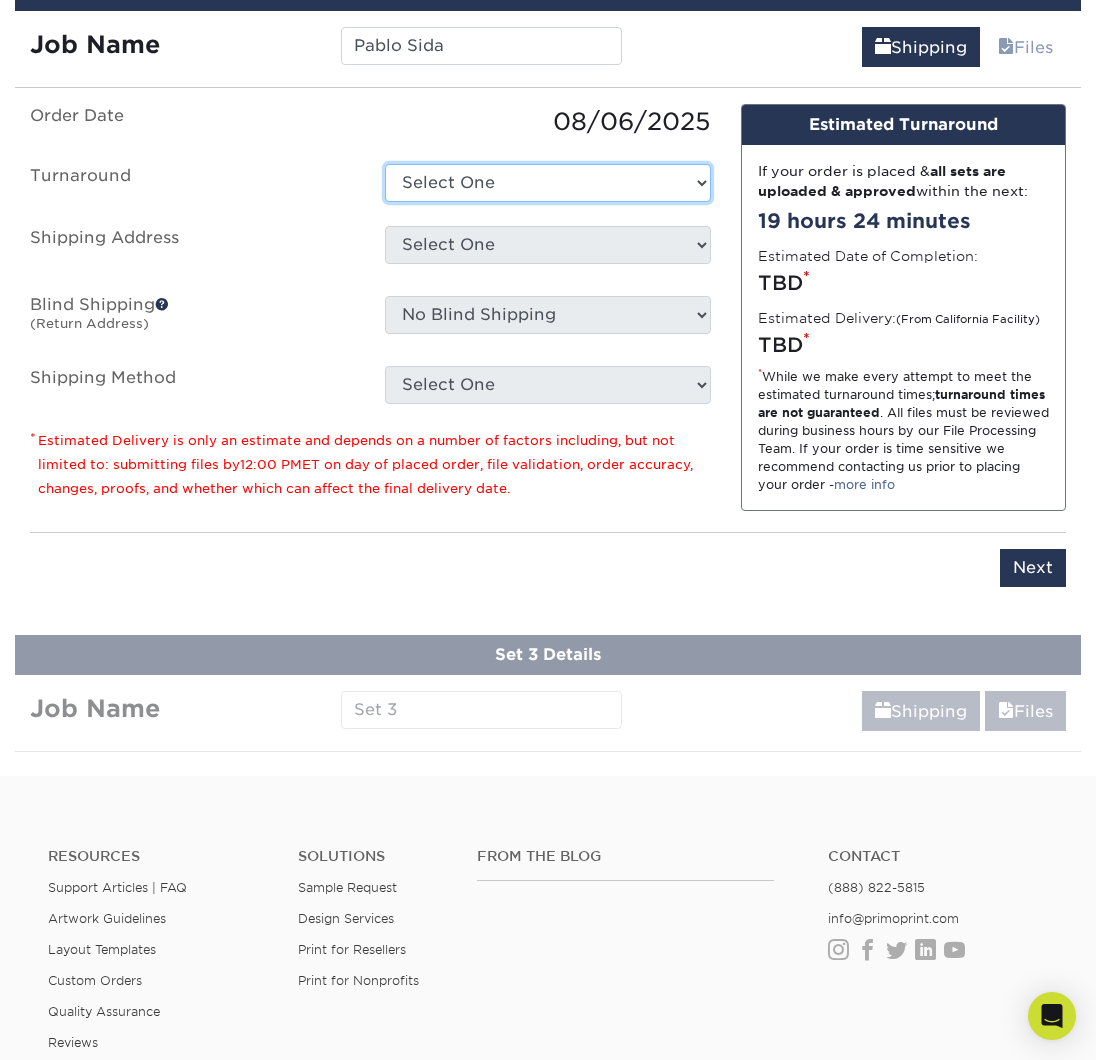click on "Select One 2-4 Business Days 2 Day Next Business Day" at bounding box center (547, 183) 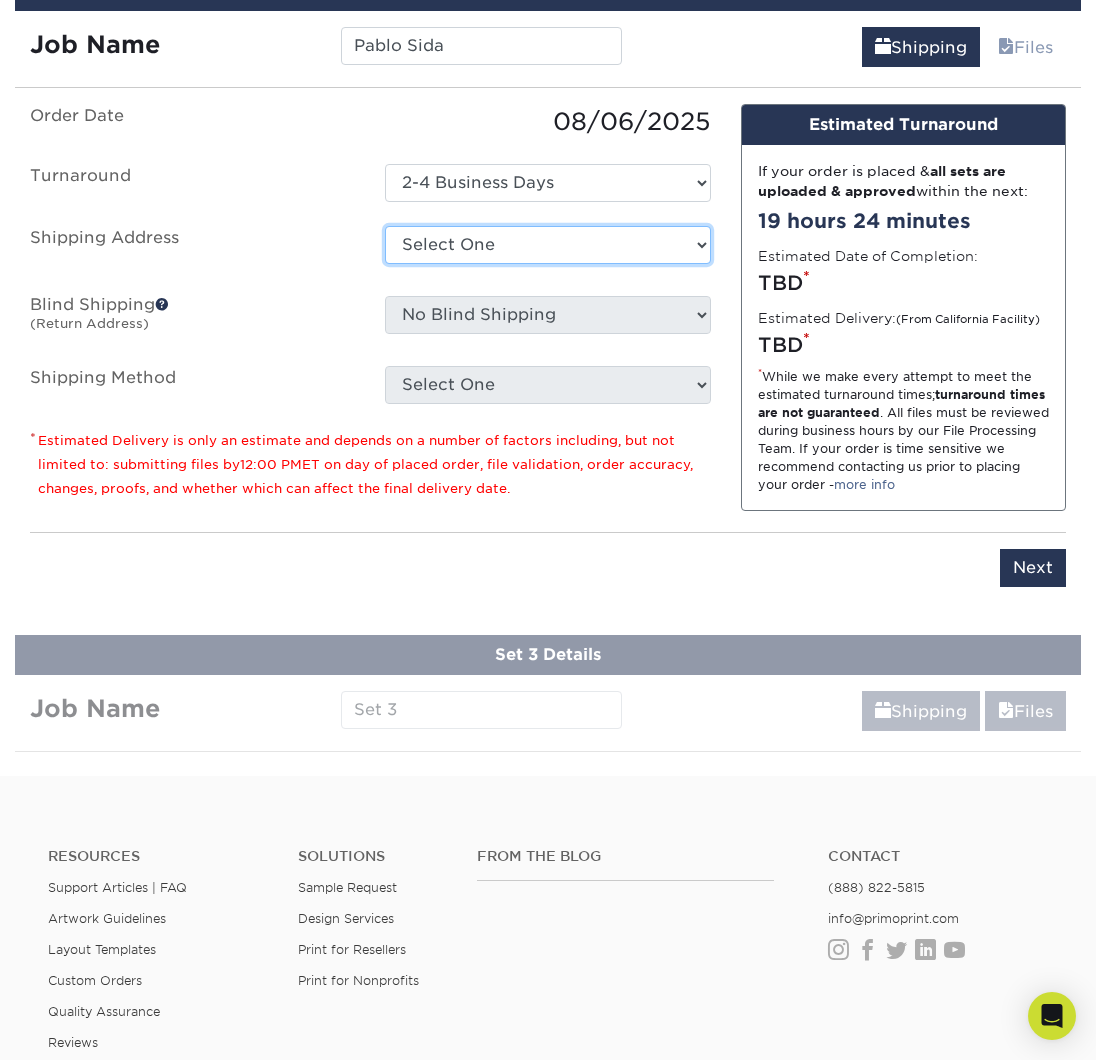 click on "Select One
176 S Mountain View
Abraham Romero
Adrian Marquina
Cesar Cuenca 3C Fencing inc
Contractors State License Preparation
Crisoforo Castro
CSLP Anaheim
CSLP Chula Vista
CSLP EL MONTE
CSLP GARDEN GROOVE
CSLP Highland
CSLP North Hills
CSLP SACRAMENTO
CSLP Sacramento
CSLP San Bernardino
CSLP Temecula
Edi Morales
El Monte - Sergio Martinez
Eliseo Reyes" at bounding box center (547, 245) 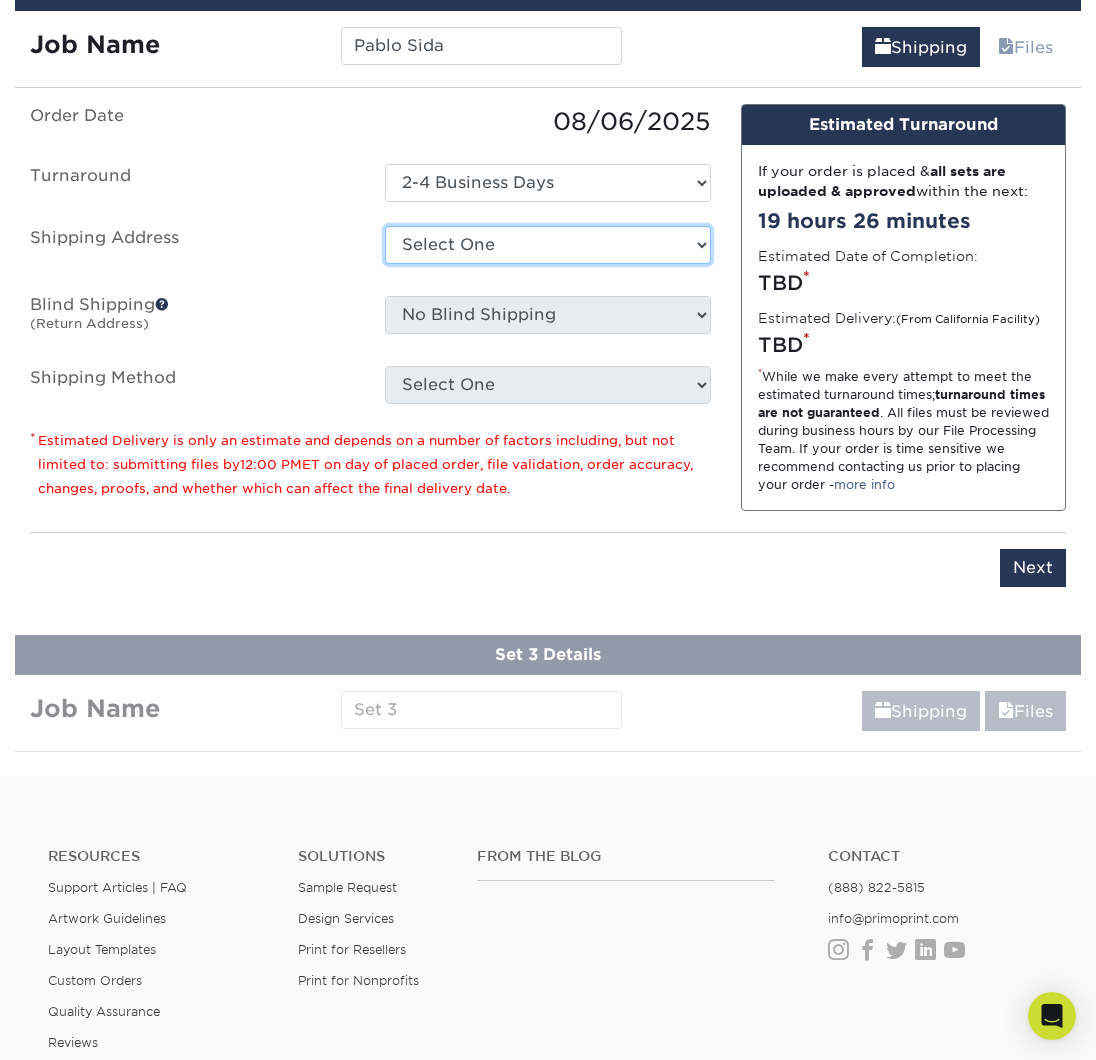 select on "[NUMBER]" 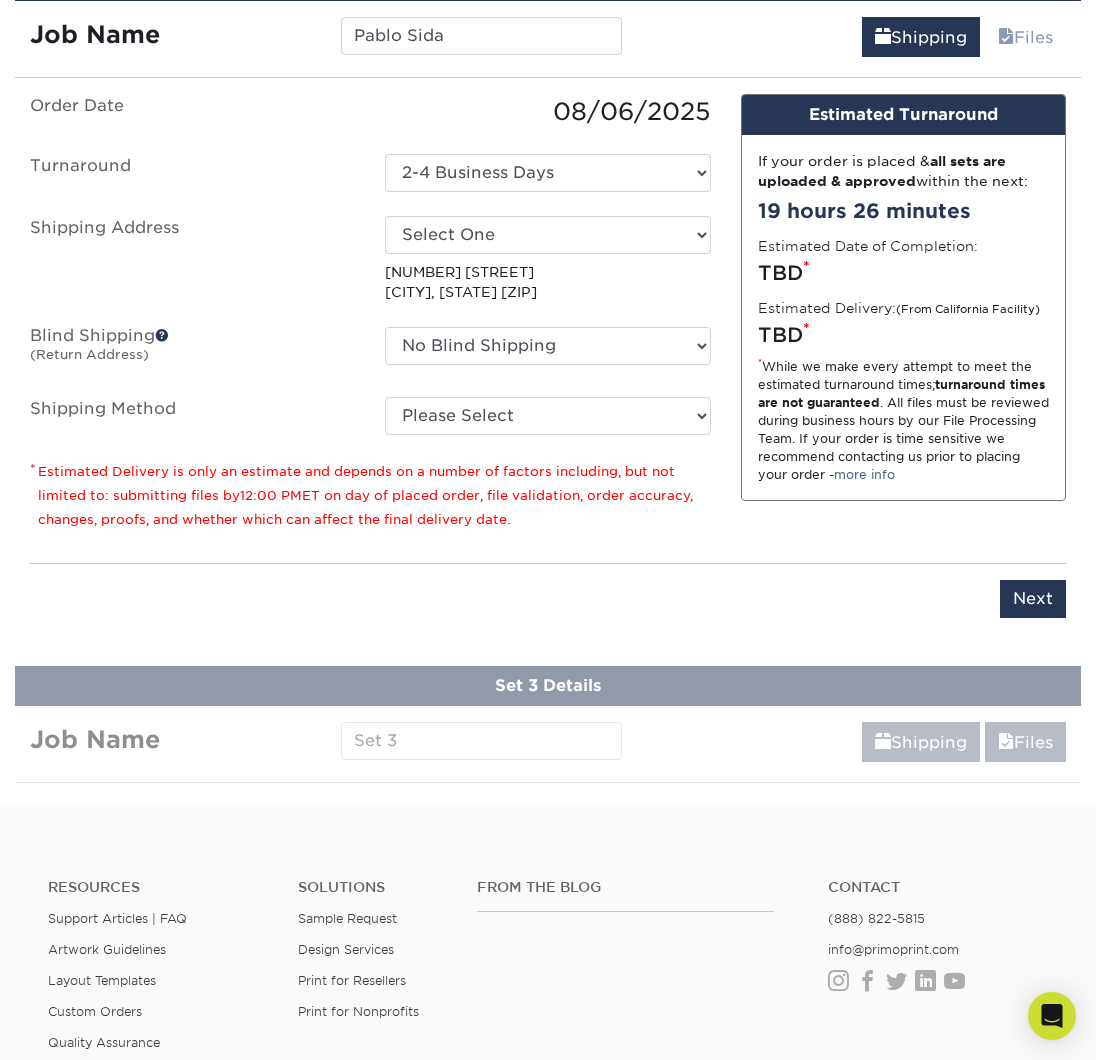 scroll, scrollTop: 1315, scrollLeft: 0, axis: vertical 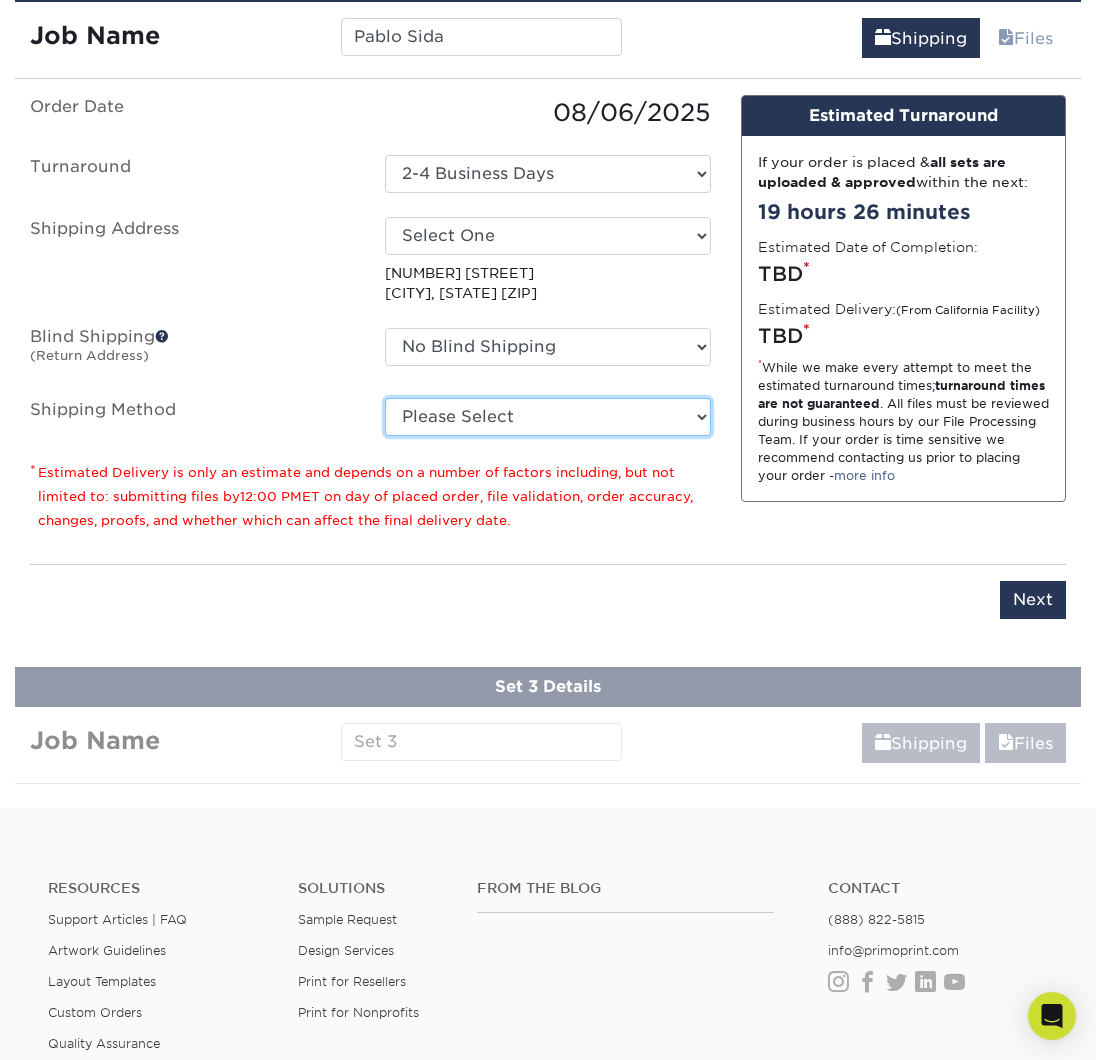 click on "Please Select Ground Shipping (+$8.96) 3 Day Shipping Service (+$15.39) 2 Day Air Shipping (+$15.86) Next Day Shipping by 5pm (+$18.33) Next Day Shipping by 12 noon (+$19.31) Next Day Air Early A.M. (+$100.54)" at bounding box center (547, 417) 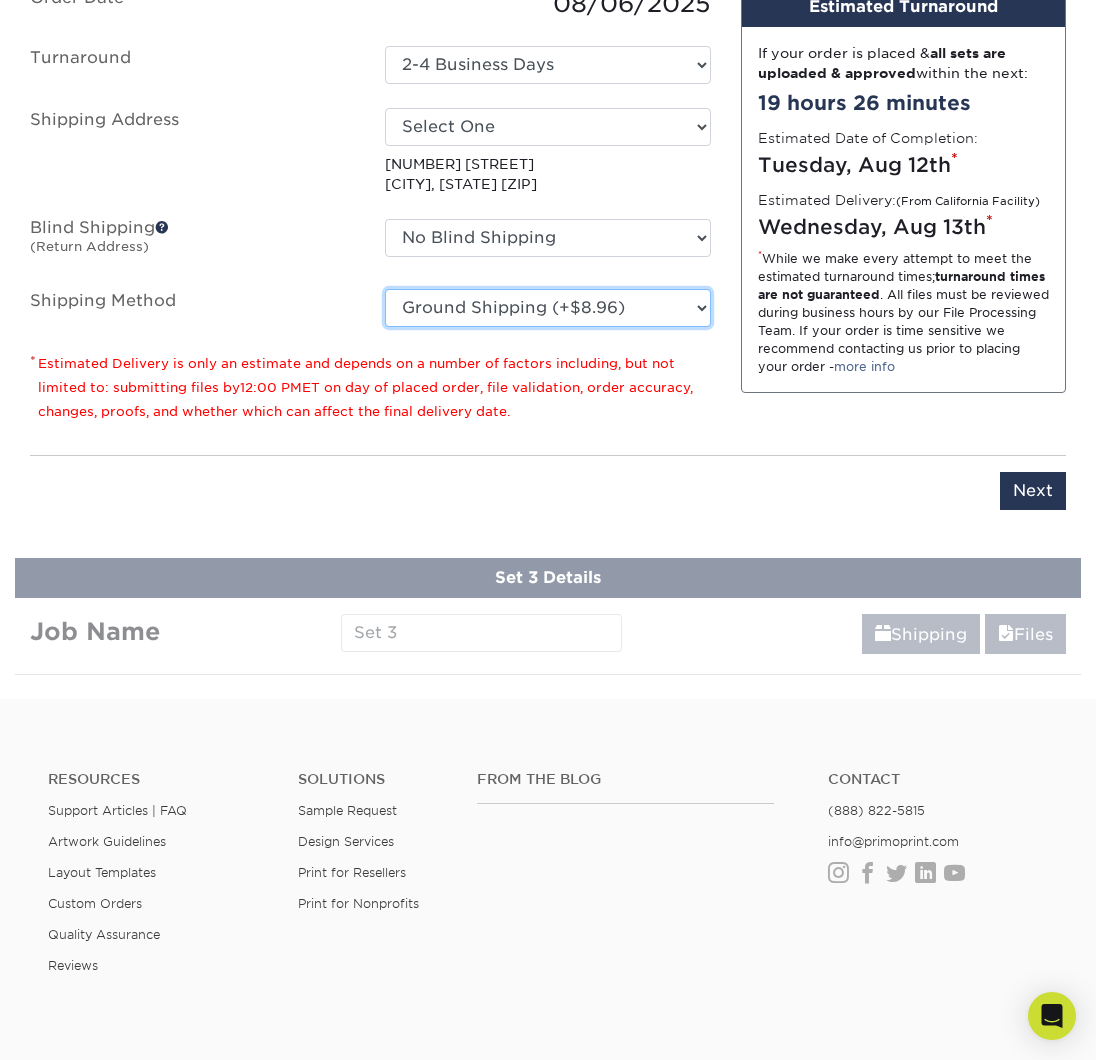 scroll, scrollTop: 1453, scrollLeft: 0, axis: vertical 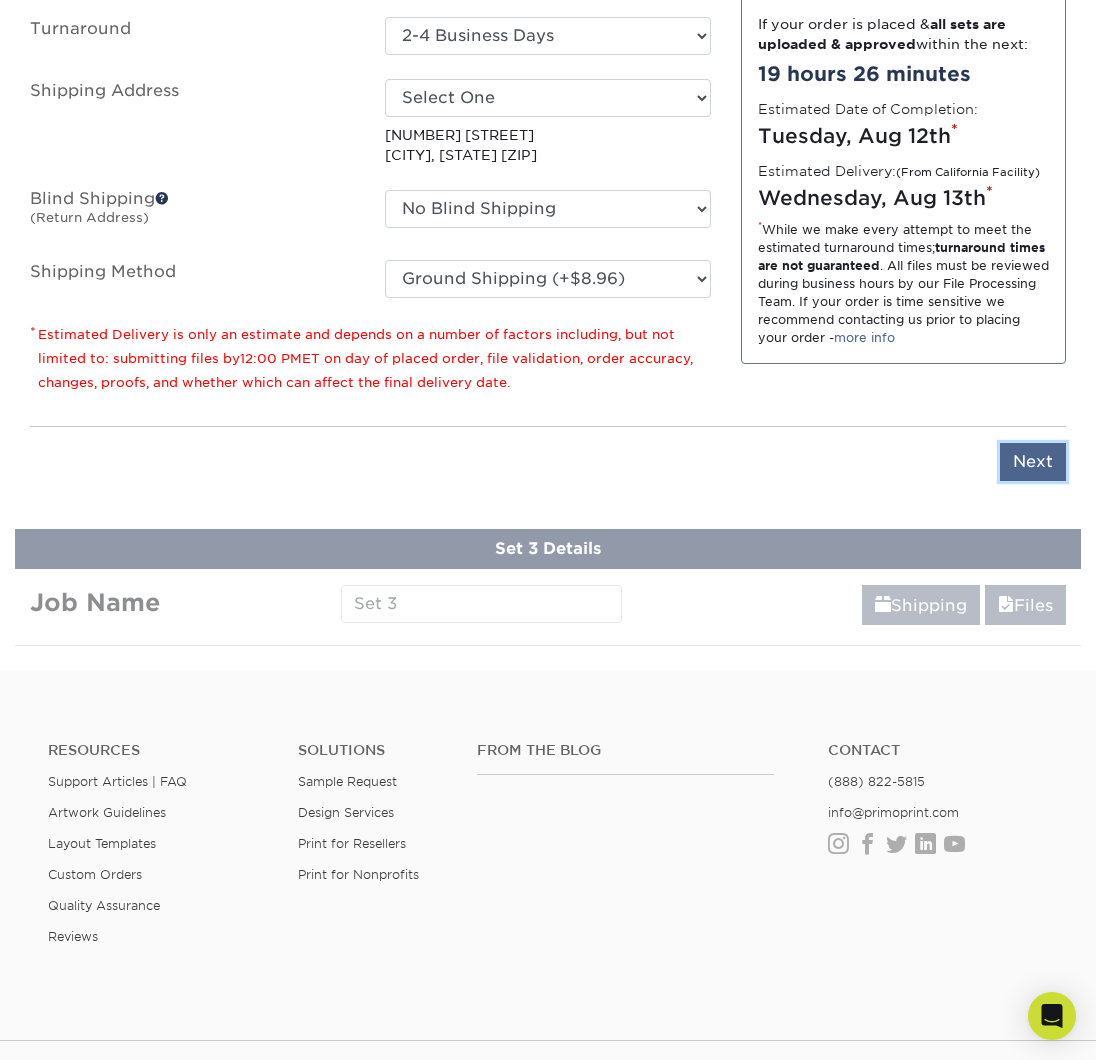 click on "Next" at bounding box center (1033, 462) 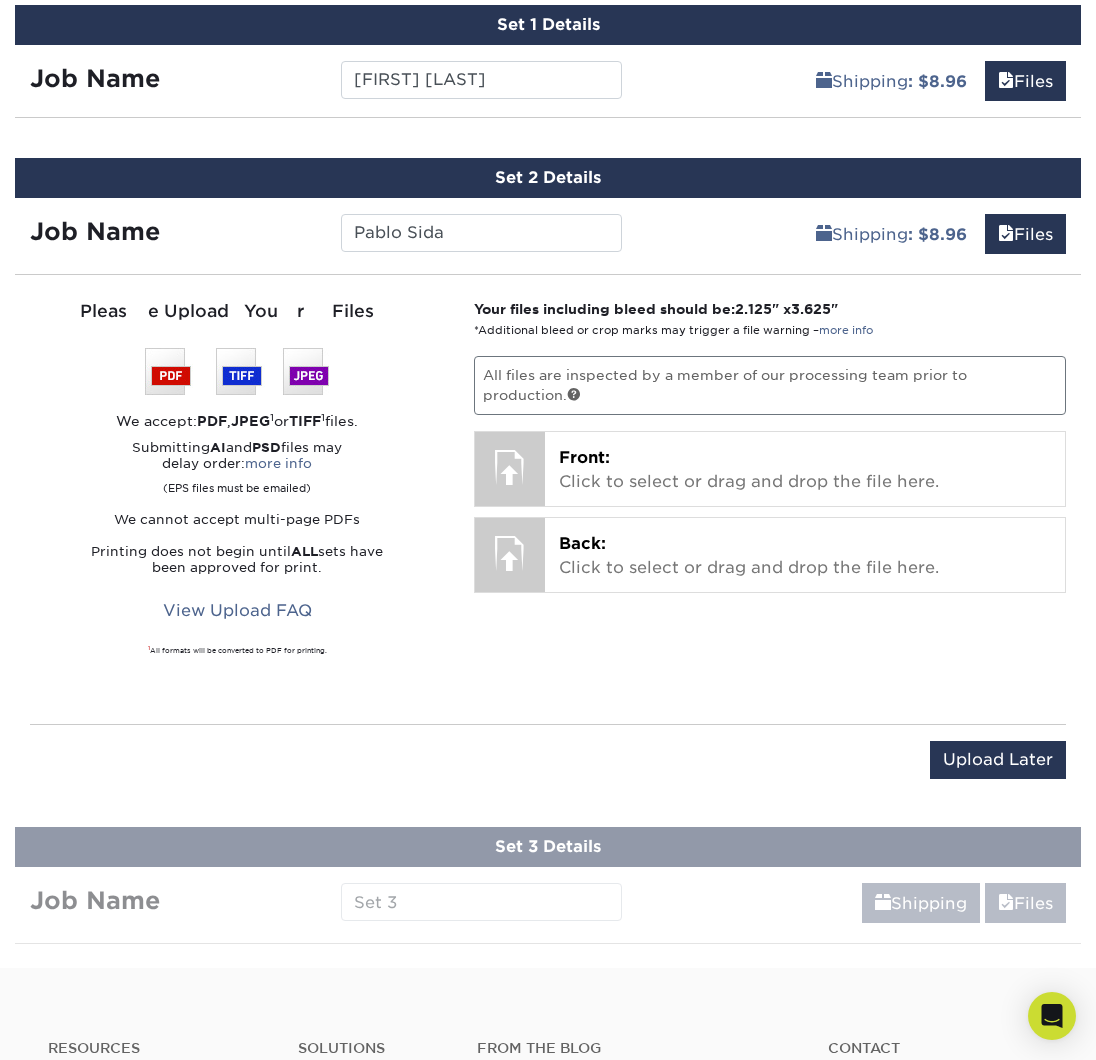 scroll, scrollTop: 1124, scrollLeft: 0, axis: vertical 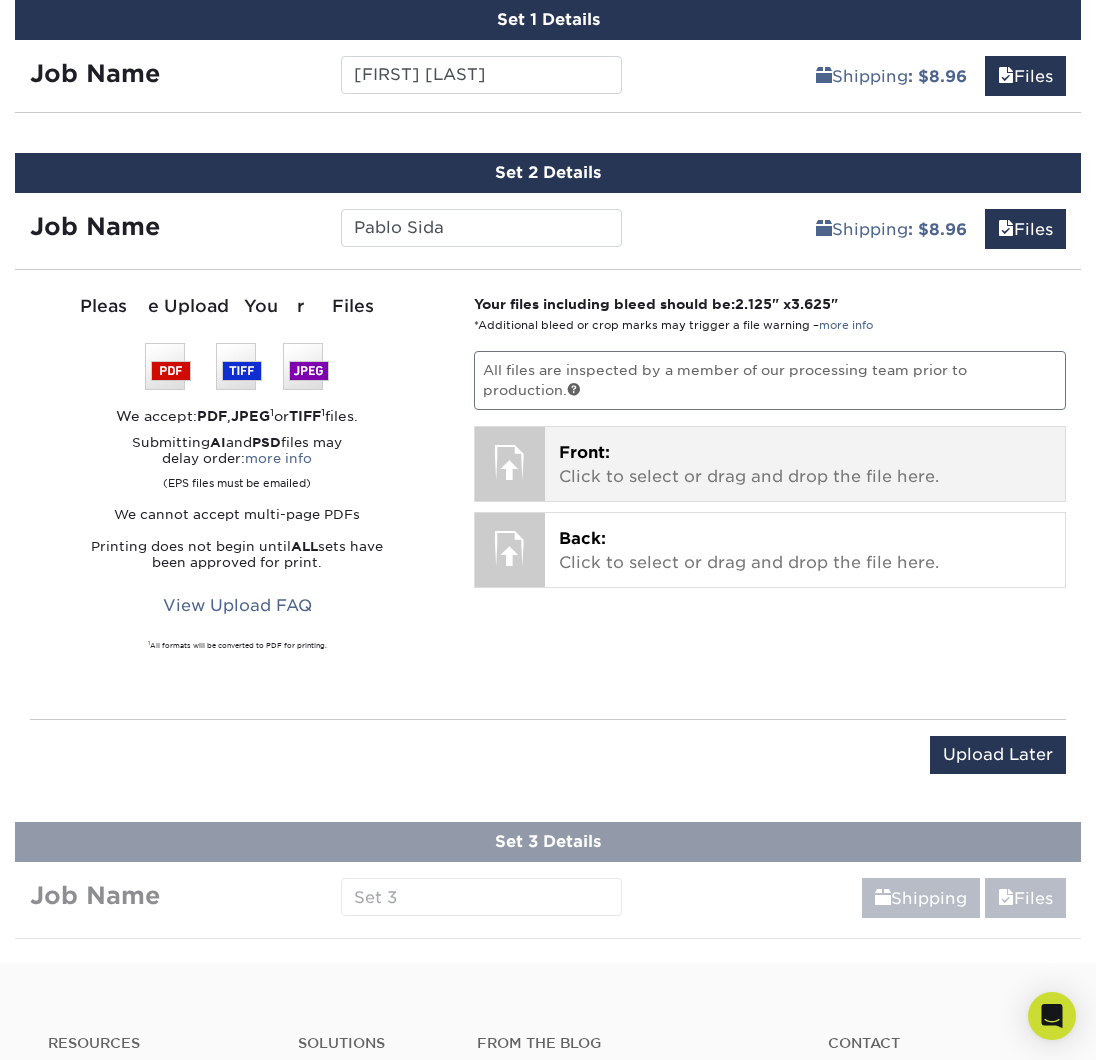 click on "Front: Click to select or drag and drop the file here." at bounding box center (805, 465) 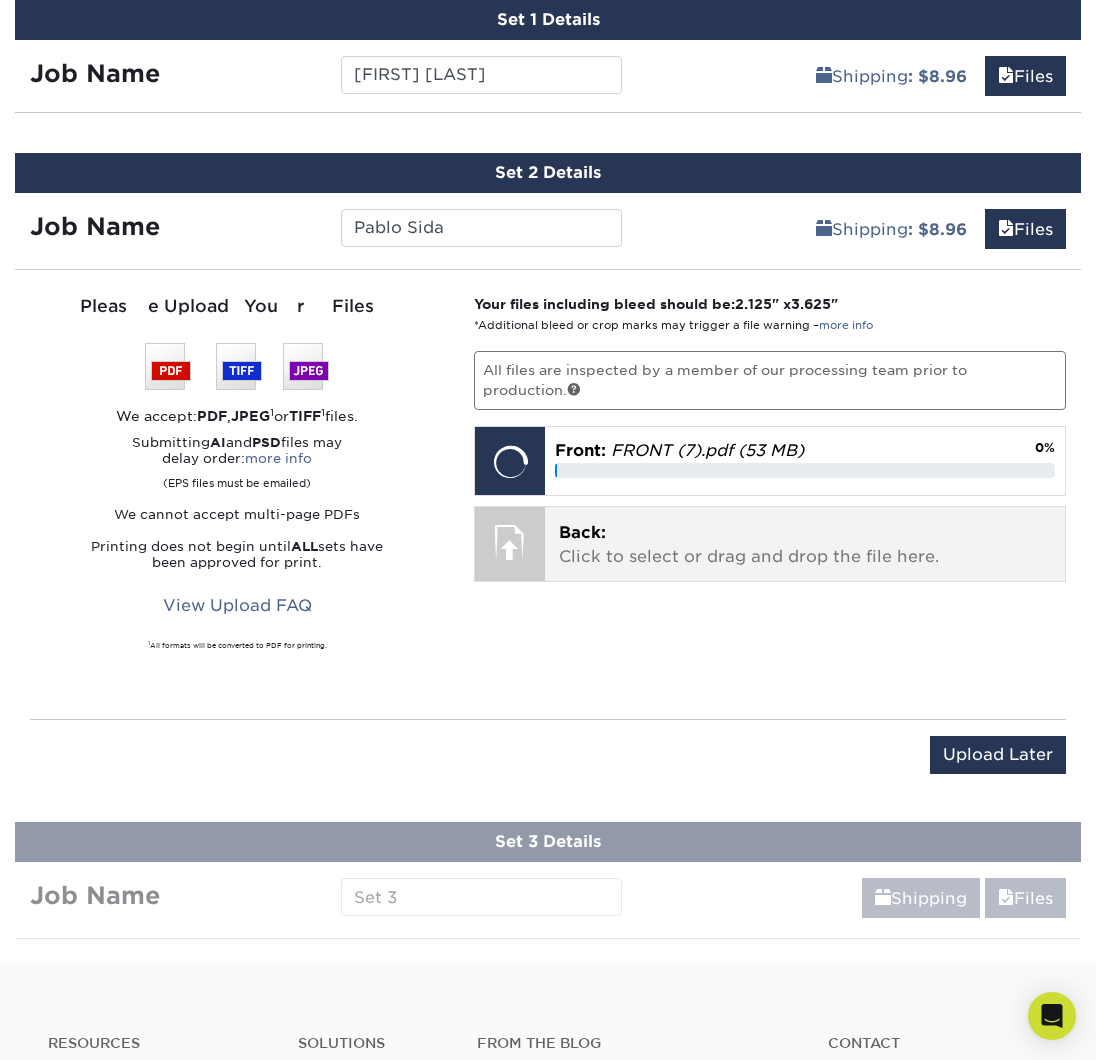 click on "Back: Click to select or drag and drop the file here." at bounding box center [805, 545] 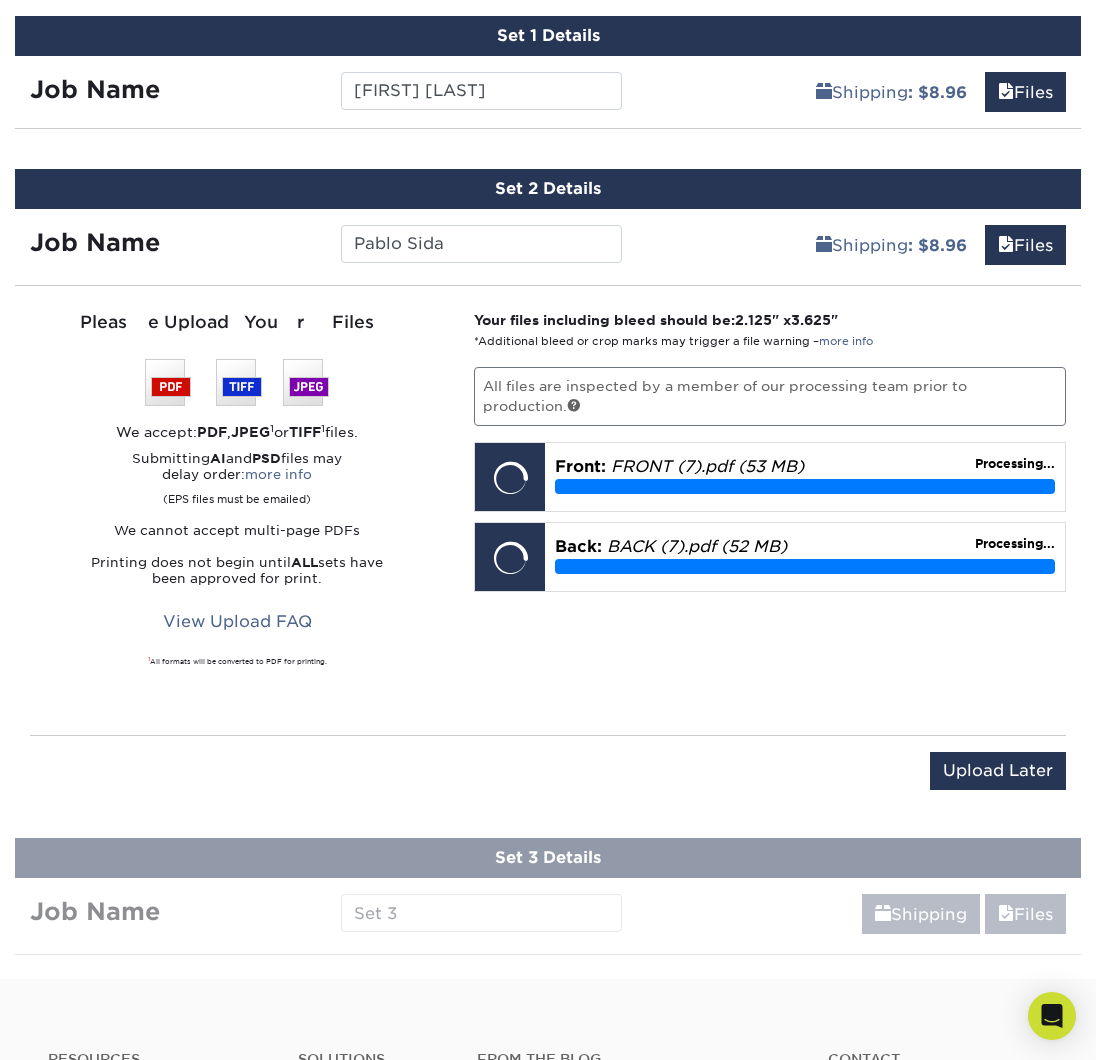 scroll, scrollTop: 1136, scrollLeft: 0, axis: vertical 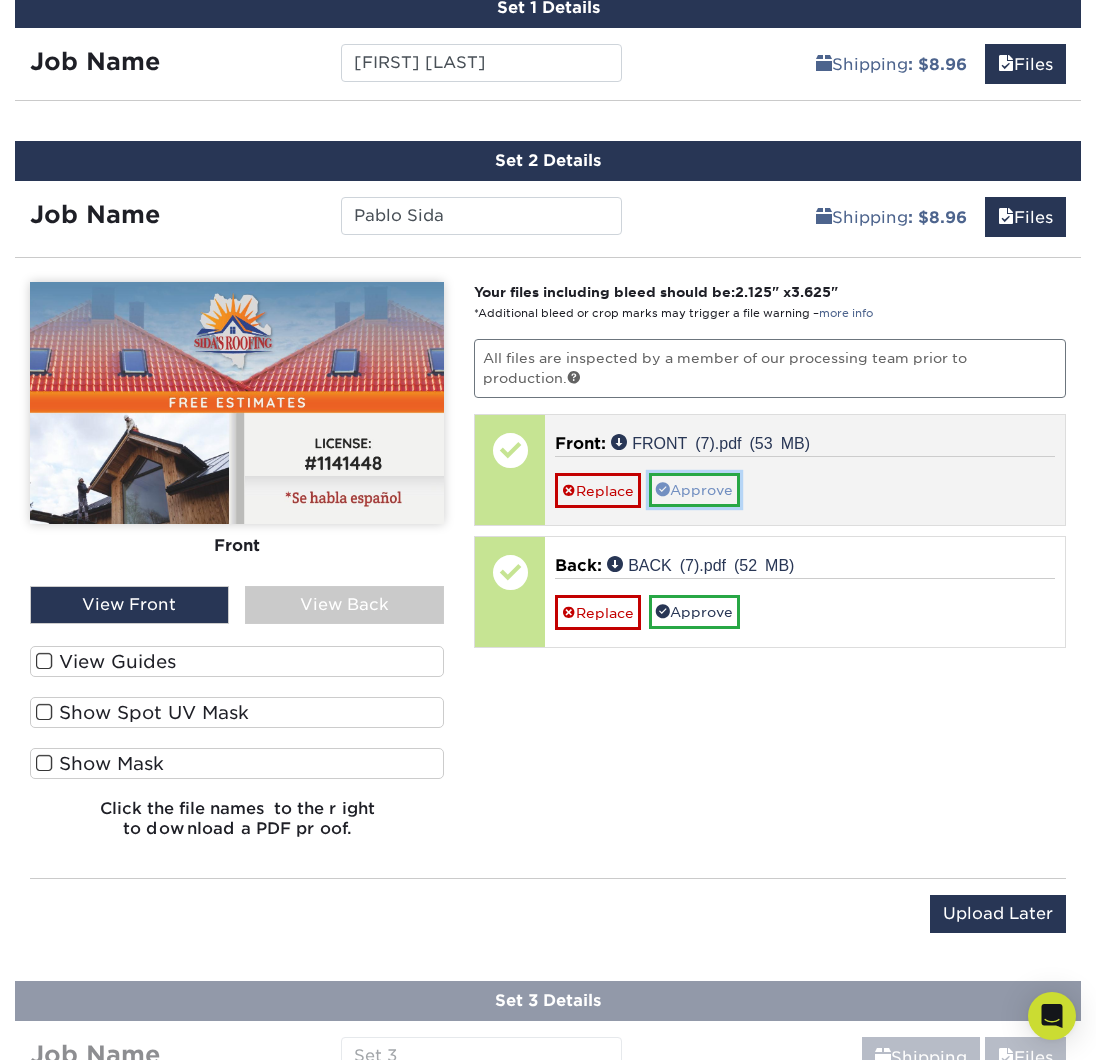 click on "Approve" at bounding box center [694, 490] 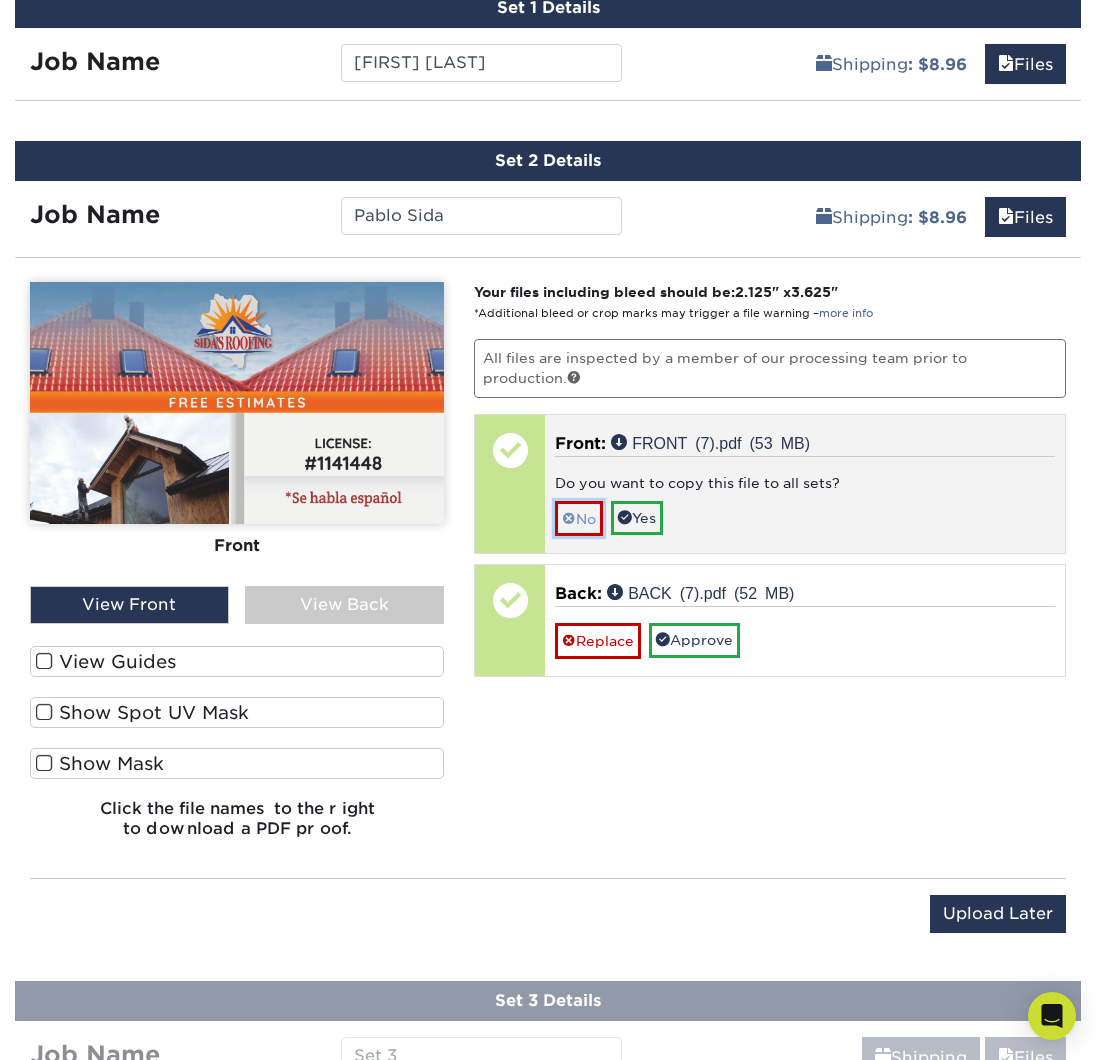 click on "No" at bounding box center (579, 518) 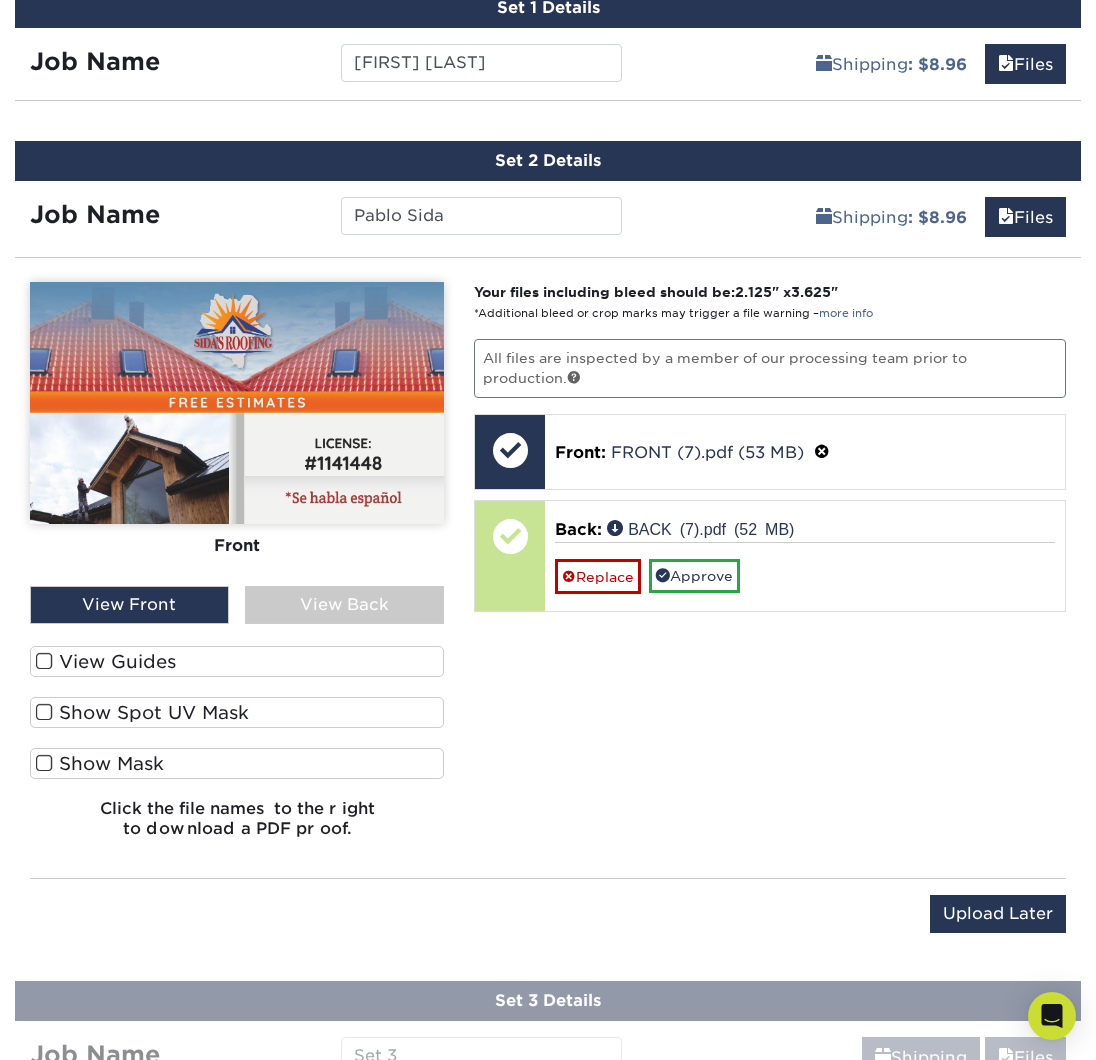 click on "View Back" at bounding box center [344, 605] 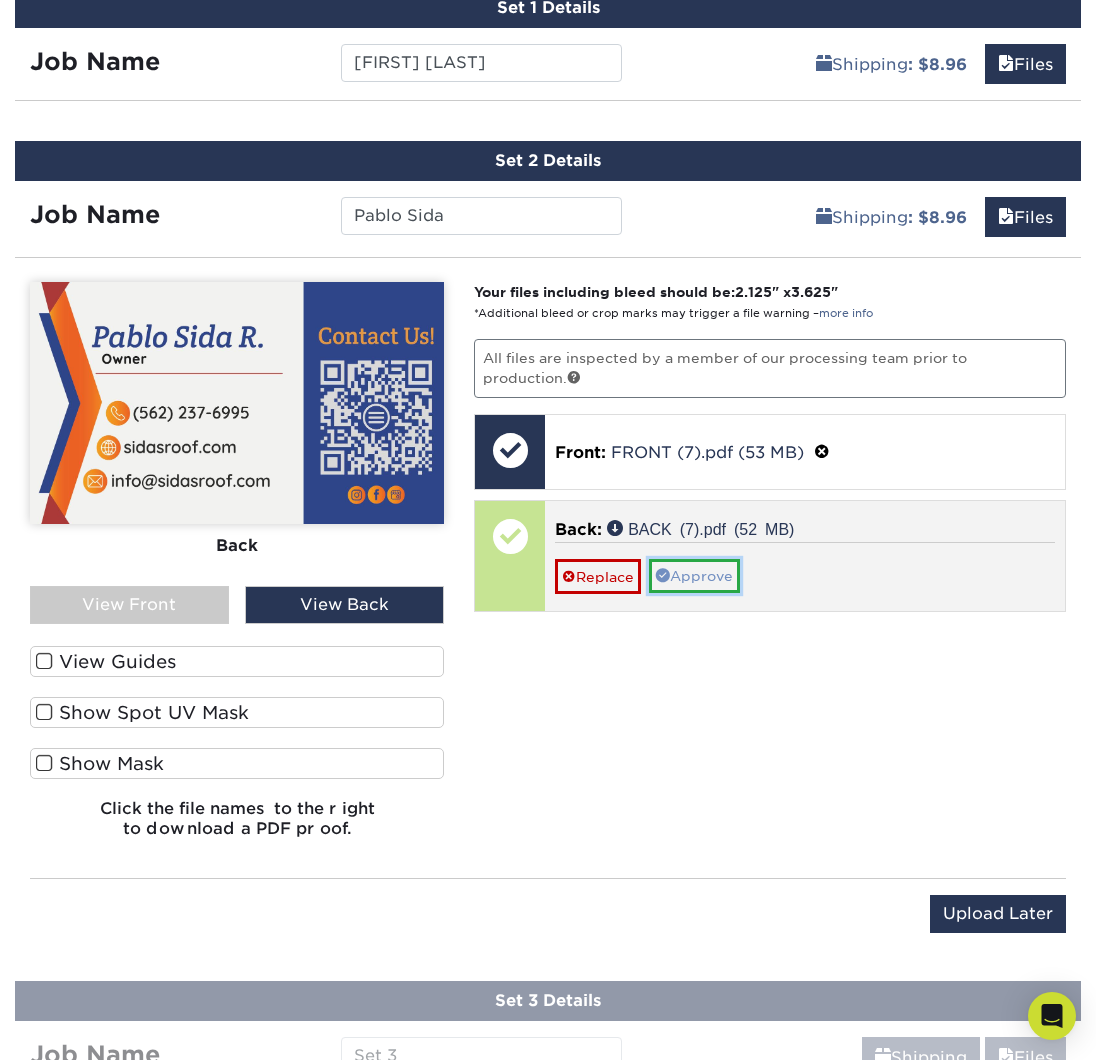 click at bounding box center (663, 575) 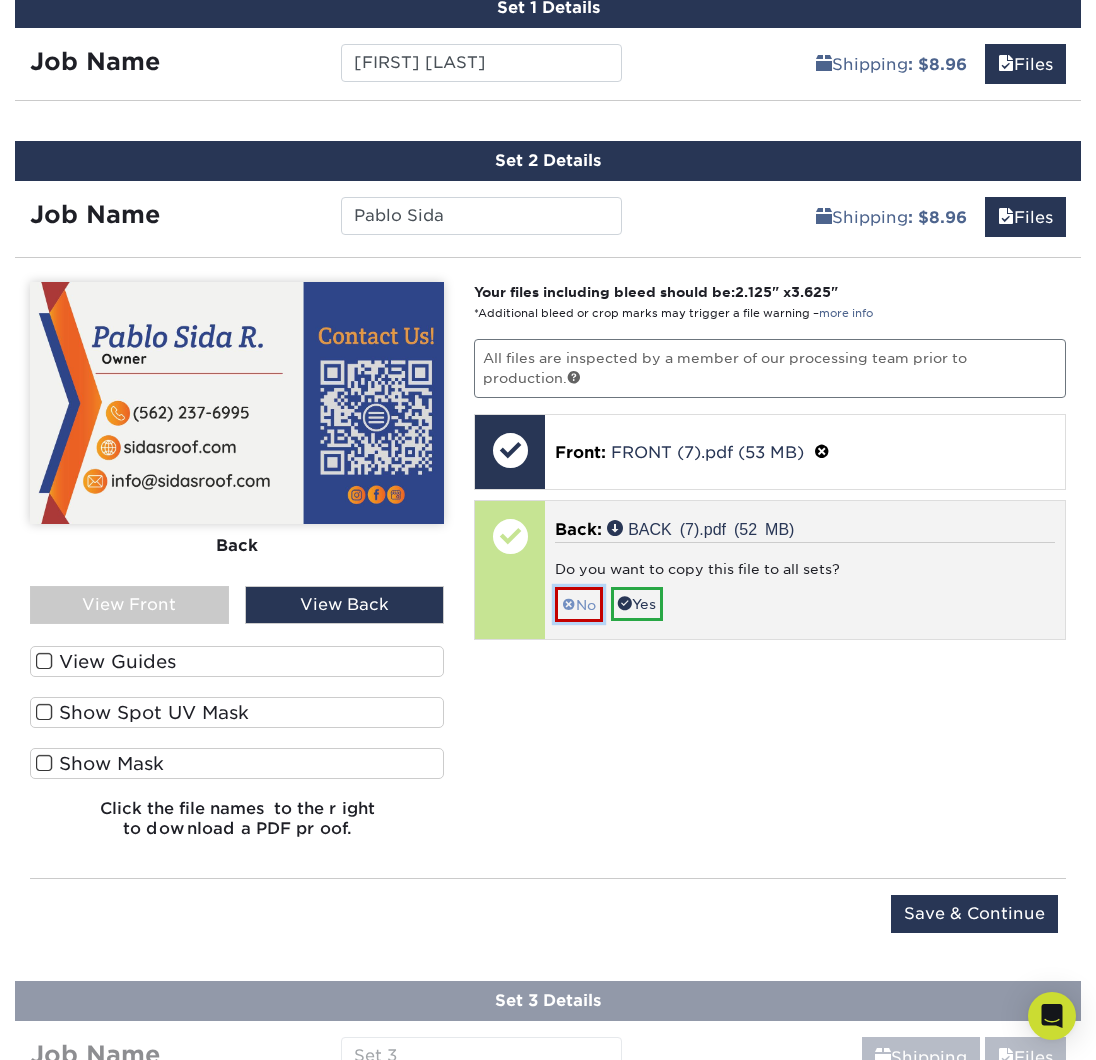 click on "No" at bounding box center (579, 604) 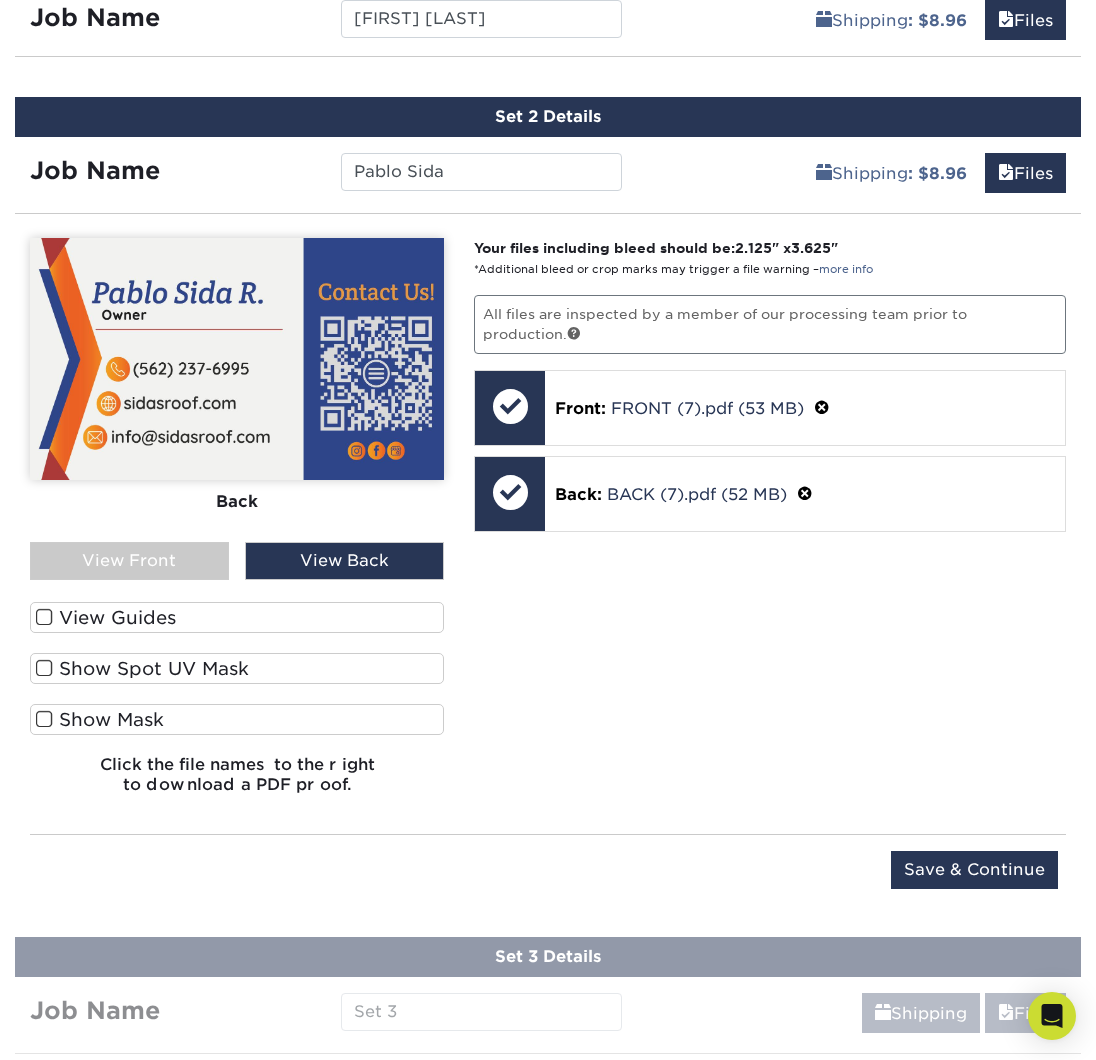 scroll, scrollTop: 1205, scrollLeft: 0, axis: vertical 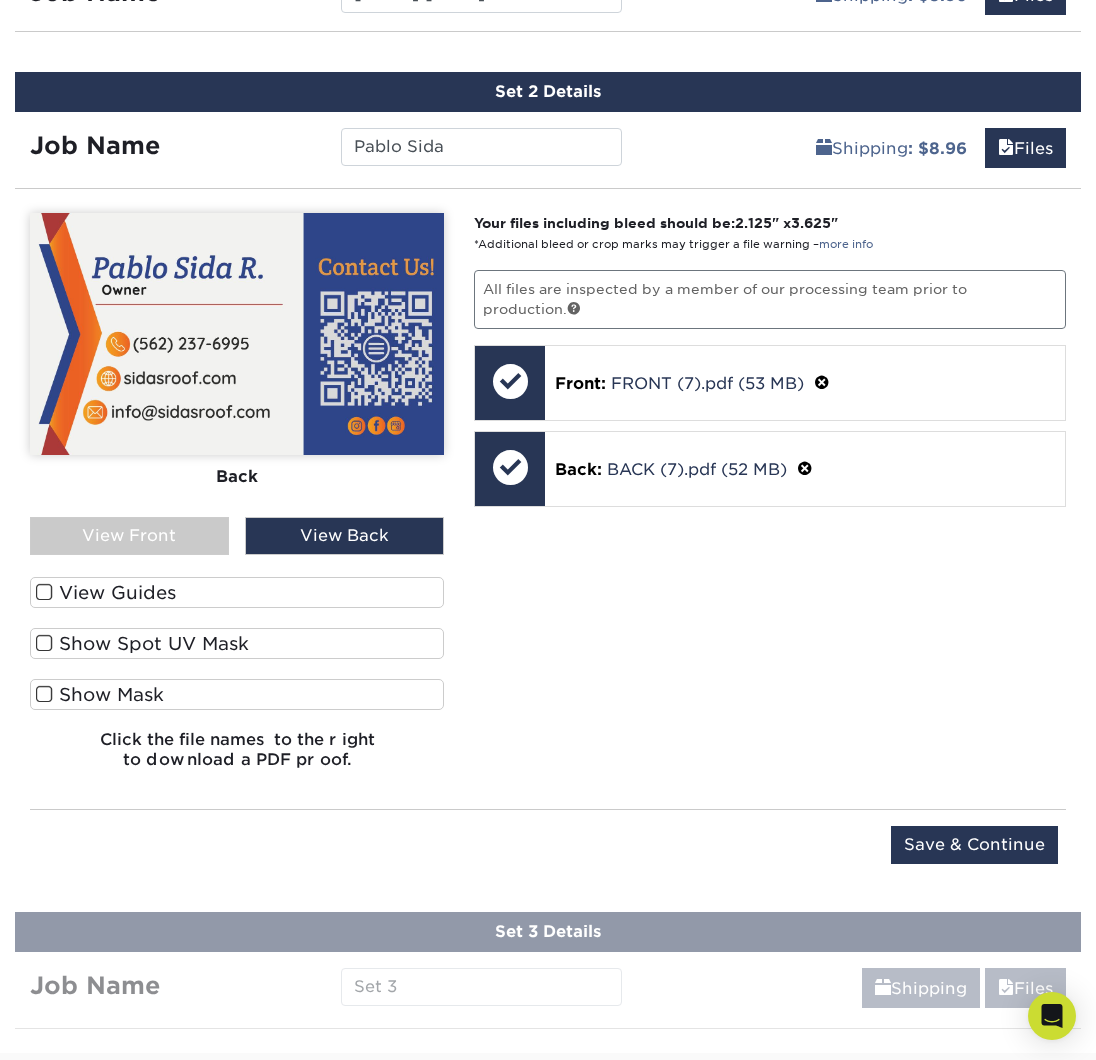 click on "View Guides" at bounding box center (237, 592) 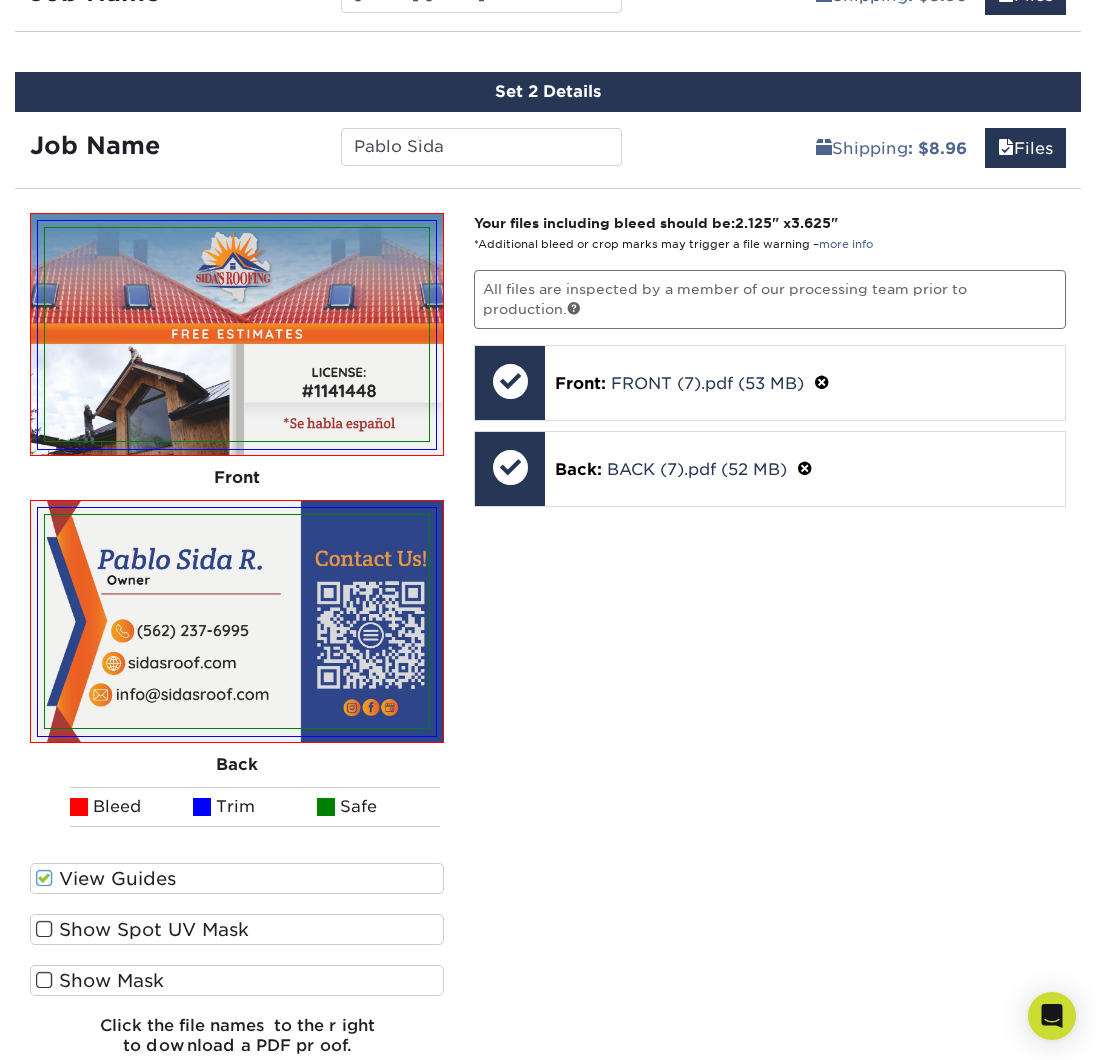 scroll, scrollTop: 1206, scrollLeft: 0, axis: vertical 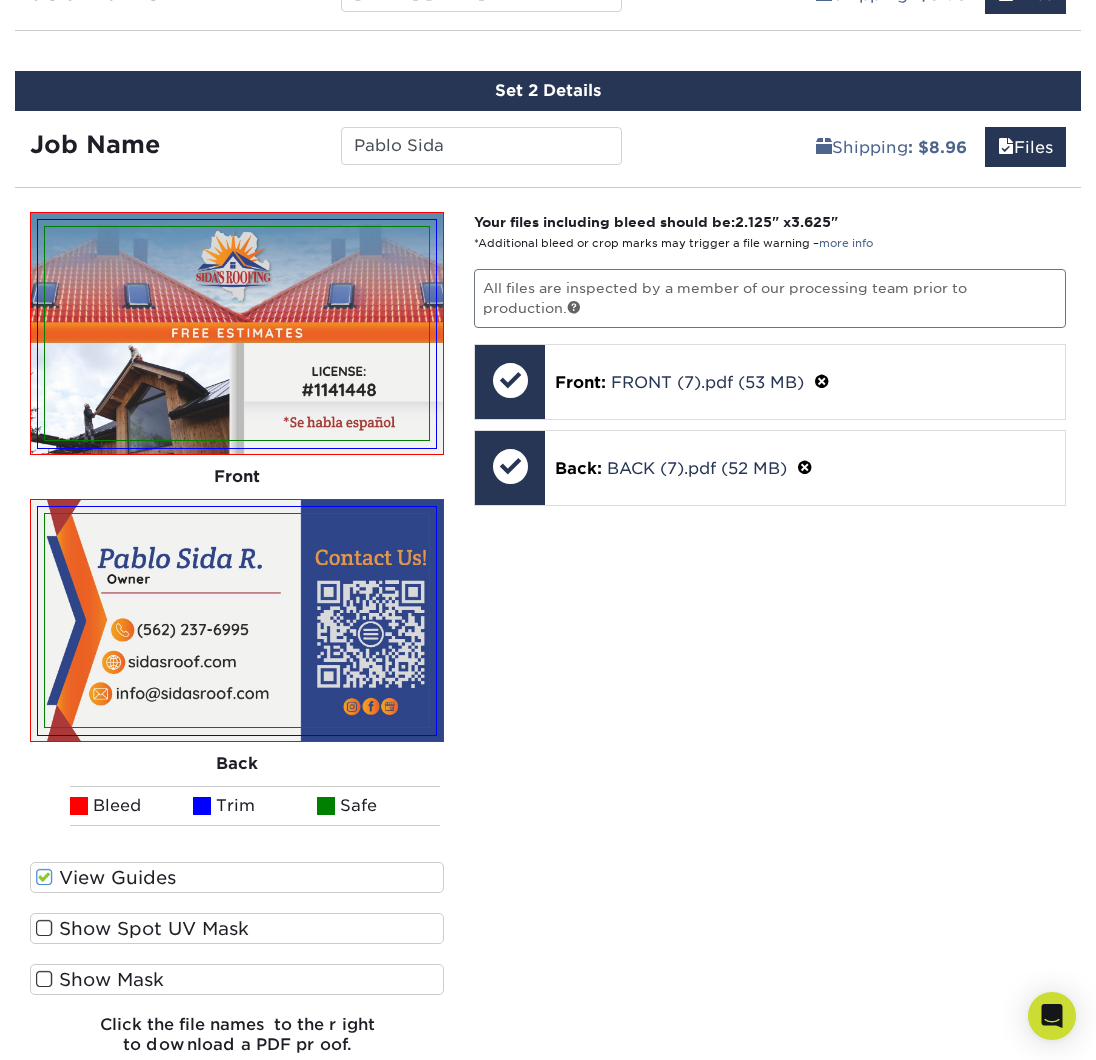 click on "View Guides" at bounding box center [237, 877] 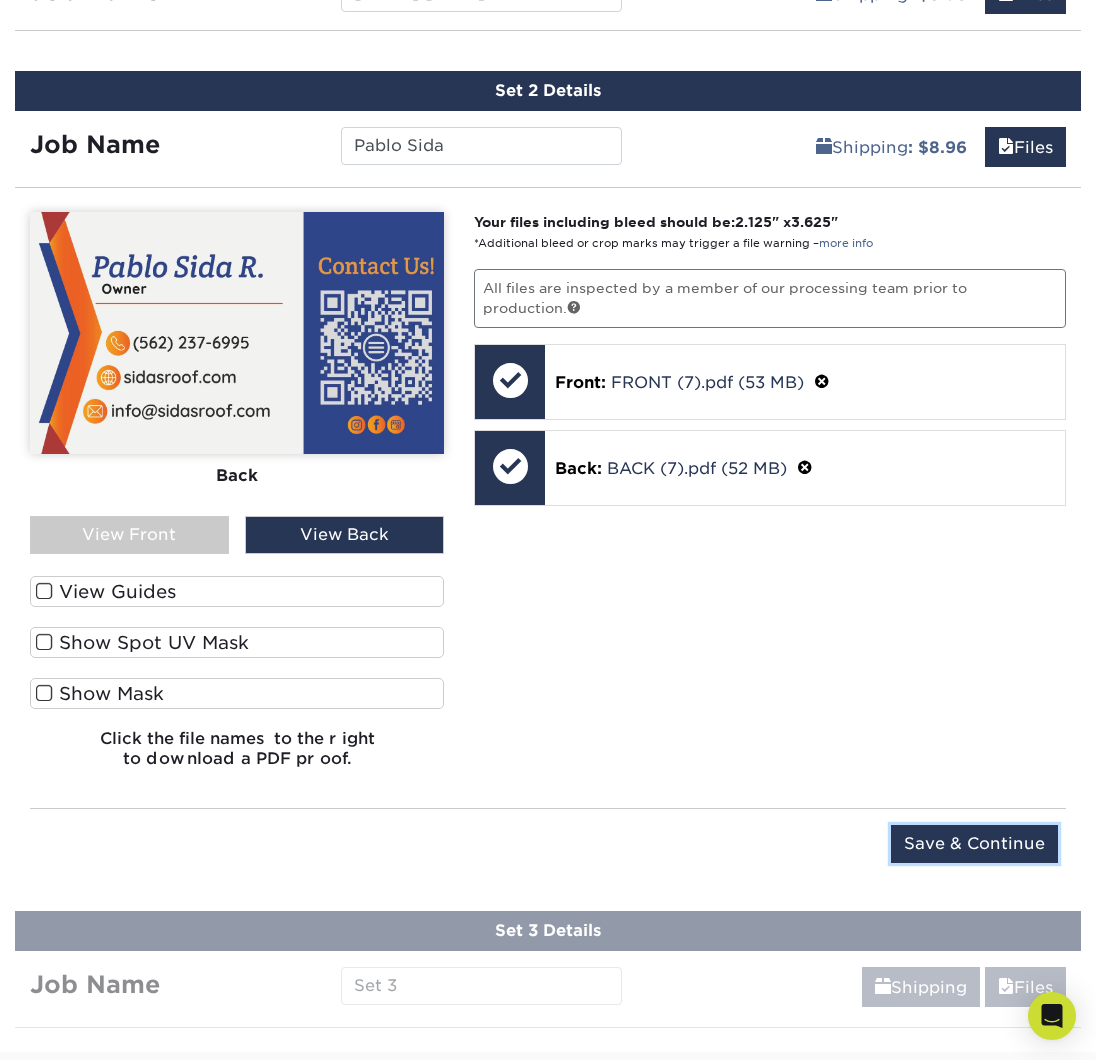 click on "Save & Continue" at bounding box center [974, 844] 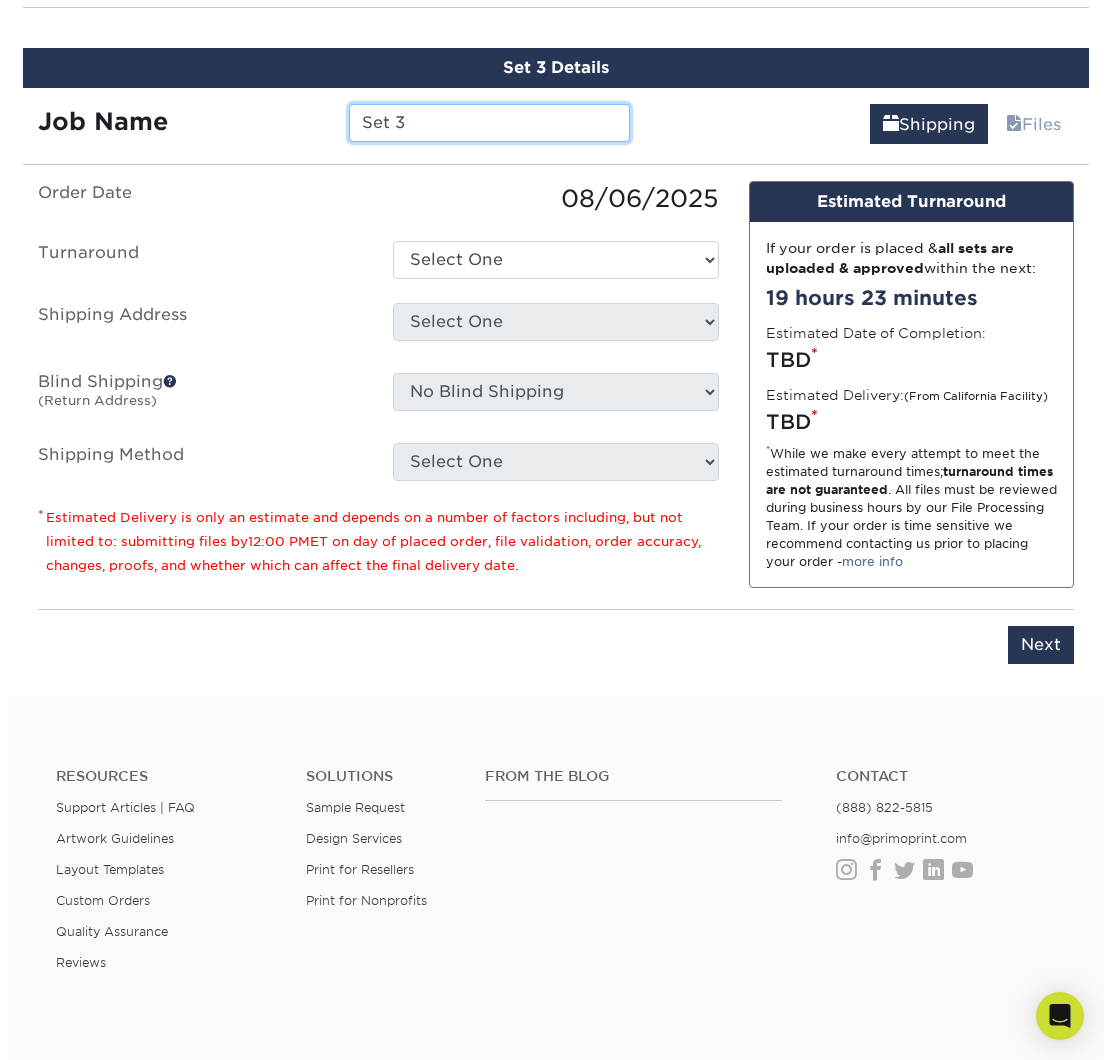 scroll, scrollTop: 1387, scrollLeft: 0, axis: vertical 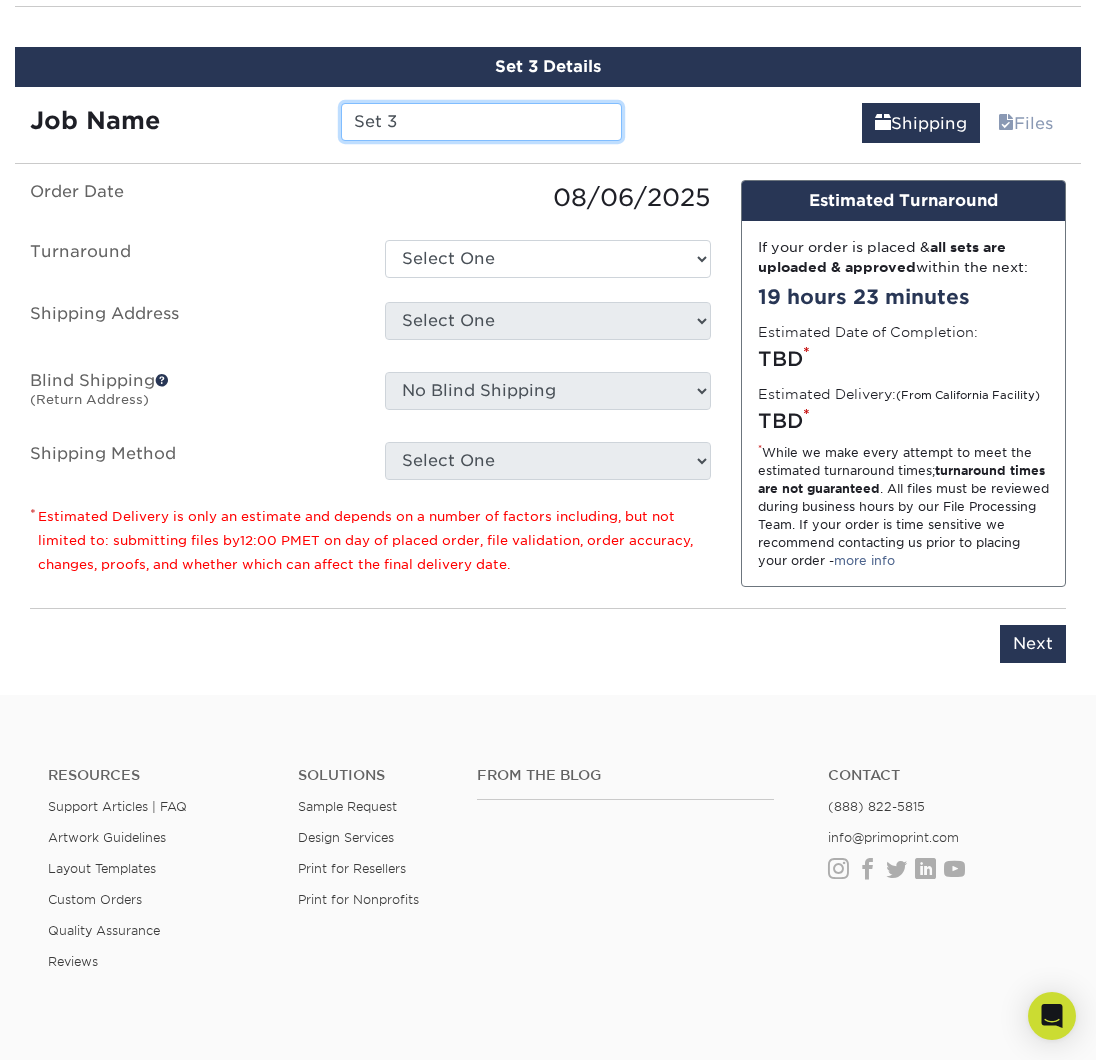 click on "Set 3" at bounding box center [481, 122] 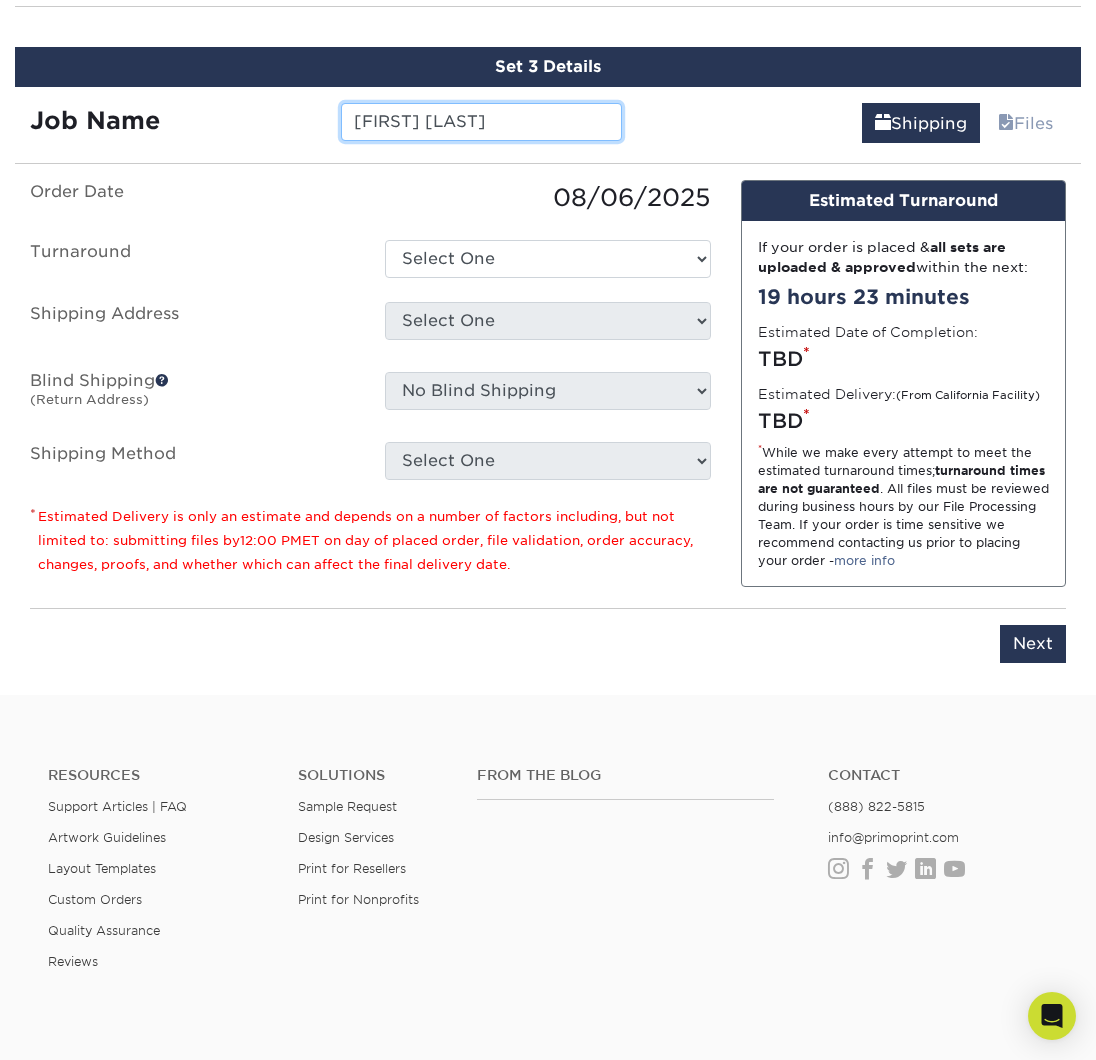 type on "[FIRST] [LAST]" 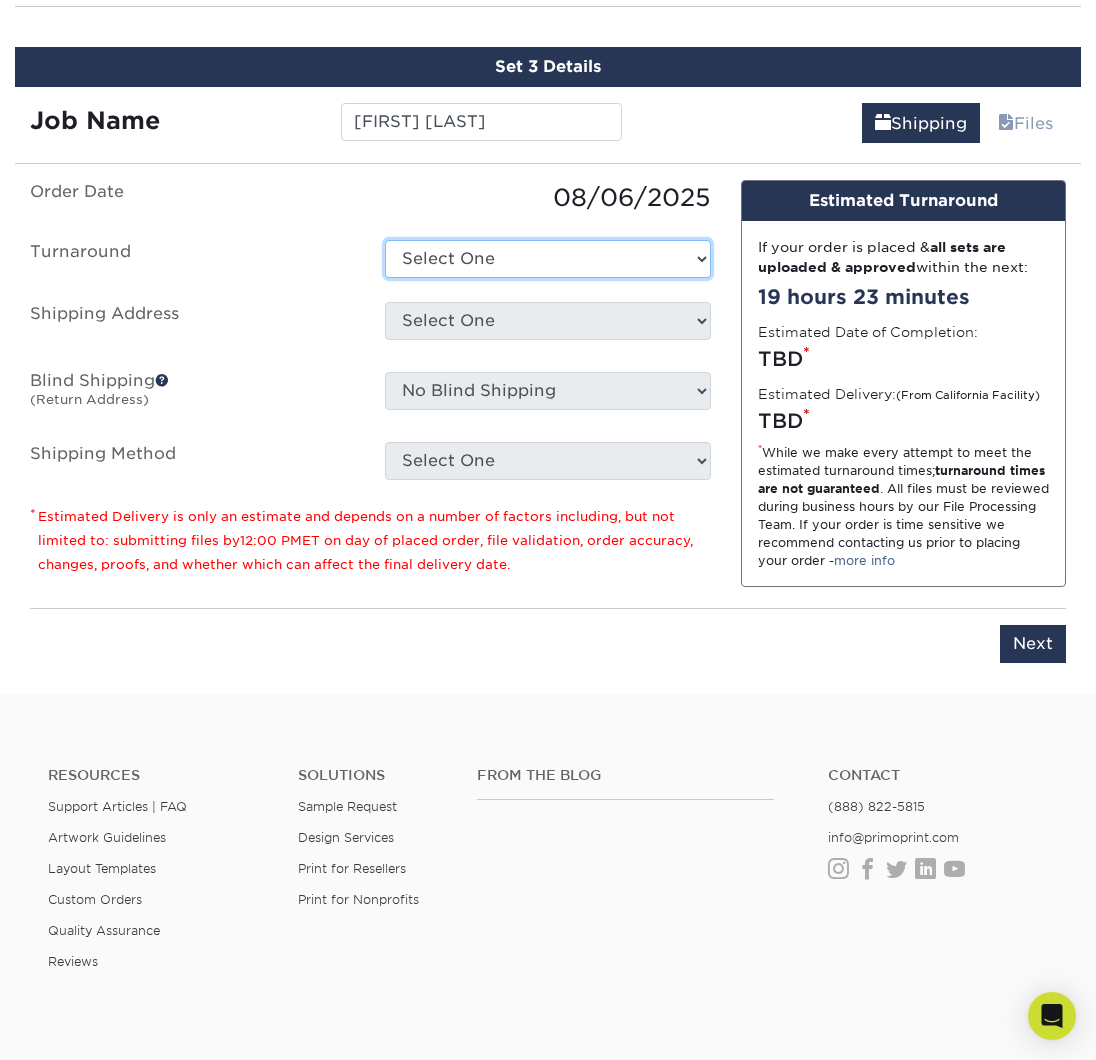 click on "Select One 2-4 Business Days 2 Day Next Business Day" at bounding box center (547, 259) 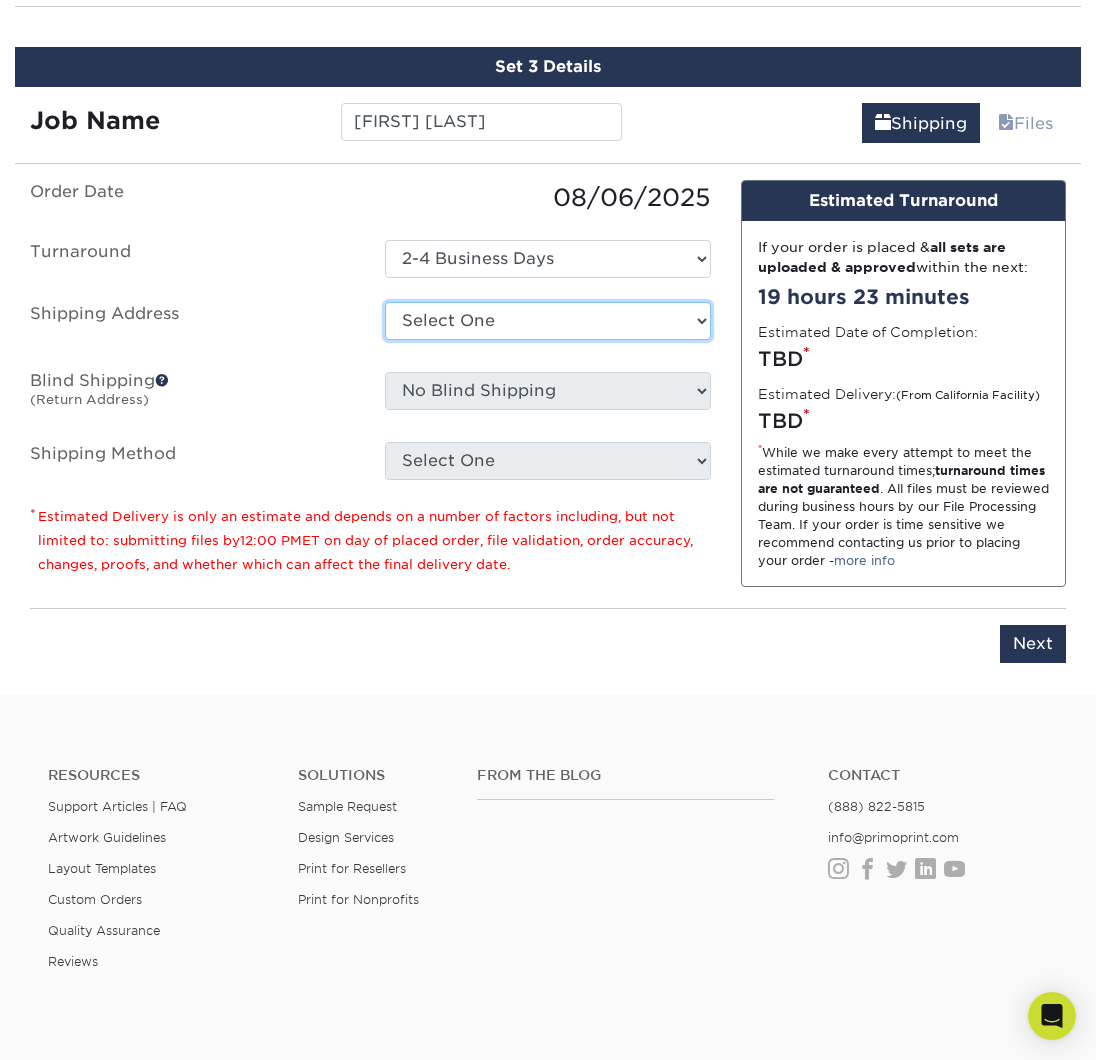 click on "Select One
176 S Mountain View
Abraham Romero
Adrian Marquina
Cesar Cuenca 3C Fencing inc
Contractors State License Preparation
Crisoforo Castro
CSLP Anaheim
CSLP Chula Vista
CSLP EL MONTE
CSLP GARDEN GROOVE
CSLP Highland
CSLP North Hills
CSLP SACRAMENTO
CSLP Sacramento
CSLP San Bernardino
CSLP Temecula
Edi Morales
El Monte - Sergio Martinez
Eliseo Reyes" at bounding box center (547, 321) 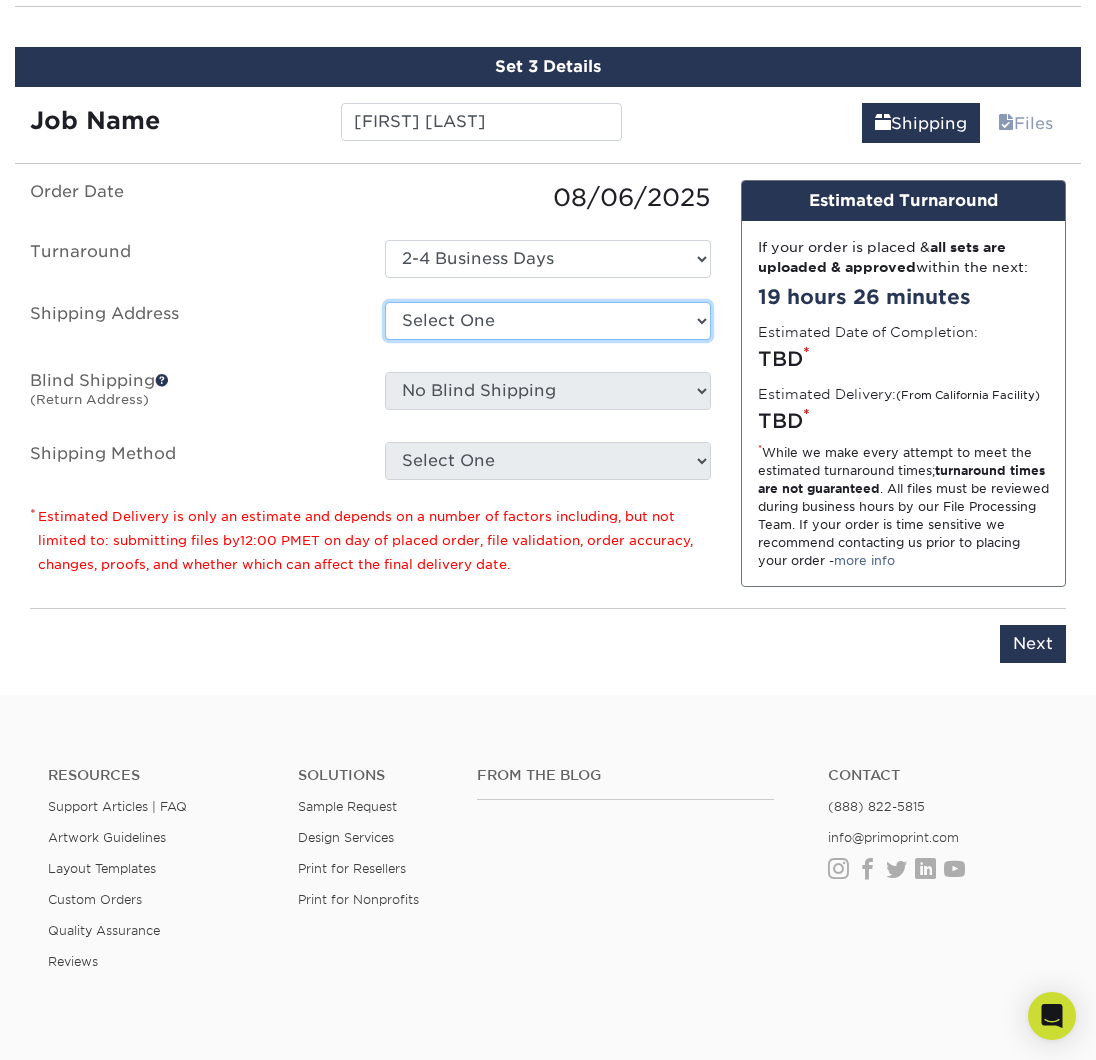 select on "newaddress" 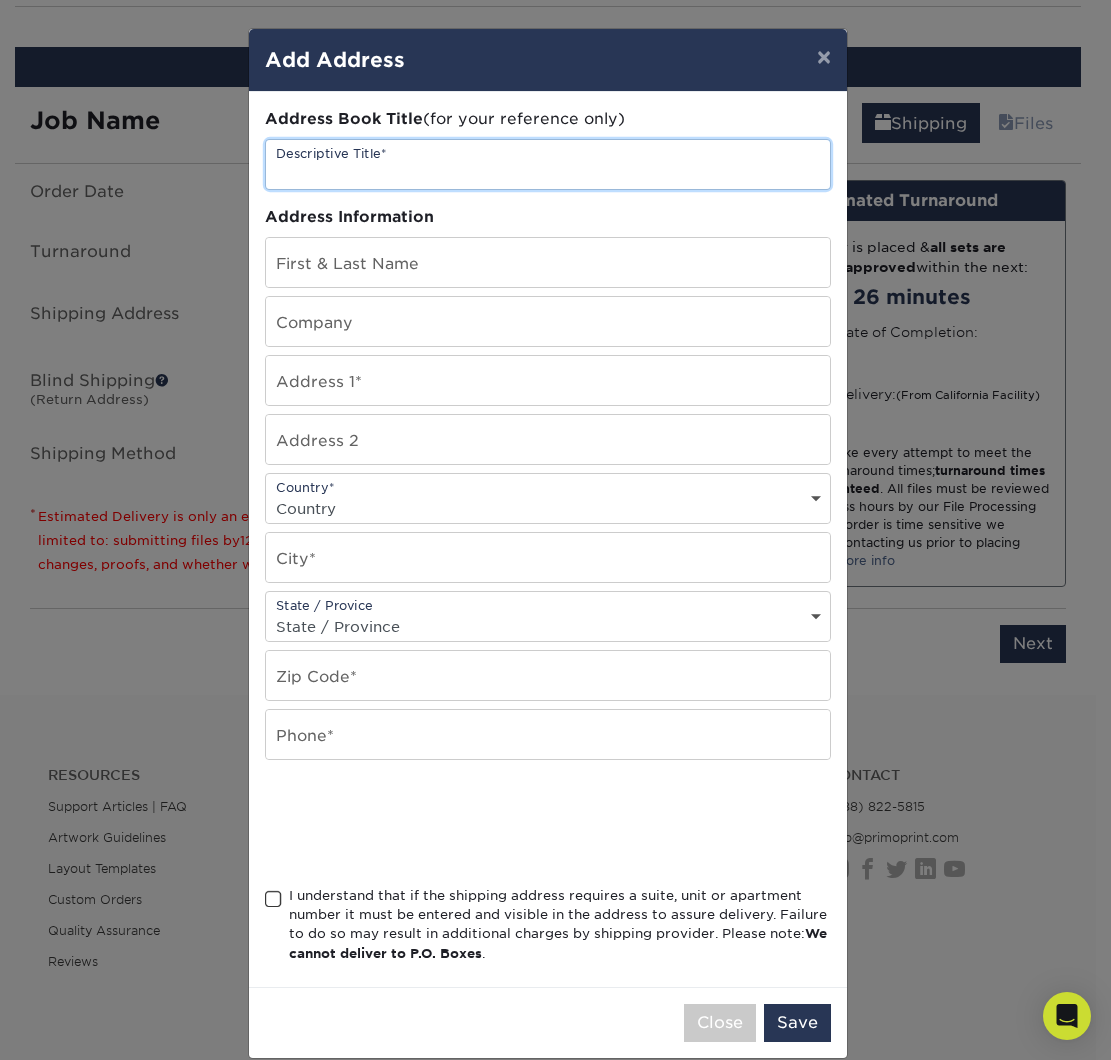 click at bounding box center [548, 164] 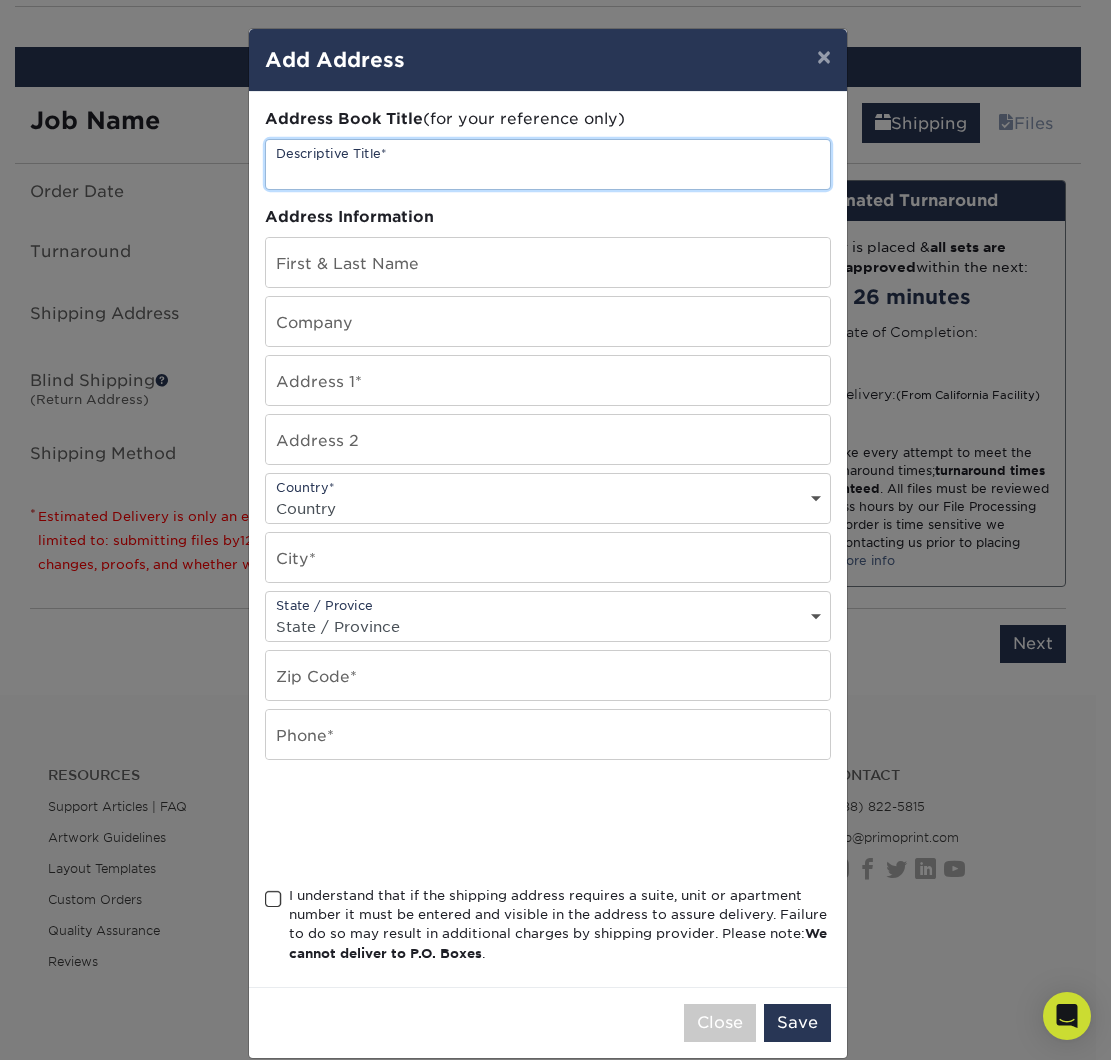 paste on "14115-2 quinnault rd apple valley CA 92307" 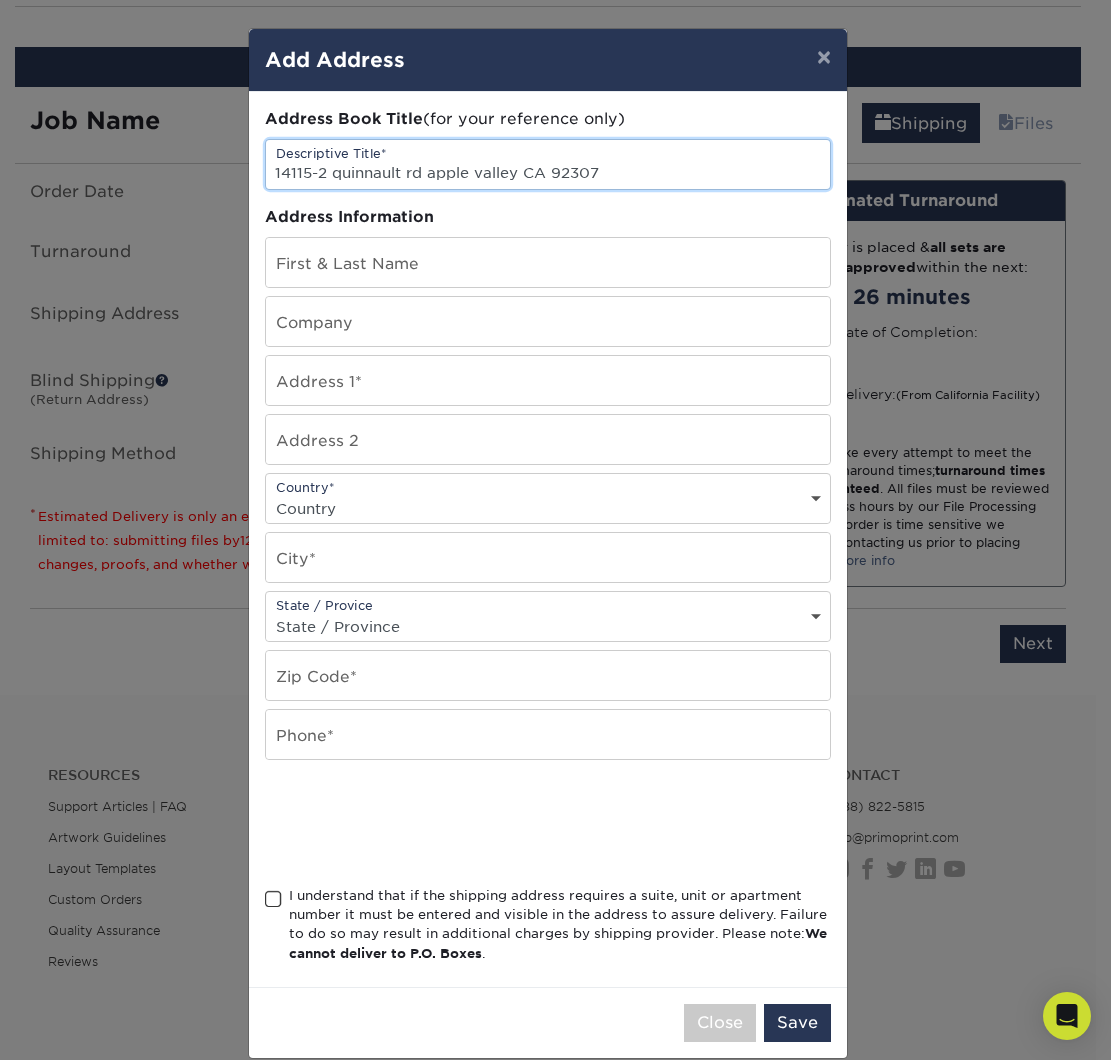 type on "14115-2 quinnault rd apple valley CA 92307" 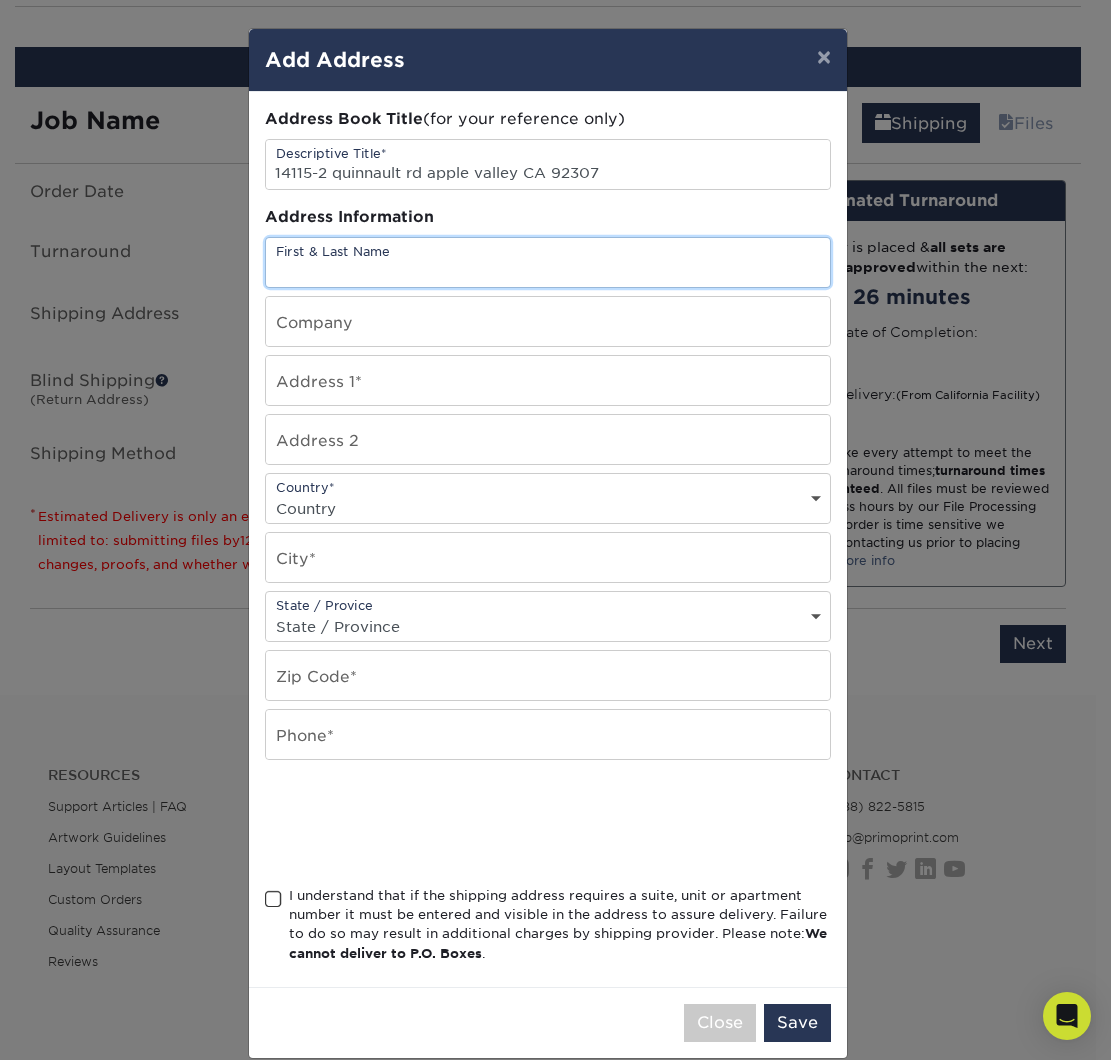 click at bounding box center [548, 262] 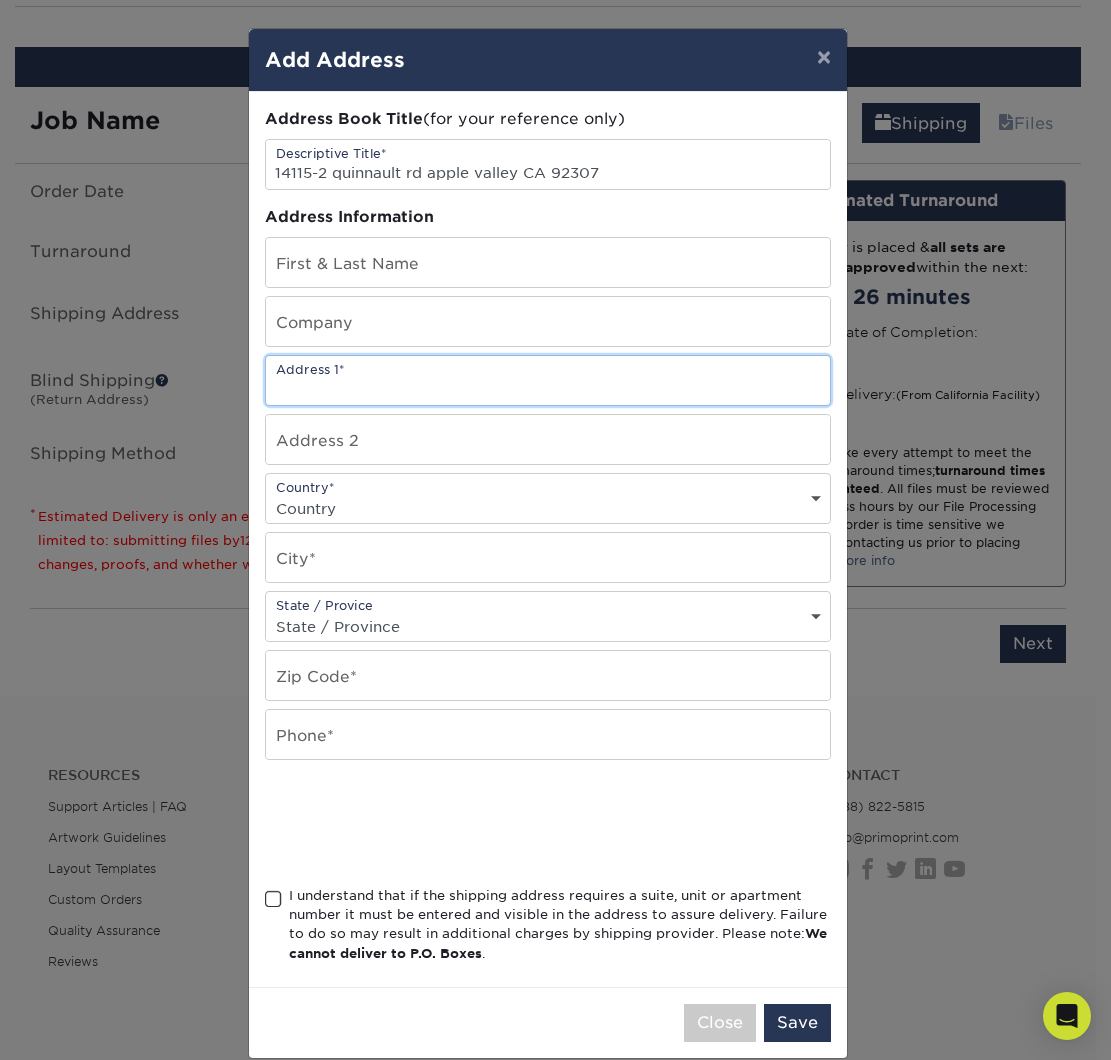 click at bounding box center (548, 380) 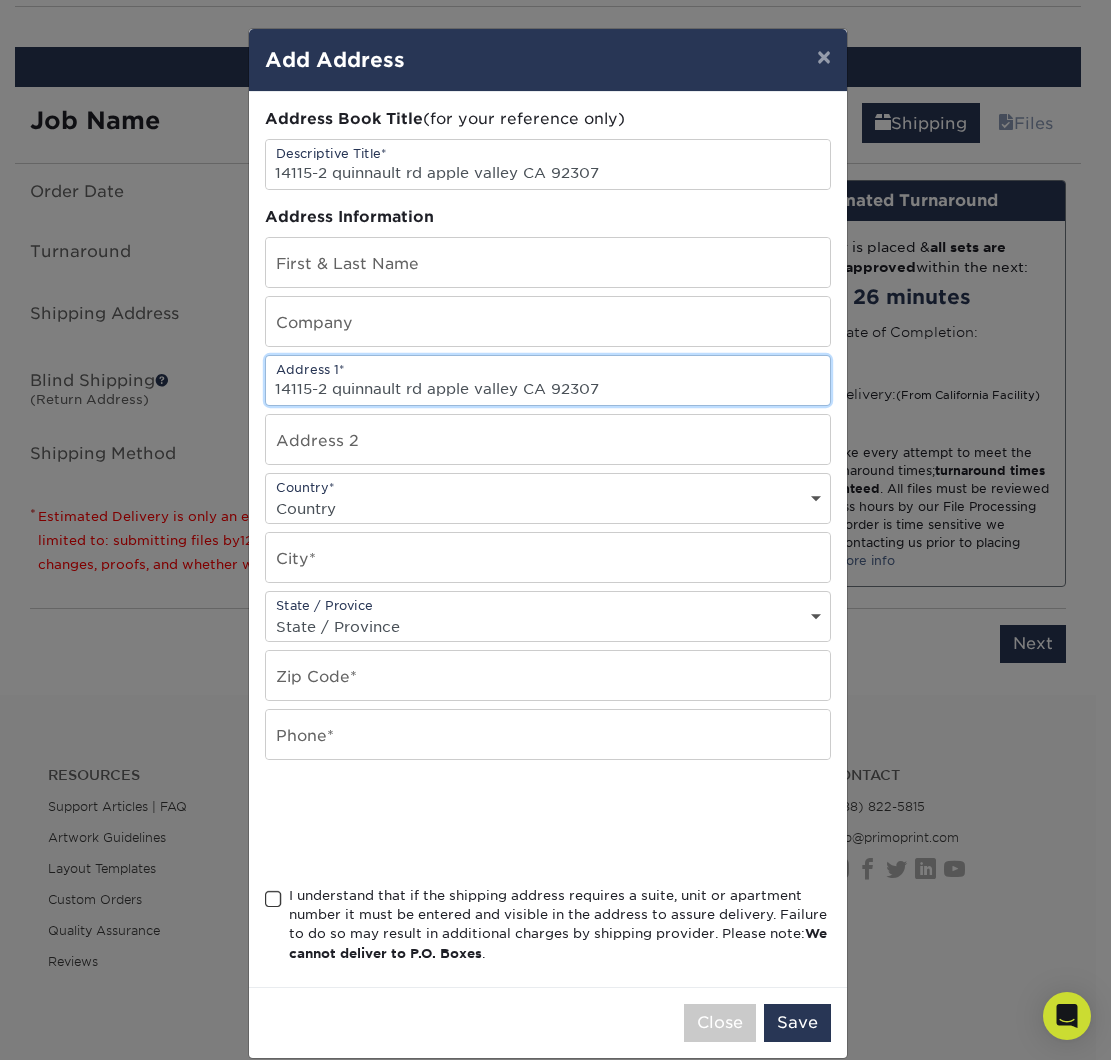 type on "14115-2 quinnault rd apple valley CA 92307" 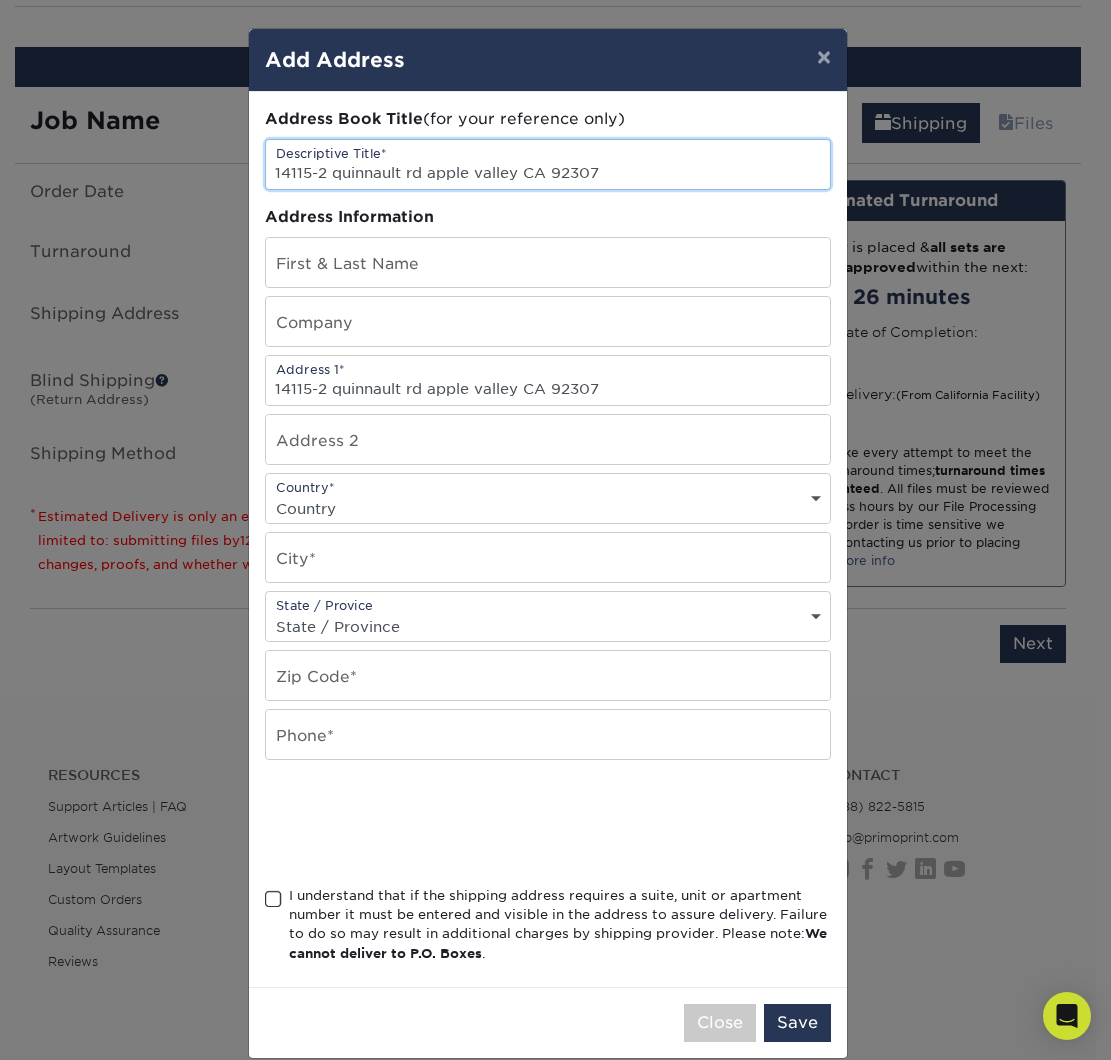 click on "14115-2 quinnault rd apple valley CA 92307" at bounding box center [548, 164] 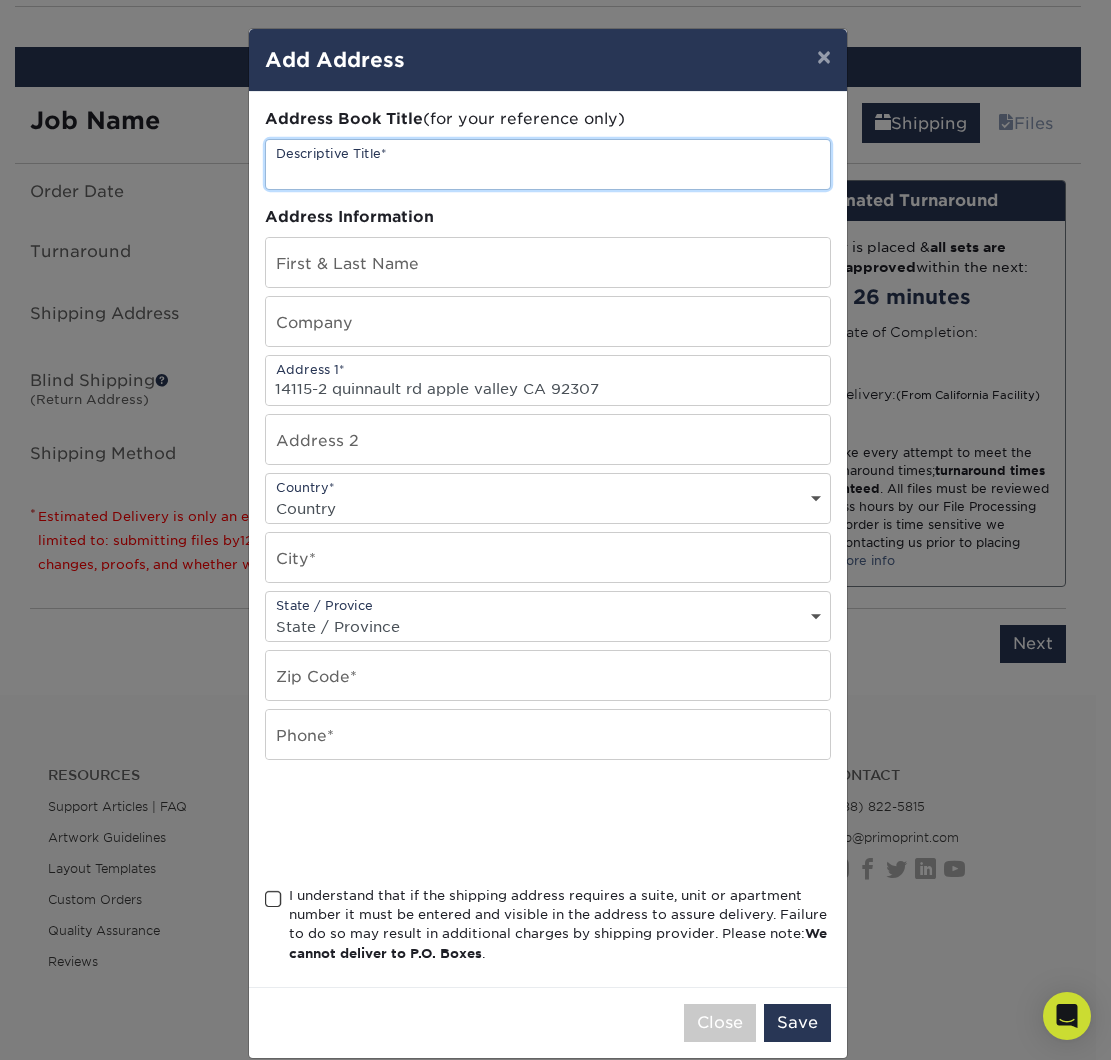 type 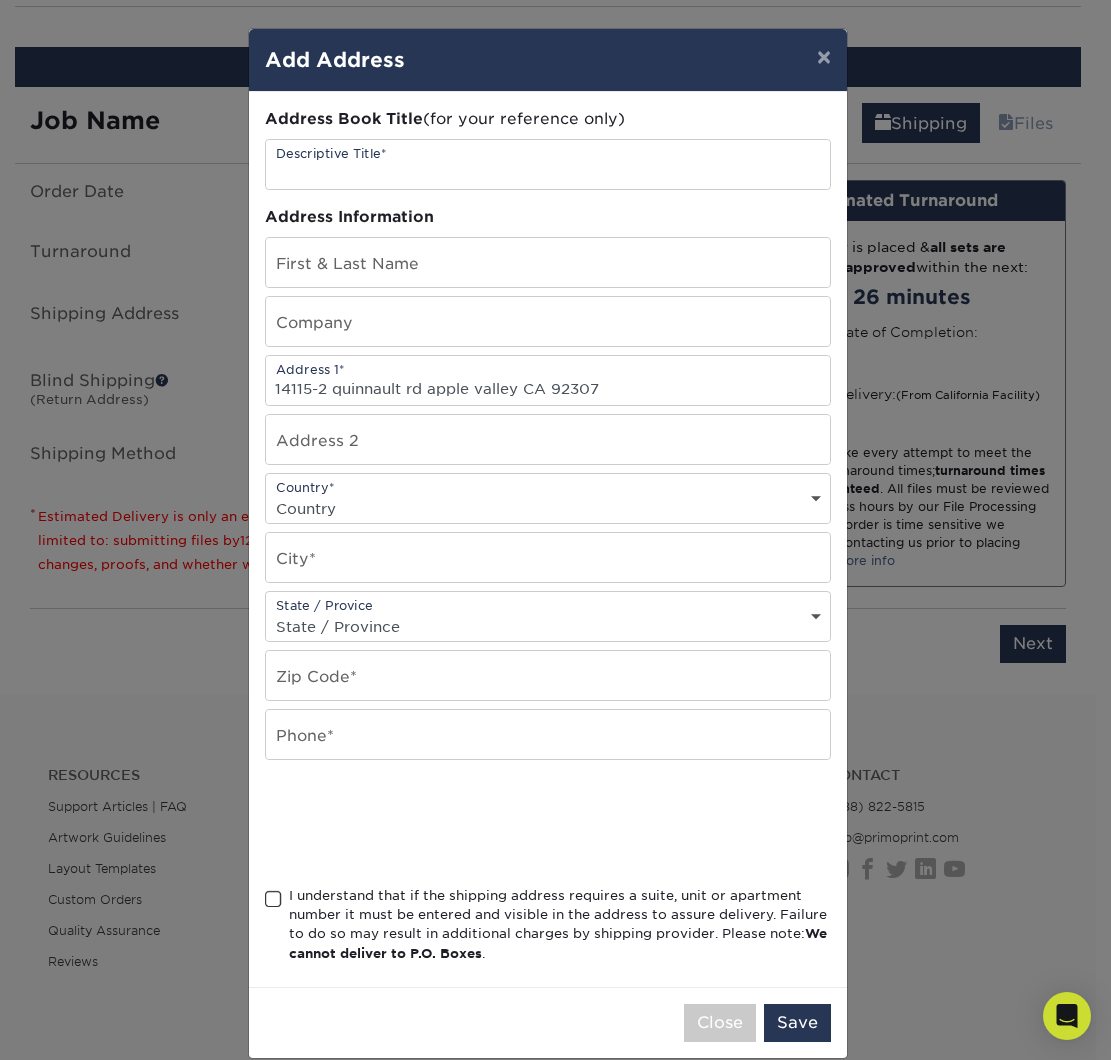 click on "Address Book Title  (for your reference only)
Descriptive Title*
Address Information
First & Last Name
Company
Address 1*
14115-2 quinnault rd apple valley CA 92307
Address 2
Country*
Country United States ACT" at bounding box center (548, 539) 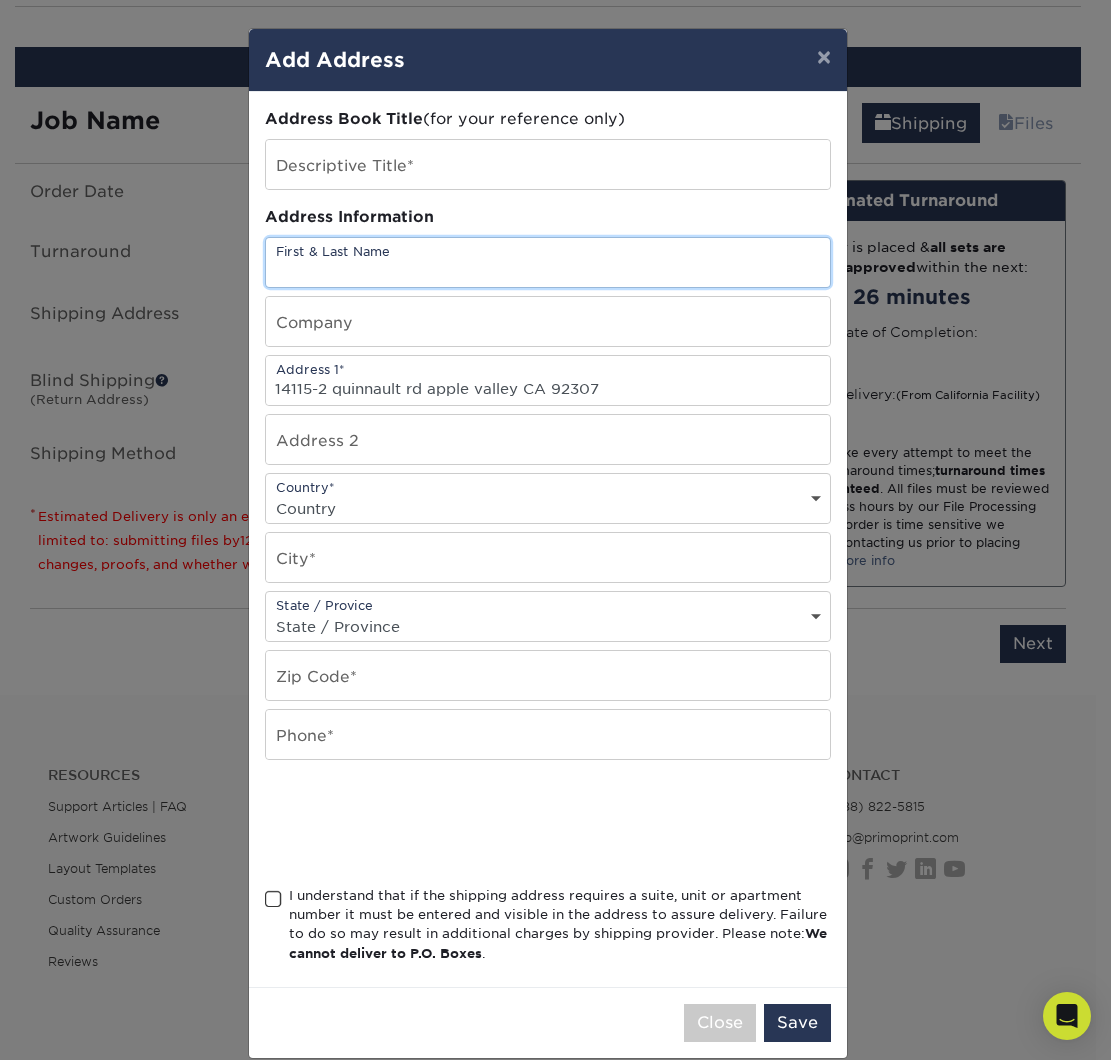 click at bounding box center (548, 262) 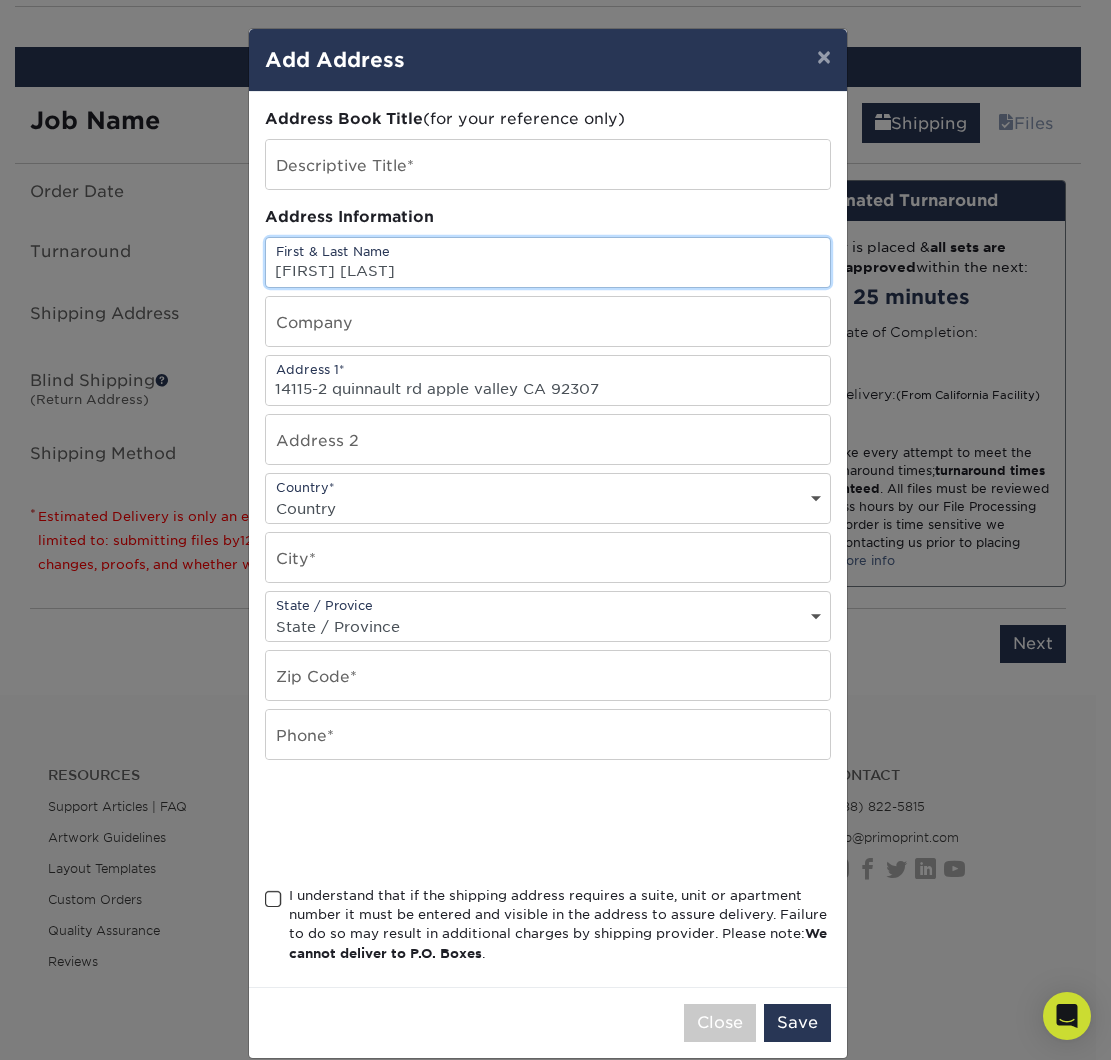 type on "[FIRST] [LAST]" 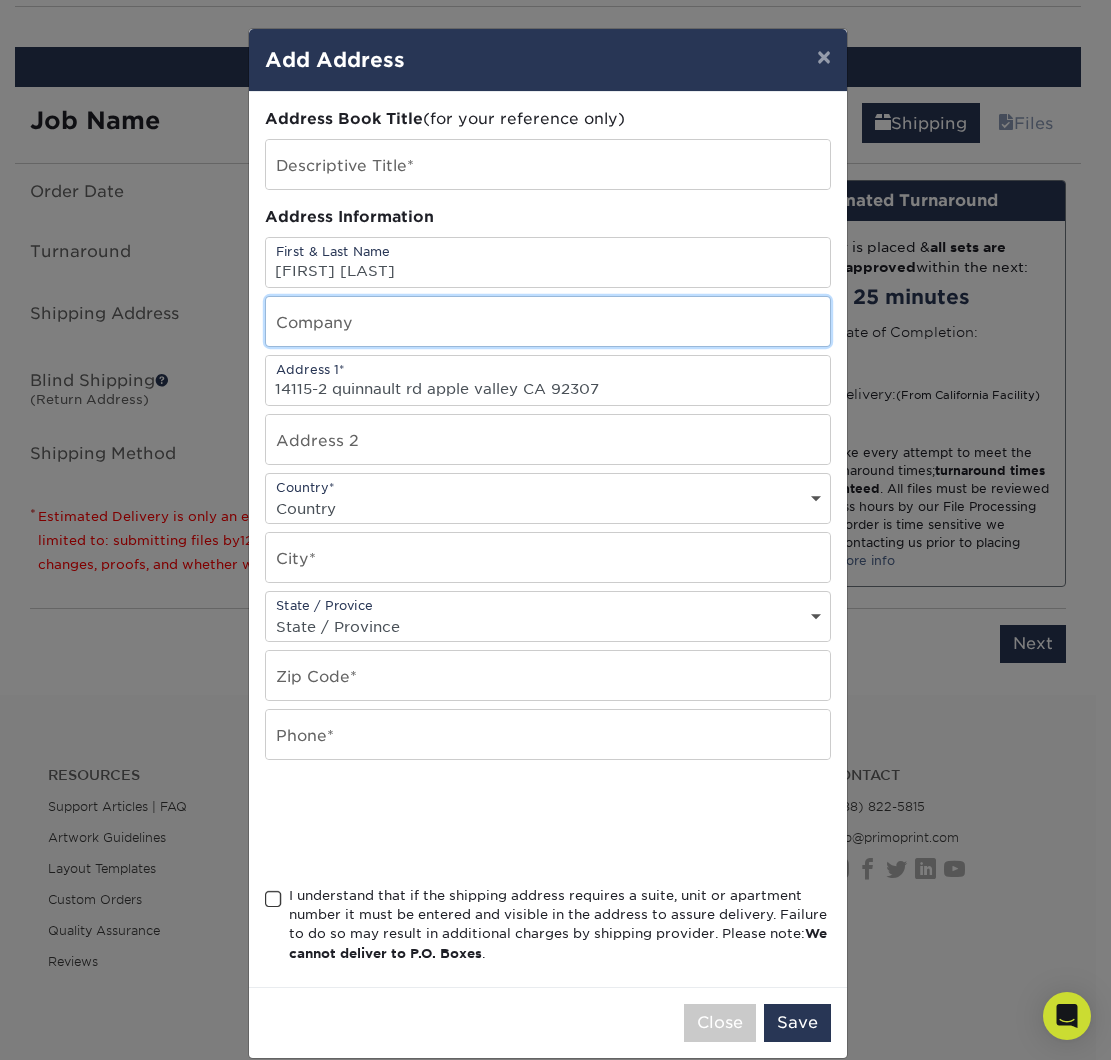 click at bounding box center (548, 321) 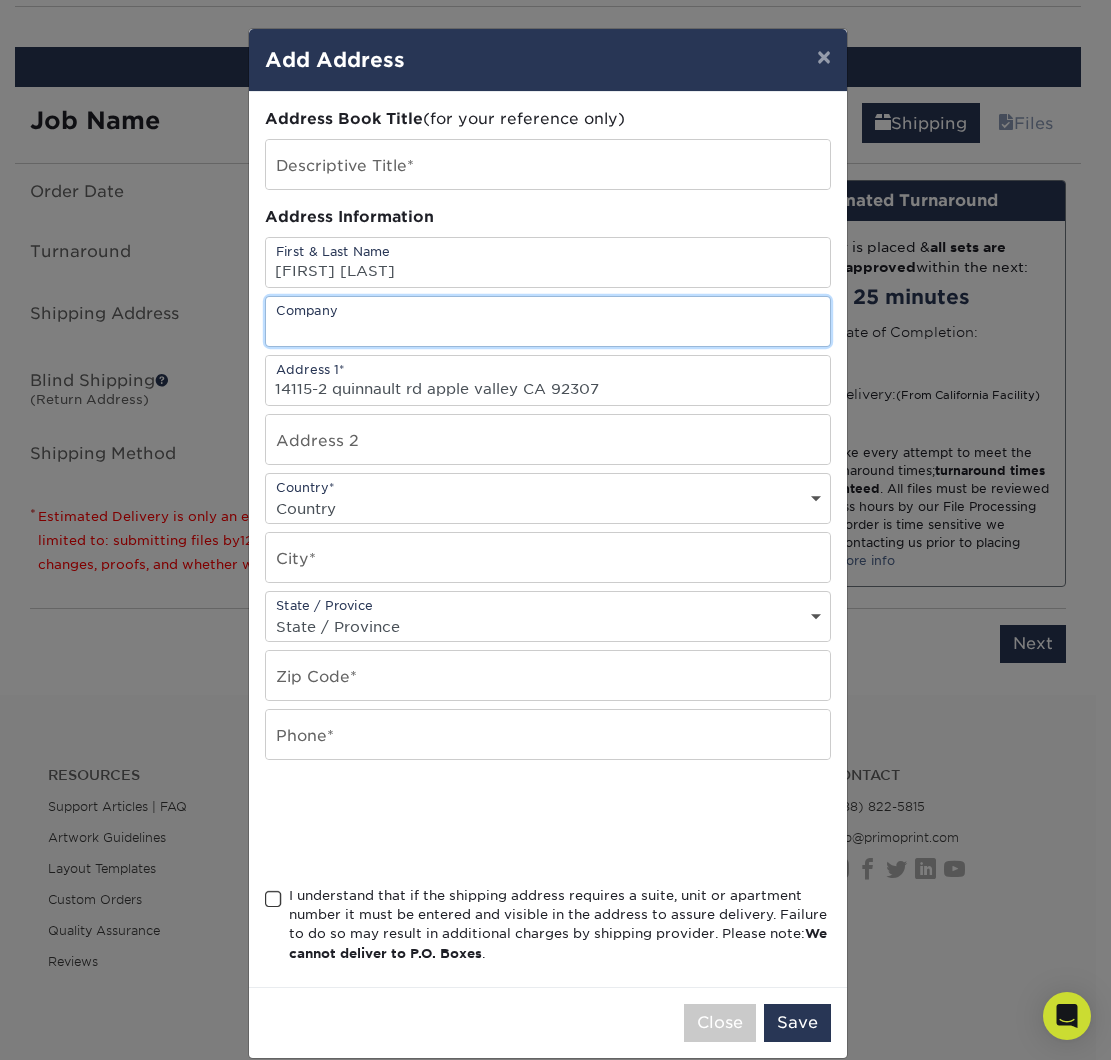 scroll, scrollTop: 15, scrollLeft: 0, axis: vertical 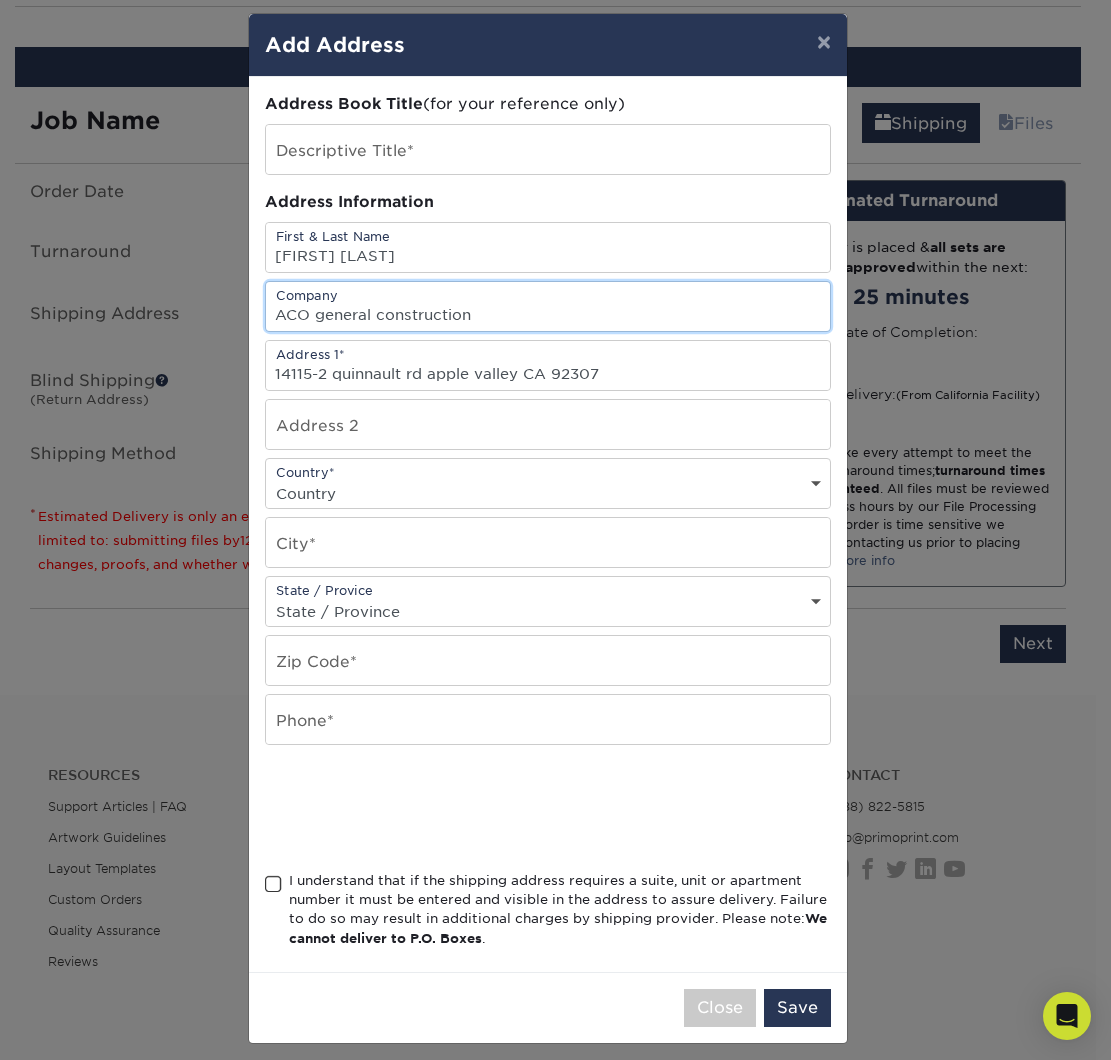 type on "ACO general construction" 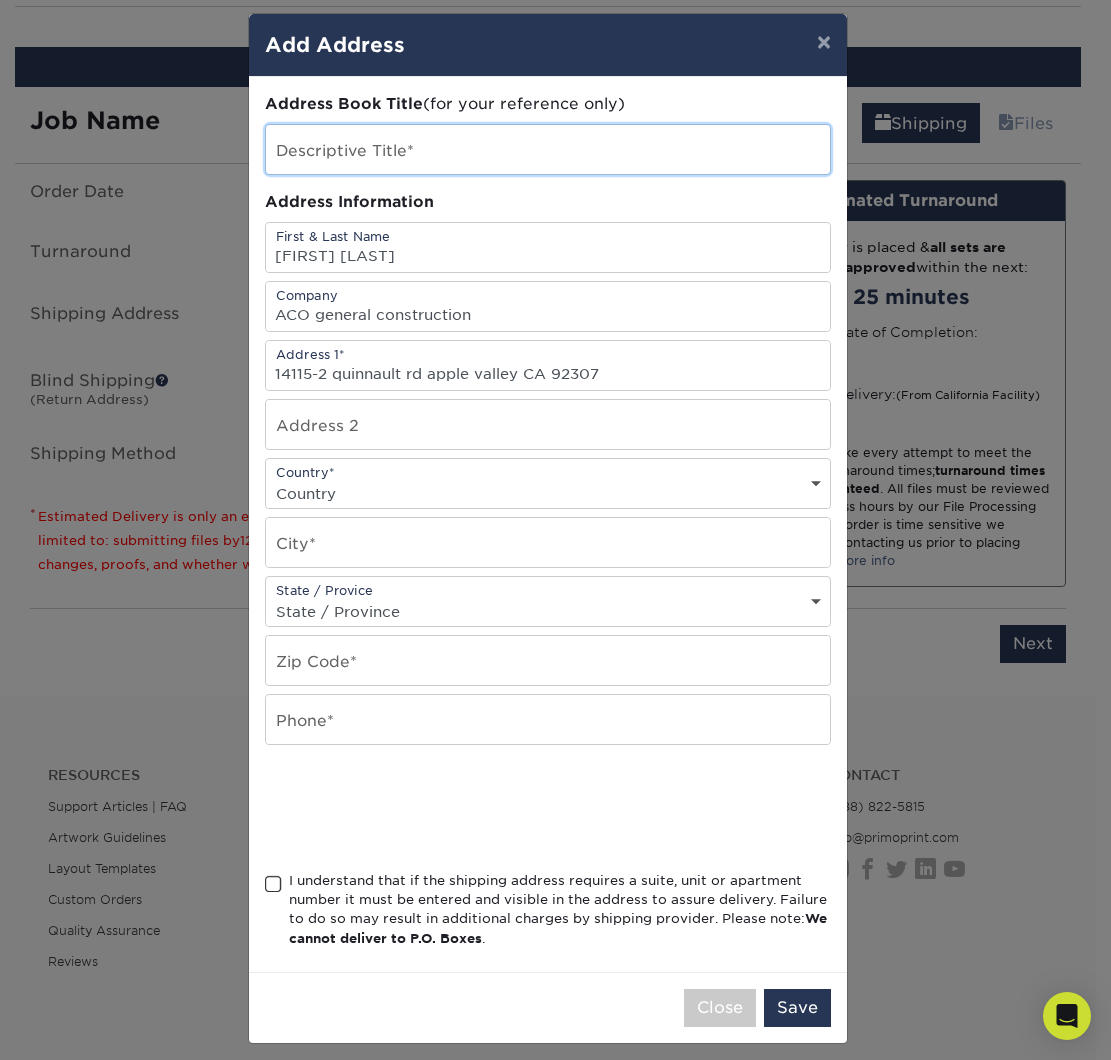 click at bounding box center (548, 149) 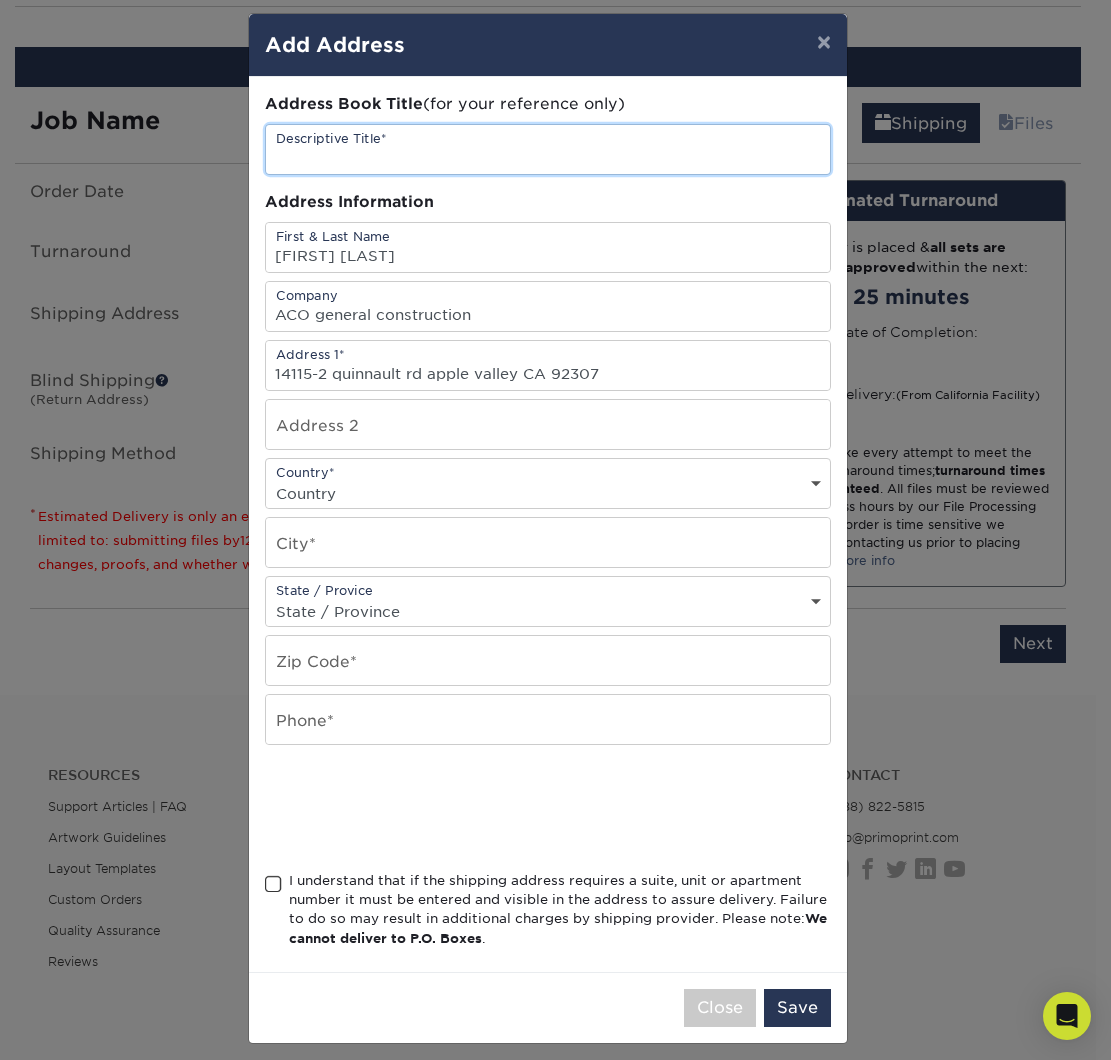 click at bounding box center [548, 149] 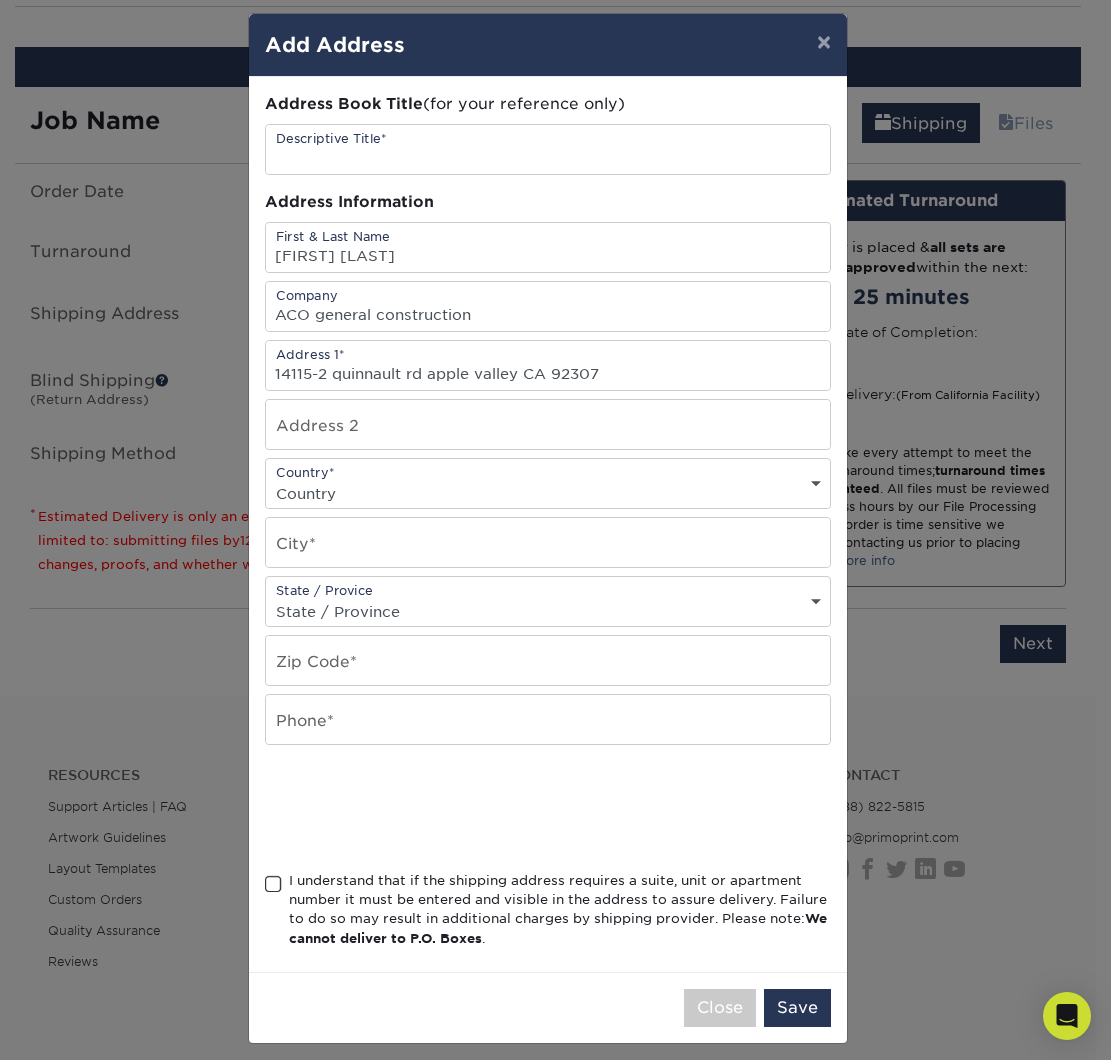 click on "Address Information" at bounding box center (548, 202) 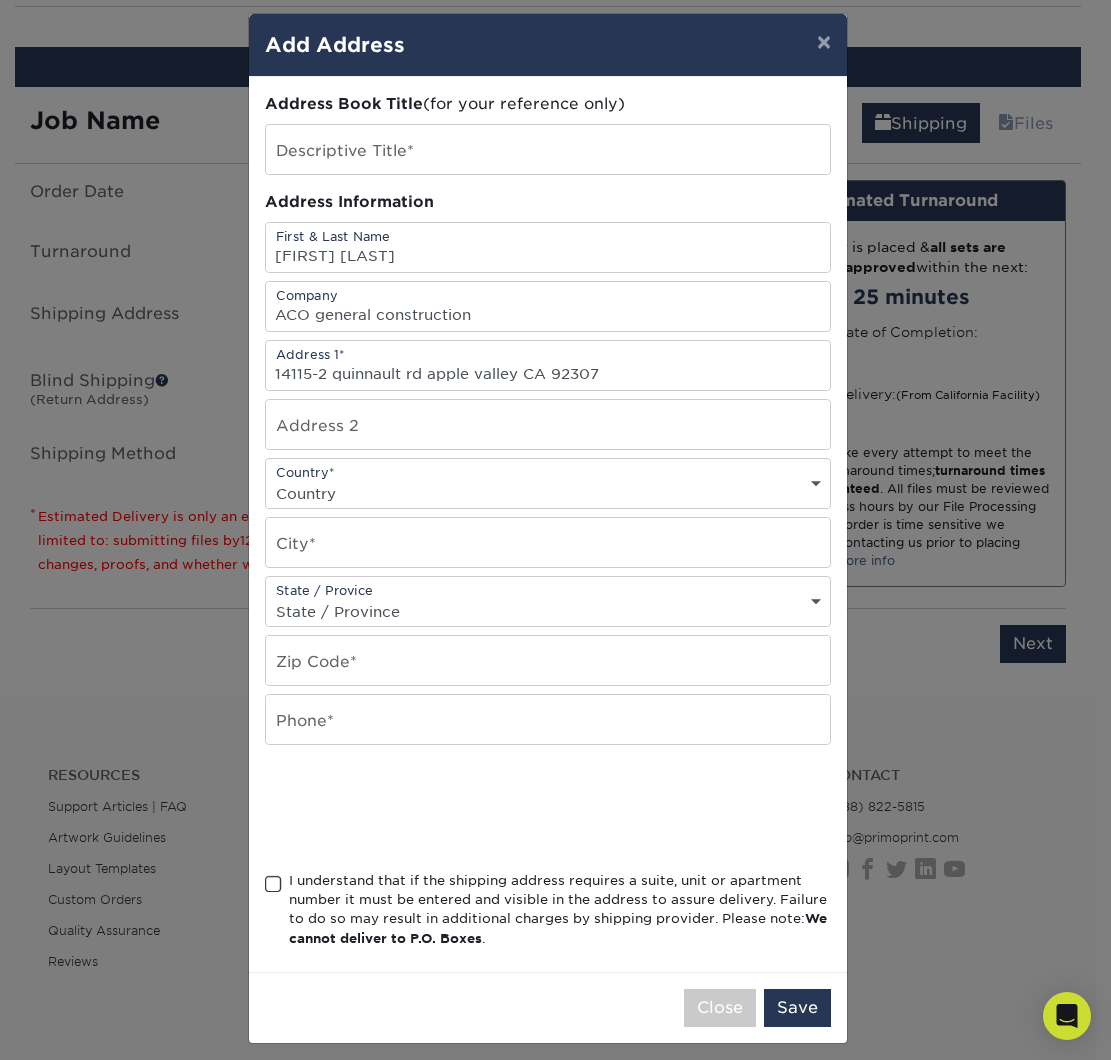 scroll, scrollTop: 27, scrollLeft: 0, axis: vertical 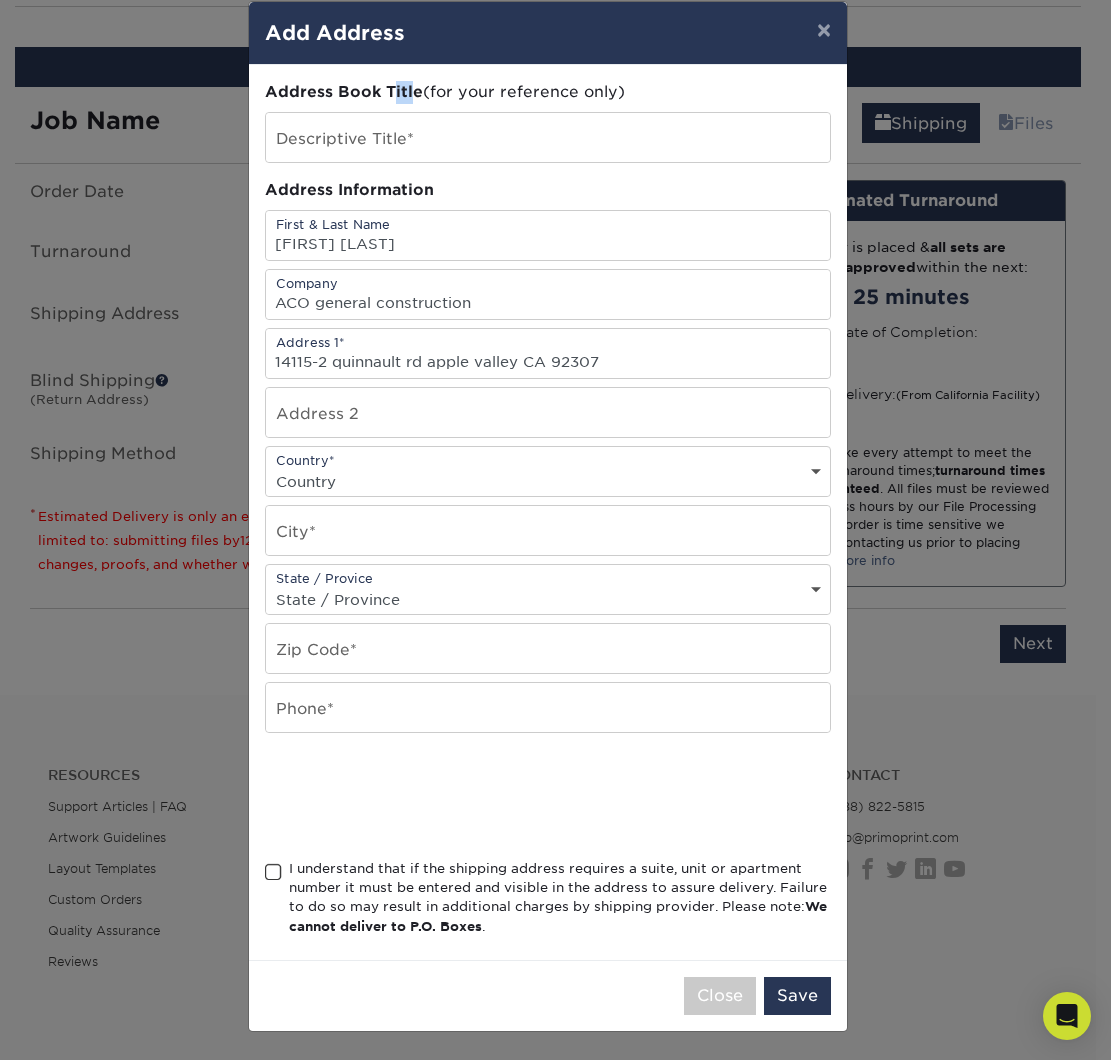 drag, startPoint x: 385, startPoint y: 93, endPoint x: 400, endPoint y: 91, distance: 15.132746 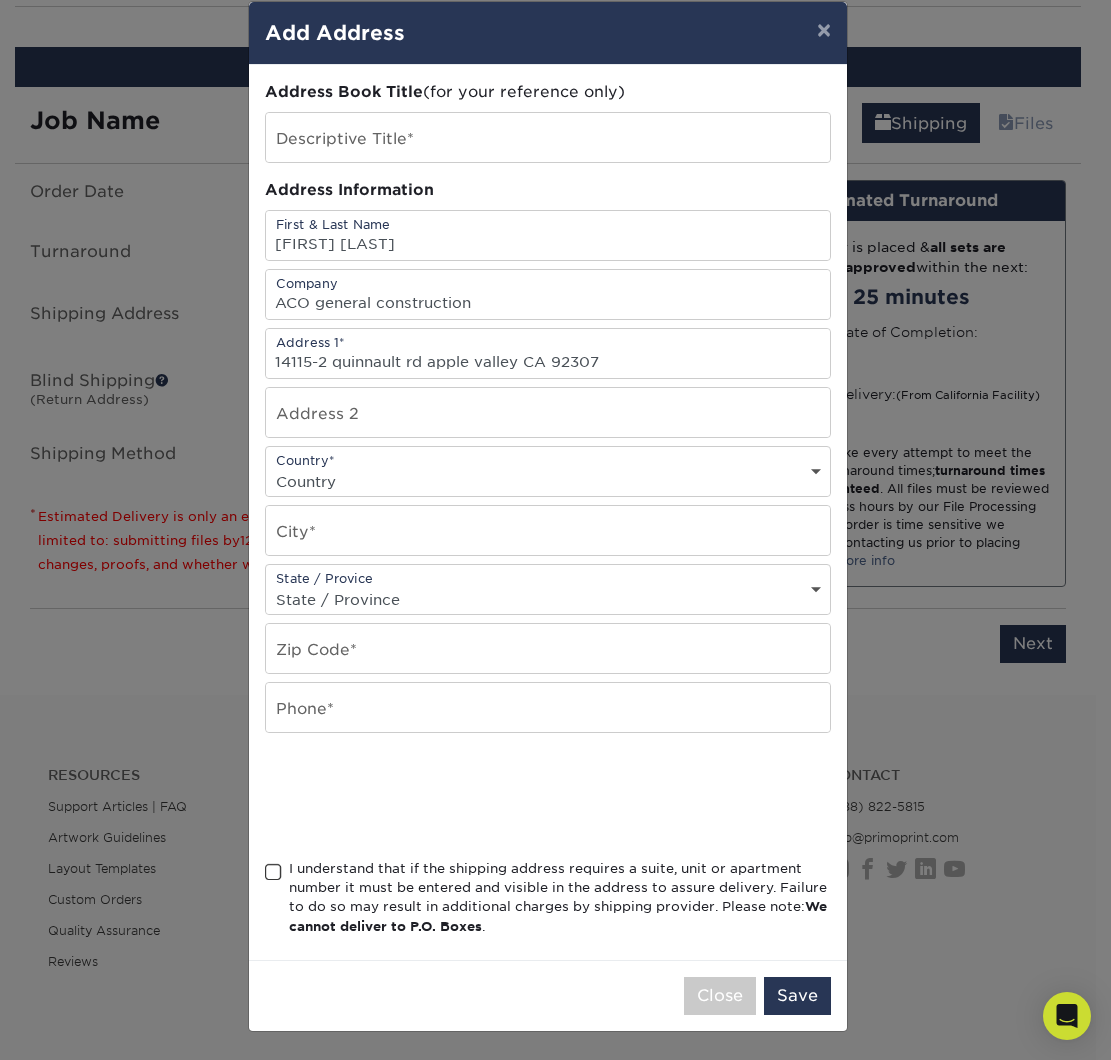 click on "Address Book Title" at bounding box center [344, 91] 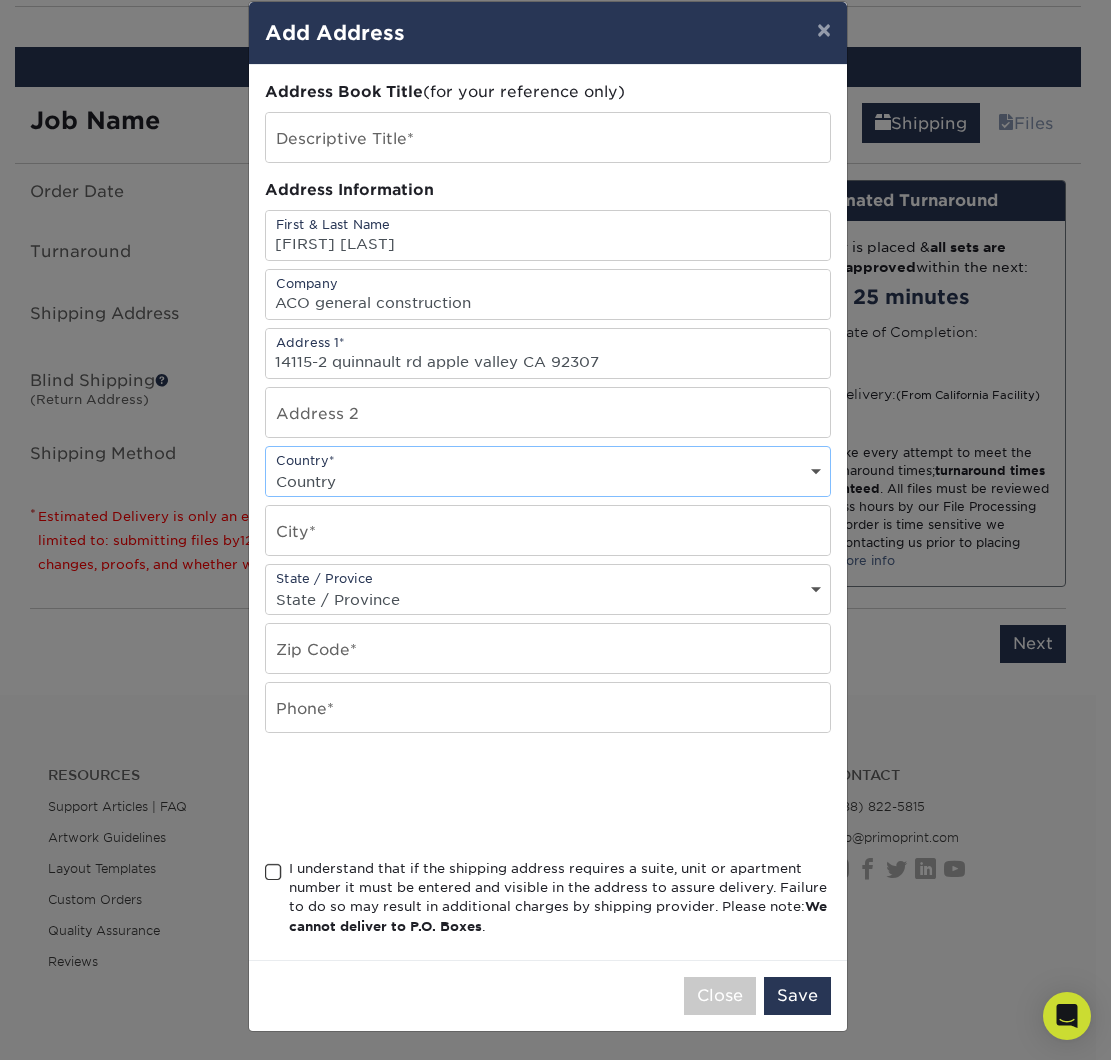 select on "US" 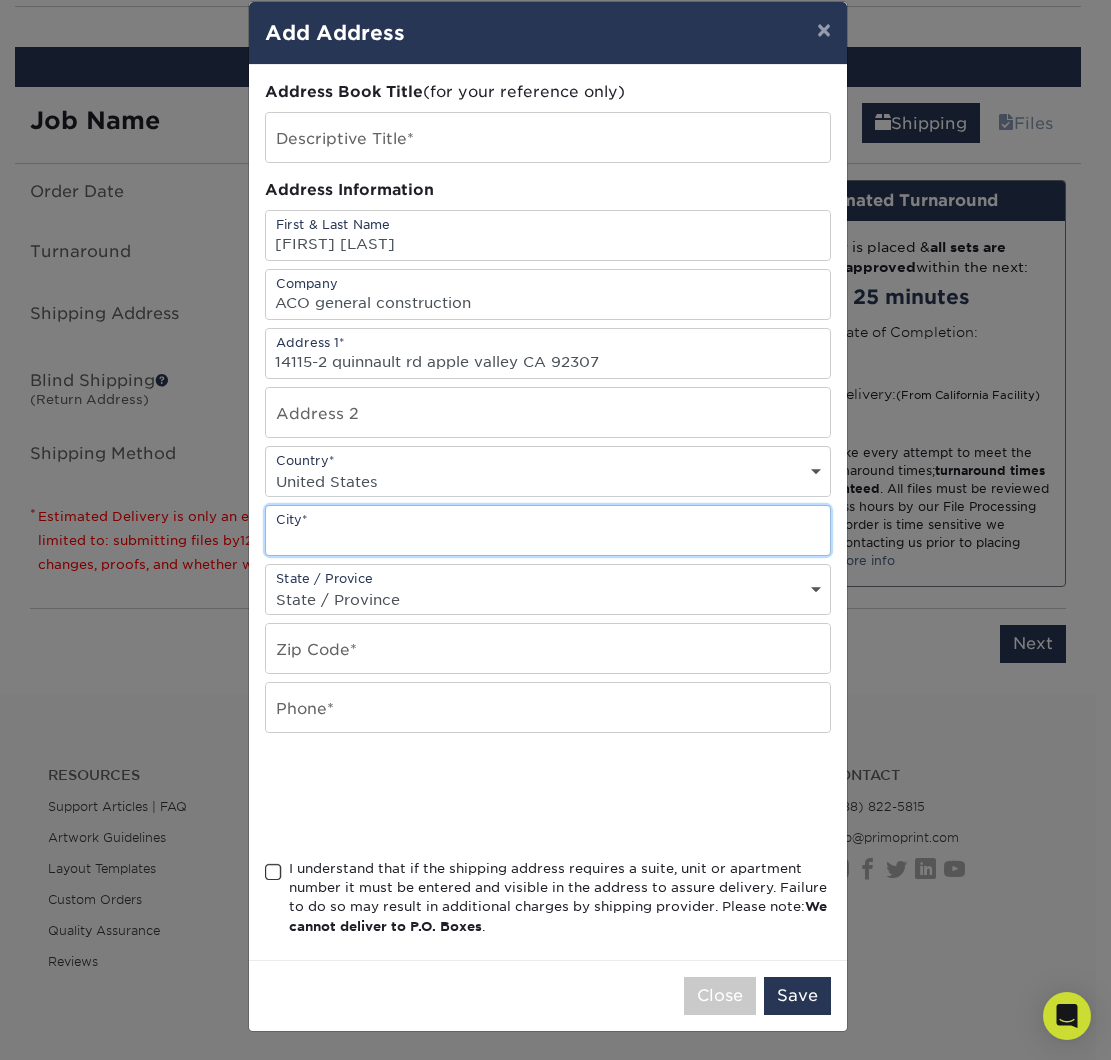 click at bounding box center (548, 530) 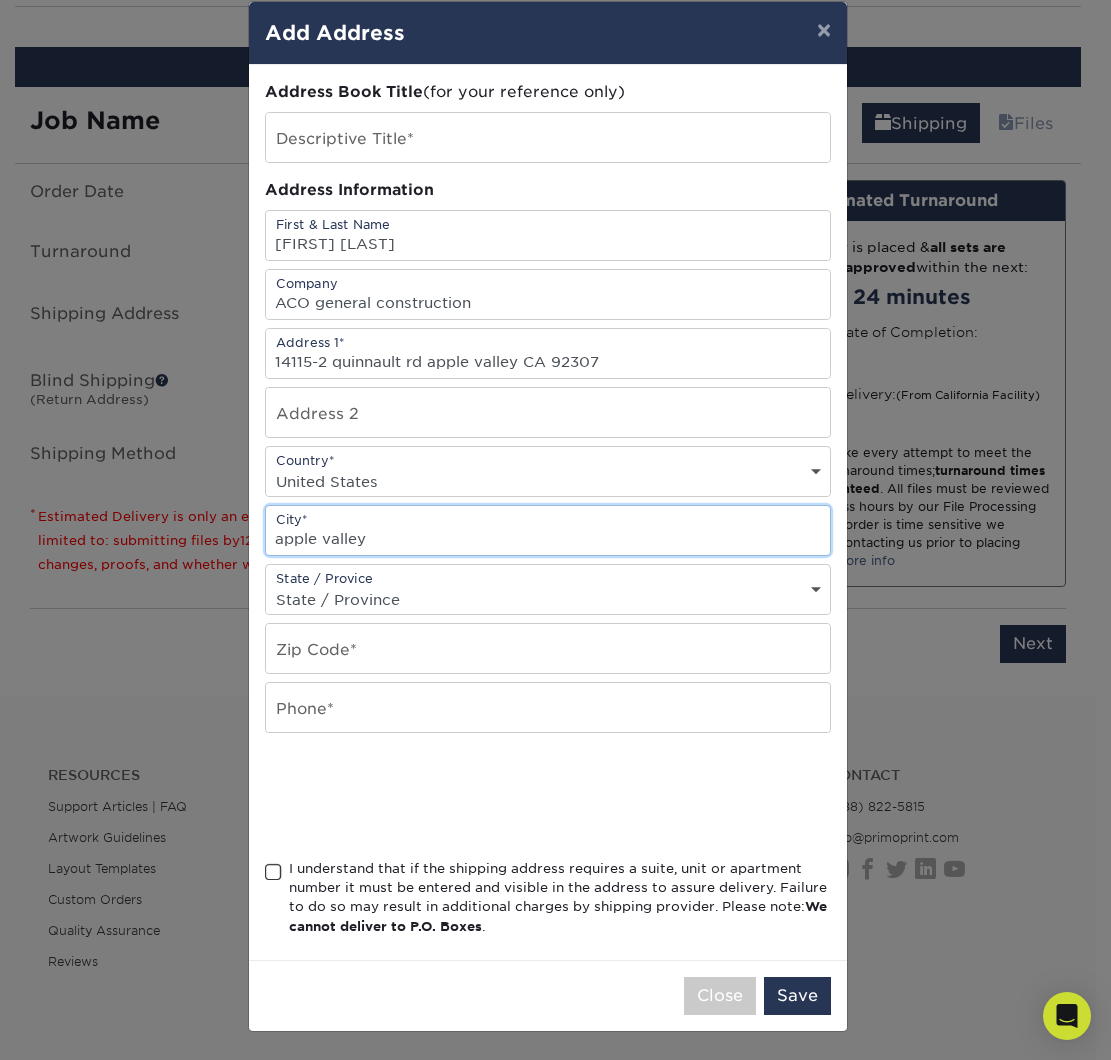 type on "apple valley" 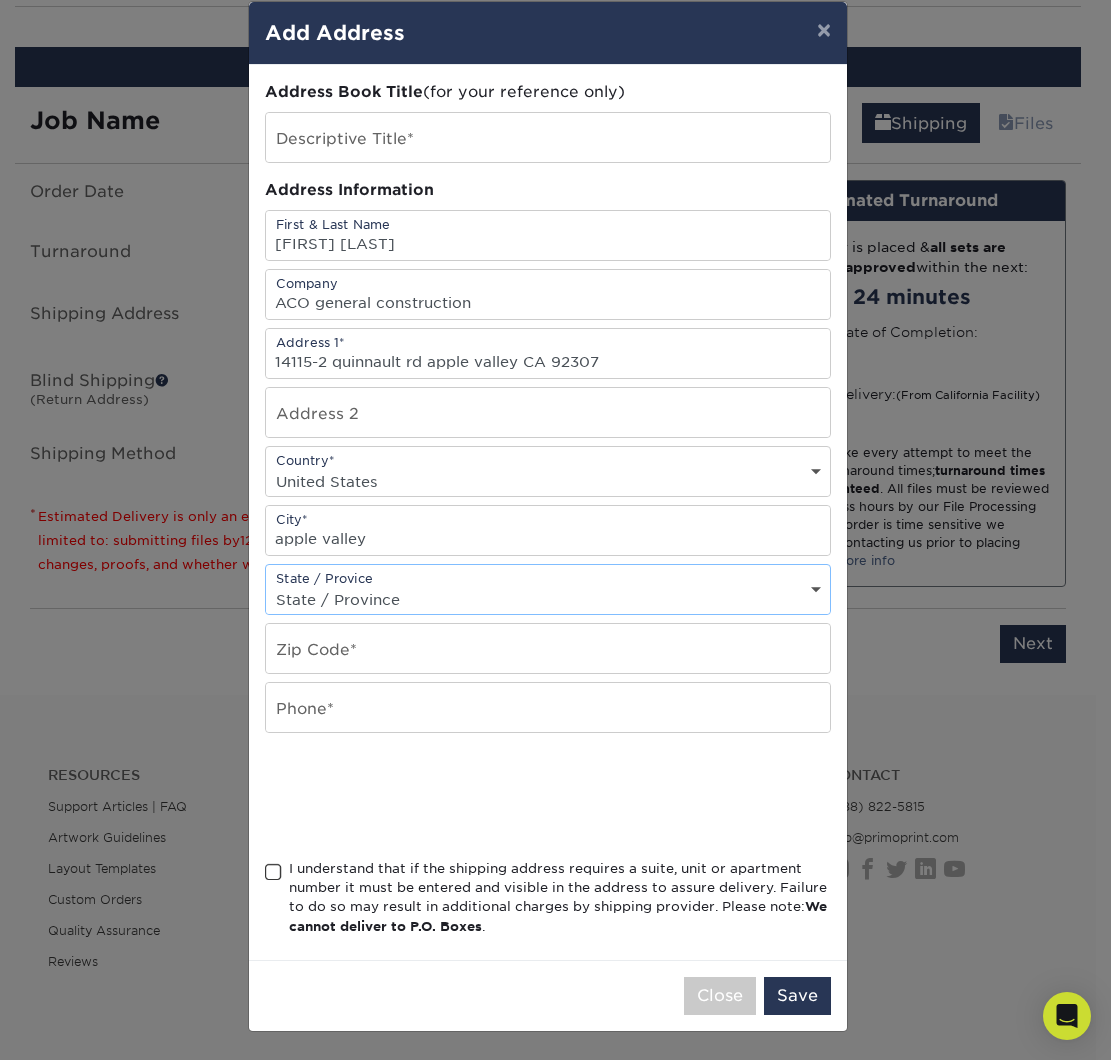 click on "State / Province Alabama Alaska Arizona Arkansas California Colorado Connecticut Delaware District of Columbia Florida Georgia Hawaii Idaho Illinois Indiana Iowa Kansas Kentucky Louisiana Maine Maryland Massachusetts Michigan Minnesota Mississippi Missouri Montana Nebraska Nevada New Hampshire New Jersey New Mexico New York North Carolina North Dakota Ohio Oklahoma Oregon Pennsylvania Rhode Island South Carolina South Dakota Tennessee Texas Utah Vermont Virginia Washington West Virginia Wisconsin Wyoming ACT NSW NT QLD SA TAS VIC WA NZ Alberta British Columbia Manitoba New Brunswick Newfoundland Northwest Territories Nova Scotia Nunavut Ontario Prince Edward Island Quebec Saskatchewan Yukon Puerto Rico Aguascalientes Baja California Baja California Sur Campeche Chiapas Chihuahua Coahuila Colima Distrito Federal Durango Guanajuato Guerrero Hidalgo Jalisco Mexico Michoacan Morelos Nayarit Nuevo Leon Oaxaca Puebla Queretaro Quintana Roo San Luis Patosi Sinaloa Sonora Tabasco Tamaulipas Tlaxcala Veracruz Yucatan" at bounding box center (548, 599) 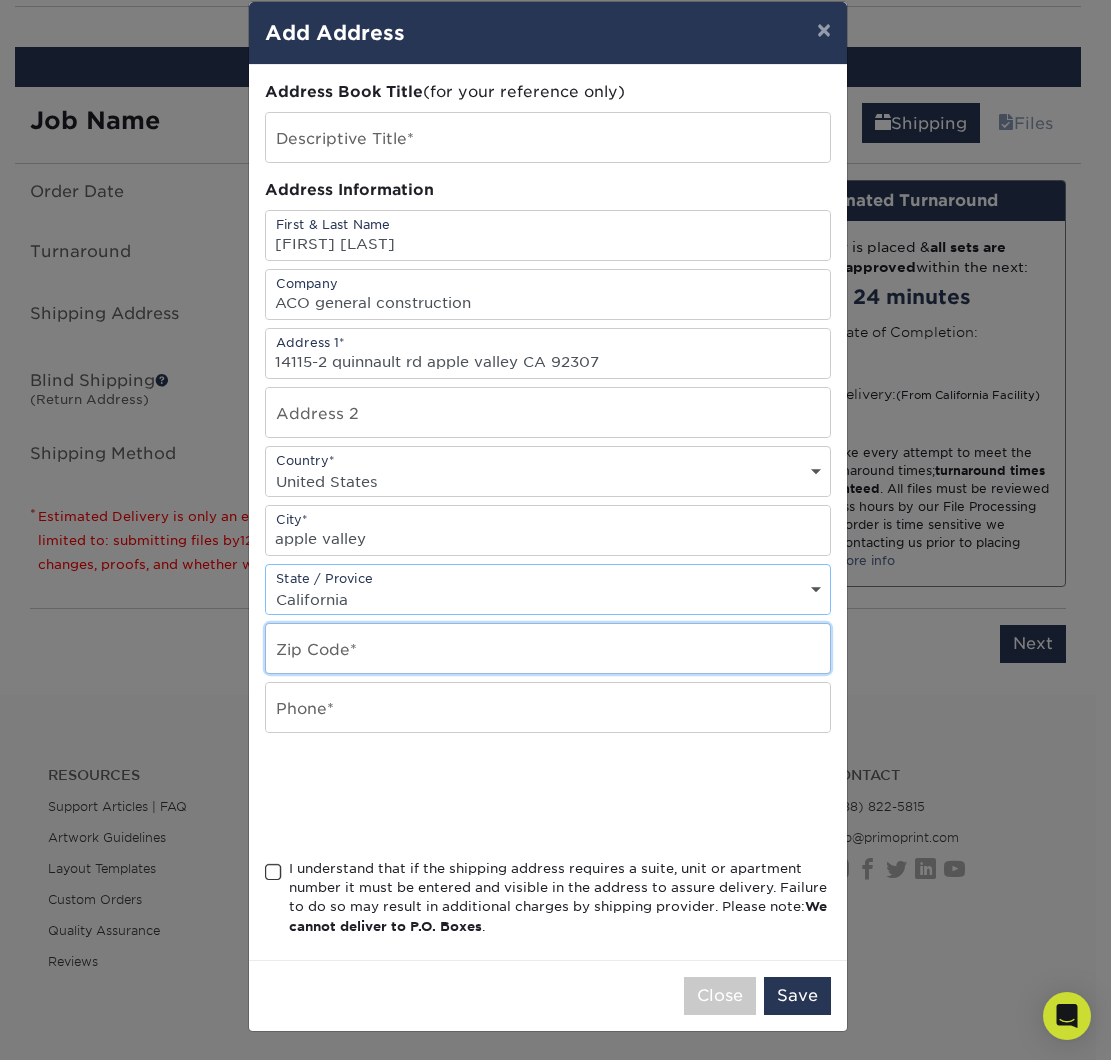 click at bounding box center (548, 648) 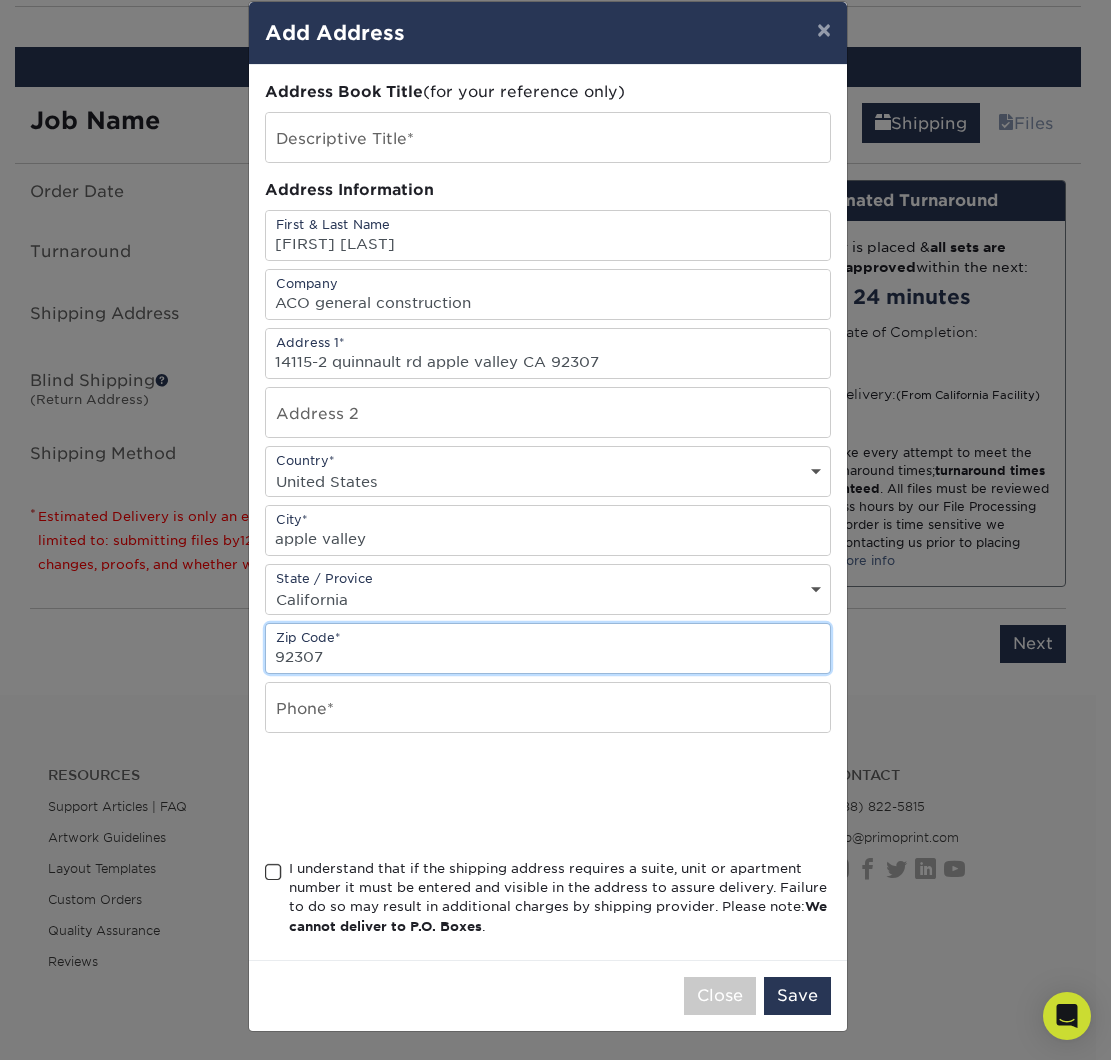 type on "92307" 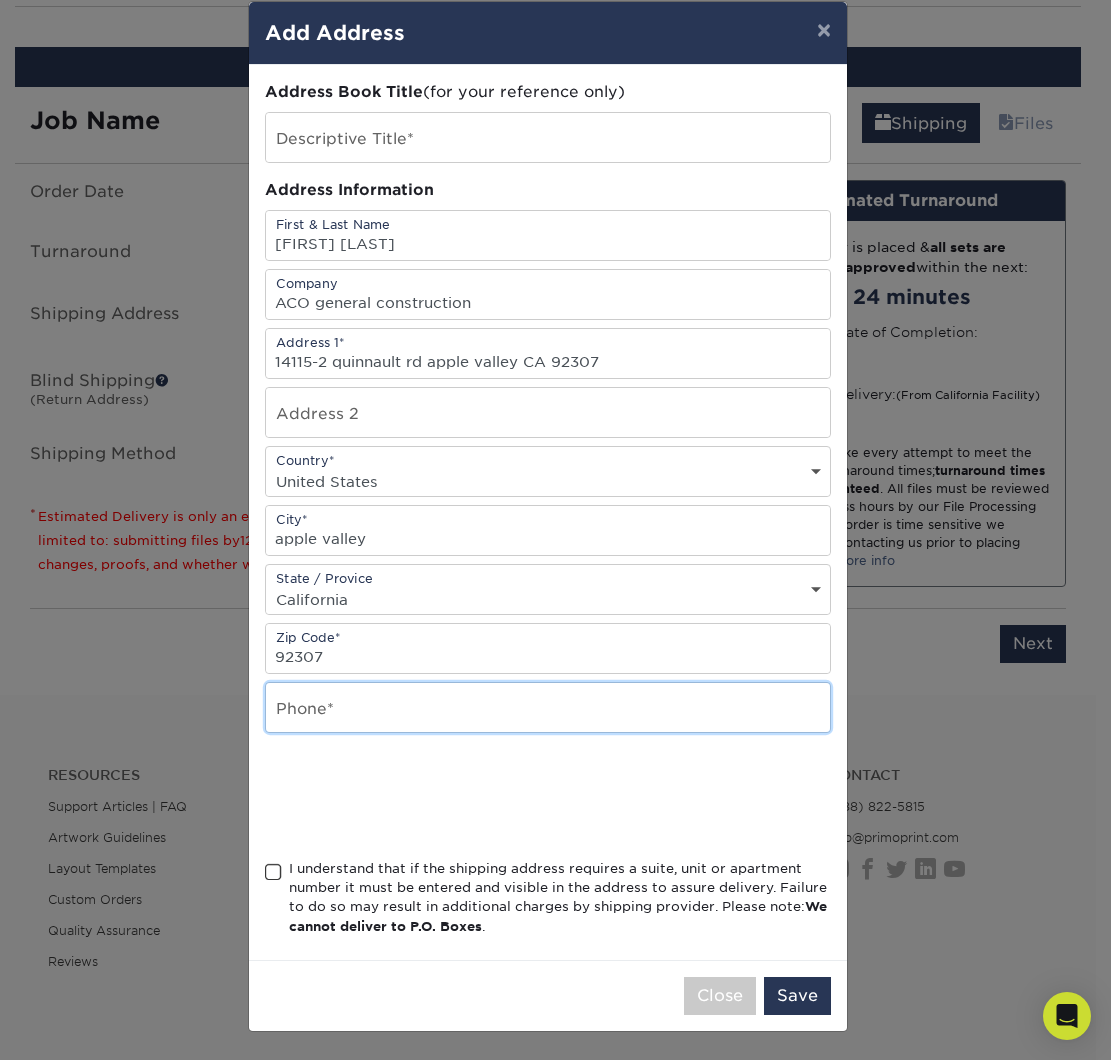 click at bounding box center (548, 707) 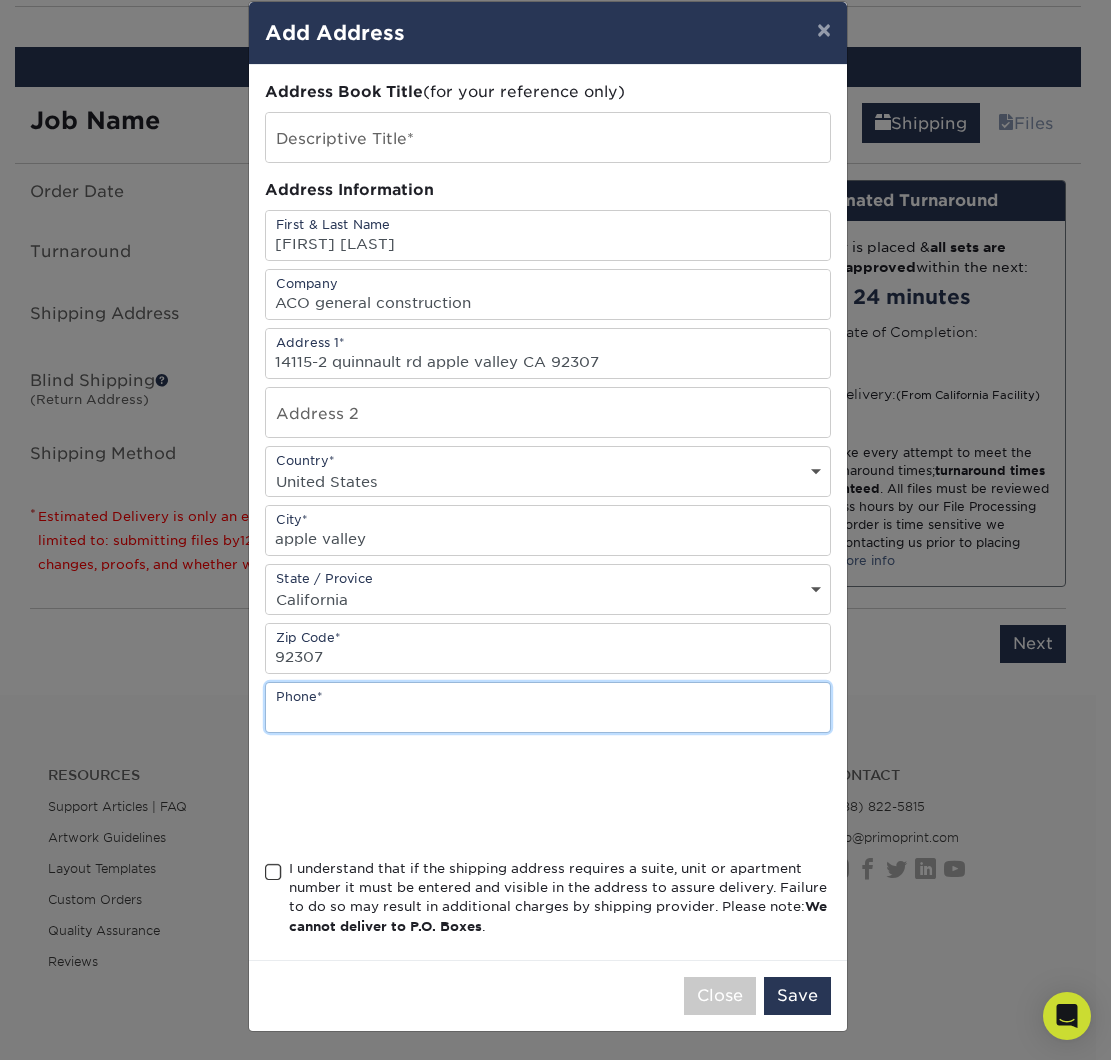 paste on "([PHONE])" 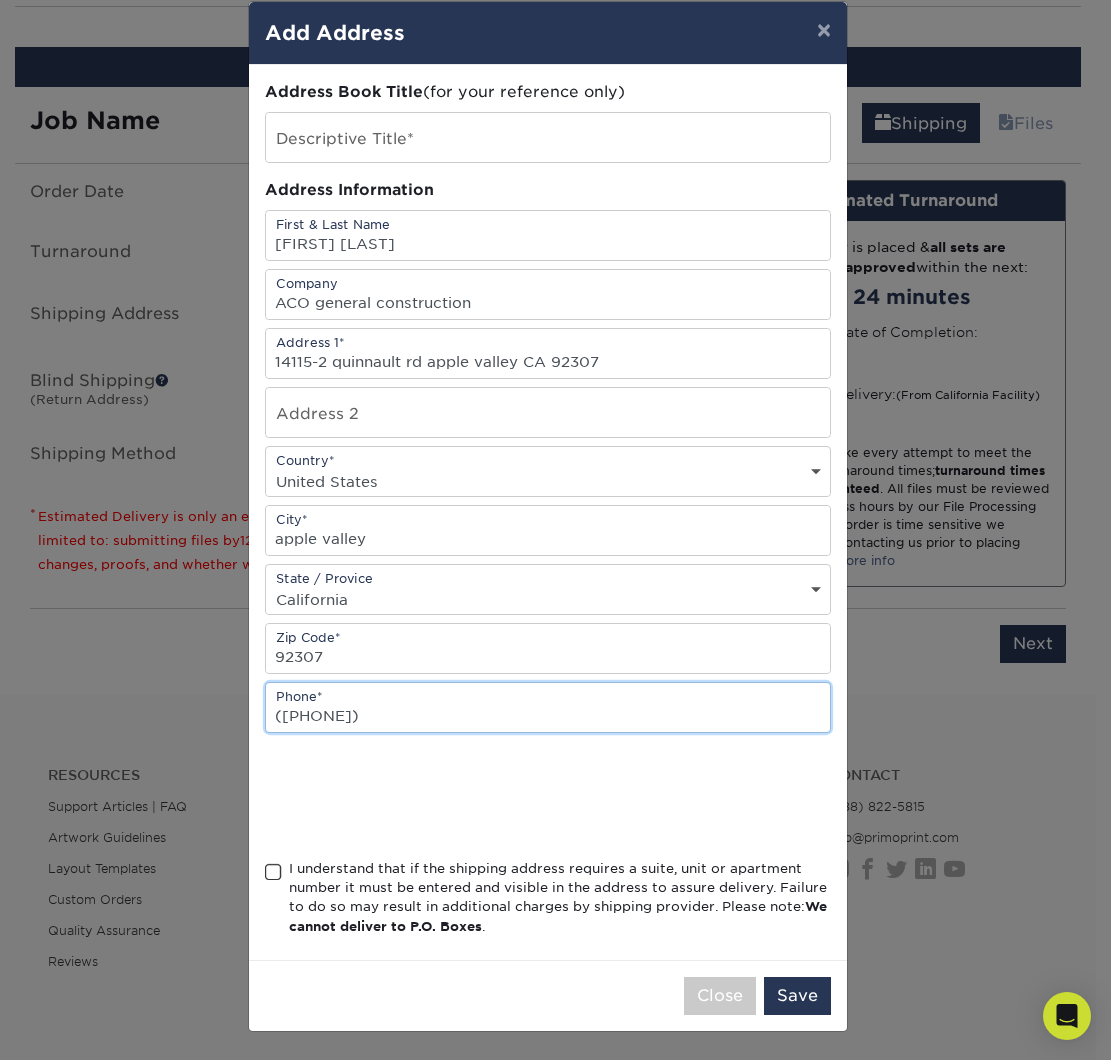 type on "([PHONE])" 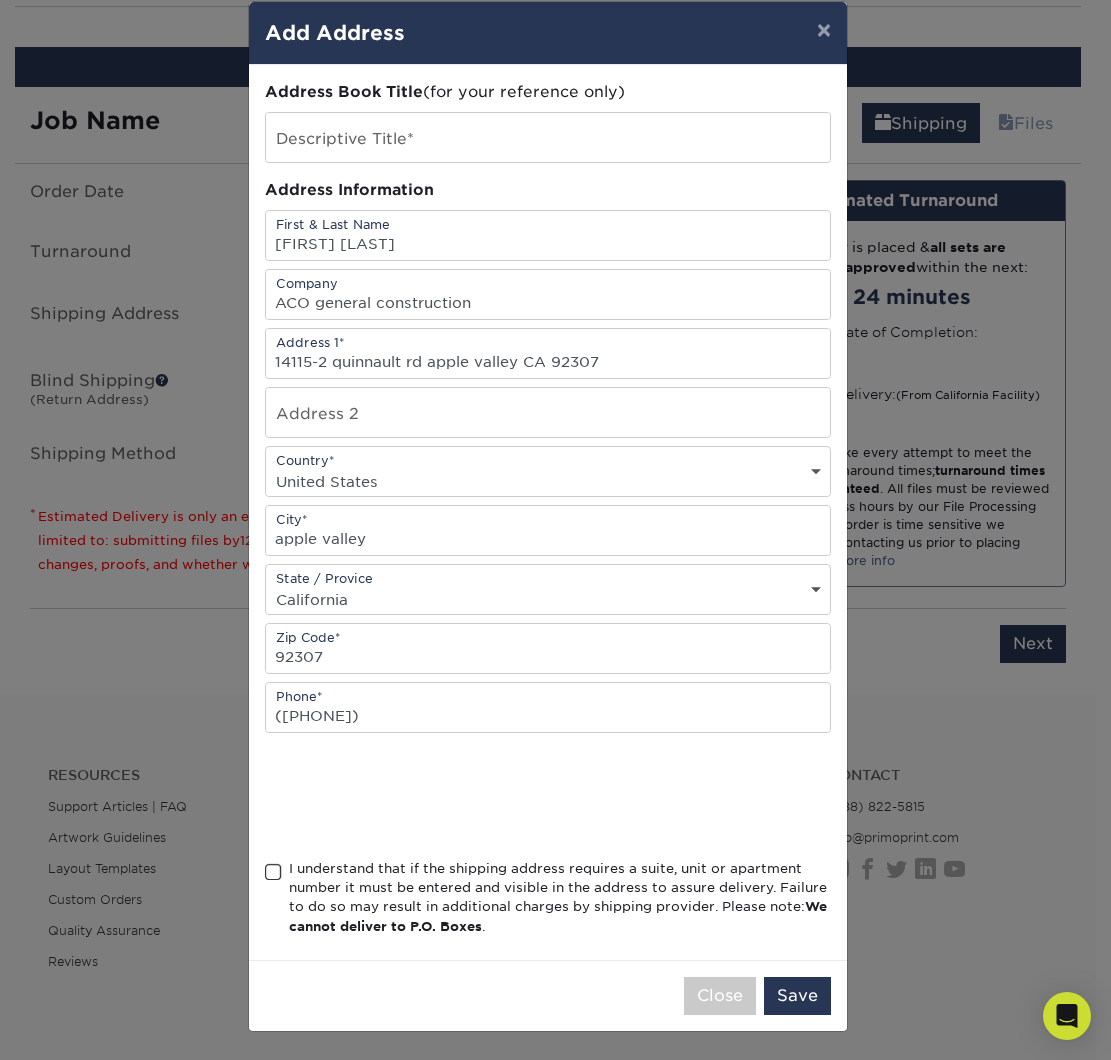 click at bounding box center (273, 872) 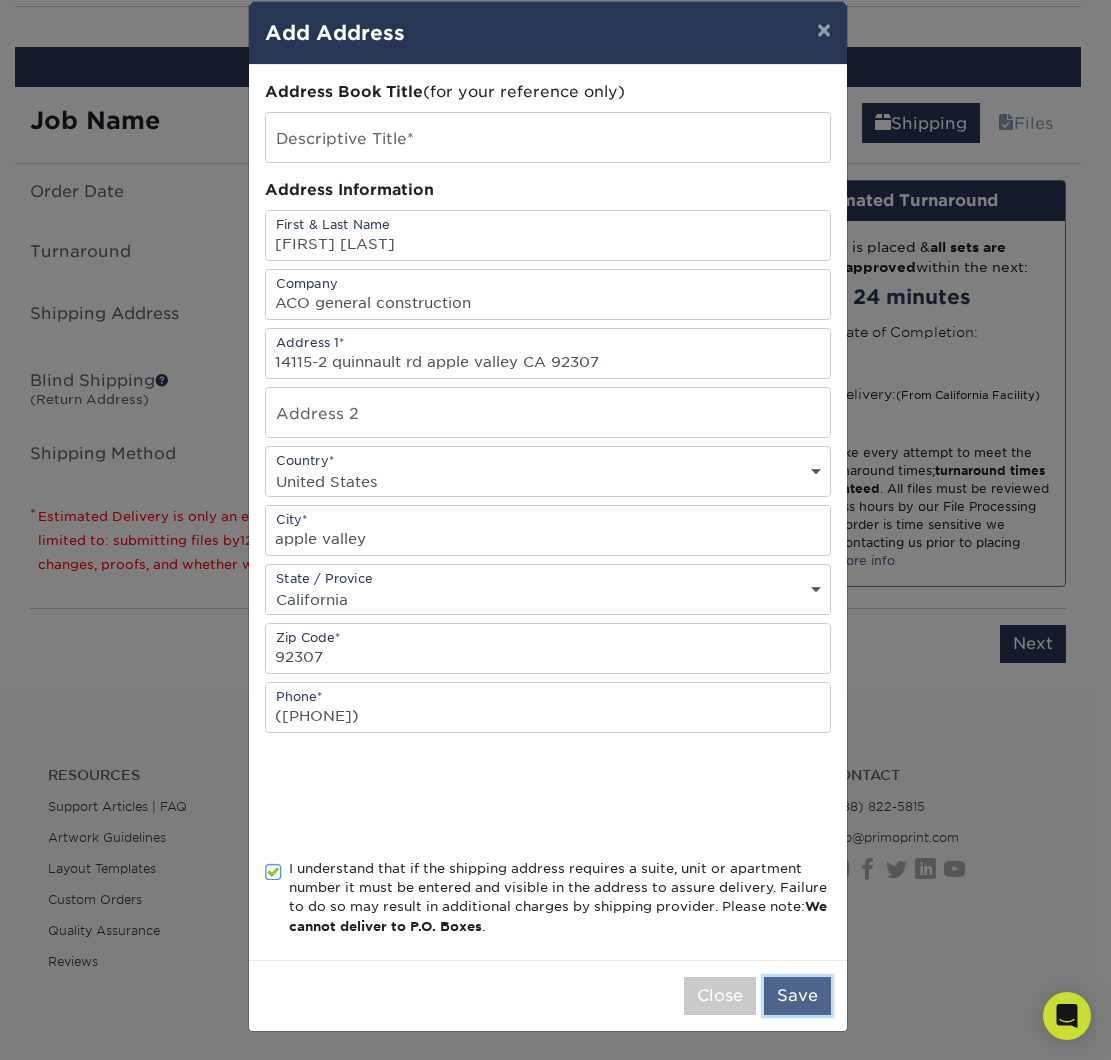 click on "Save" at bounding box center (797, 996) 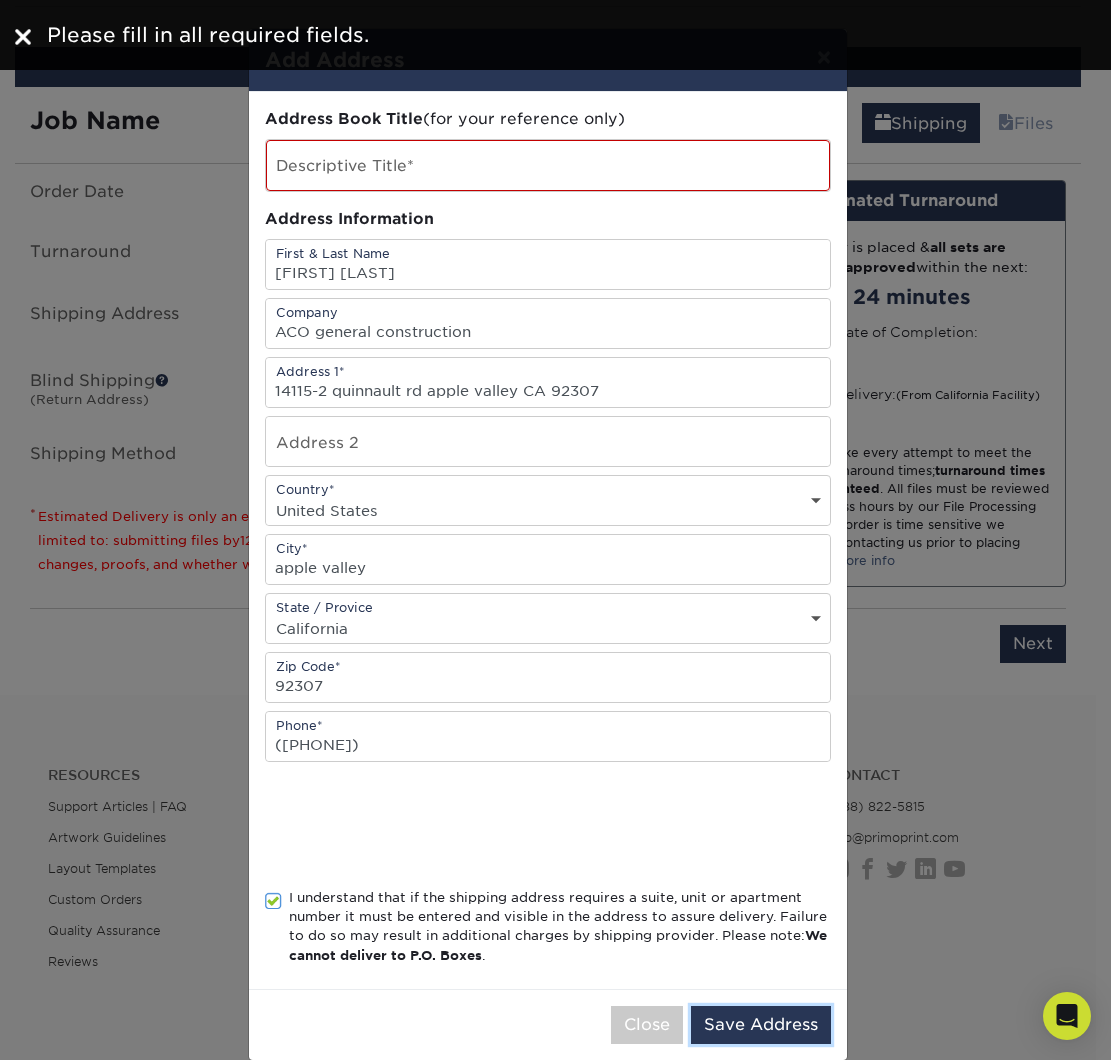 scroll, scrollTop: 1, scrollLeft: 0, axis: vertical 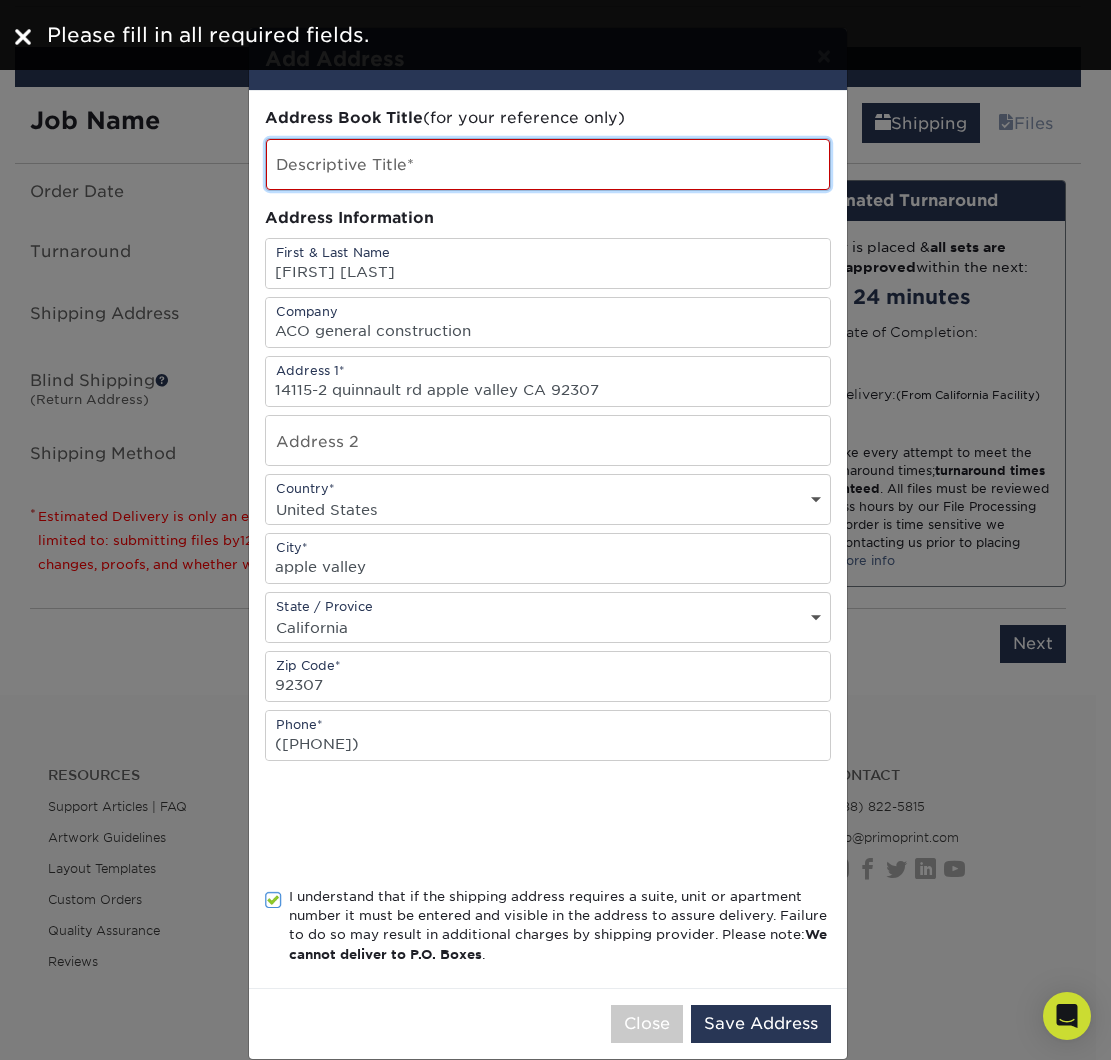 click at bounding box center (548, 164) 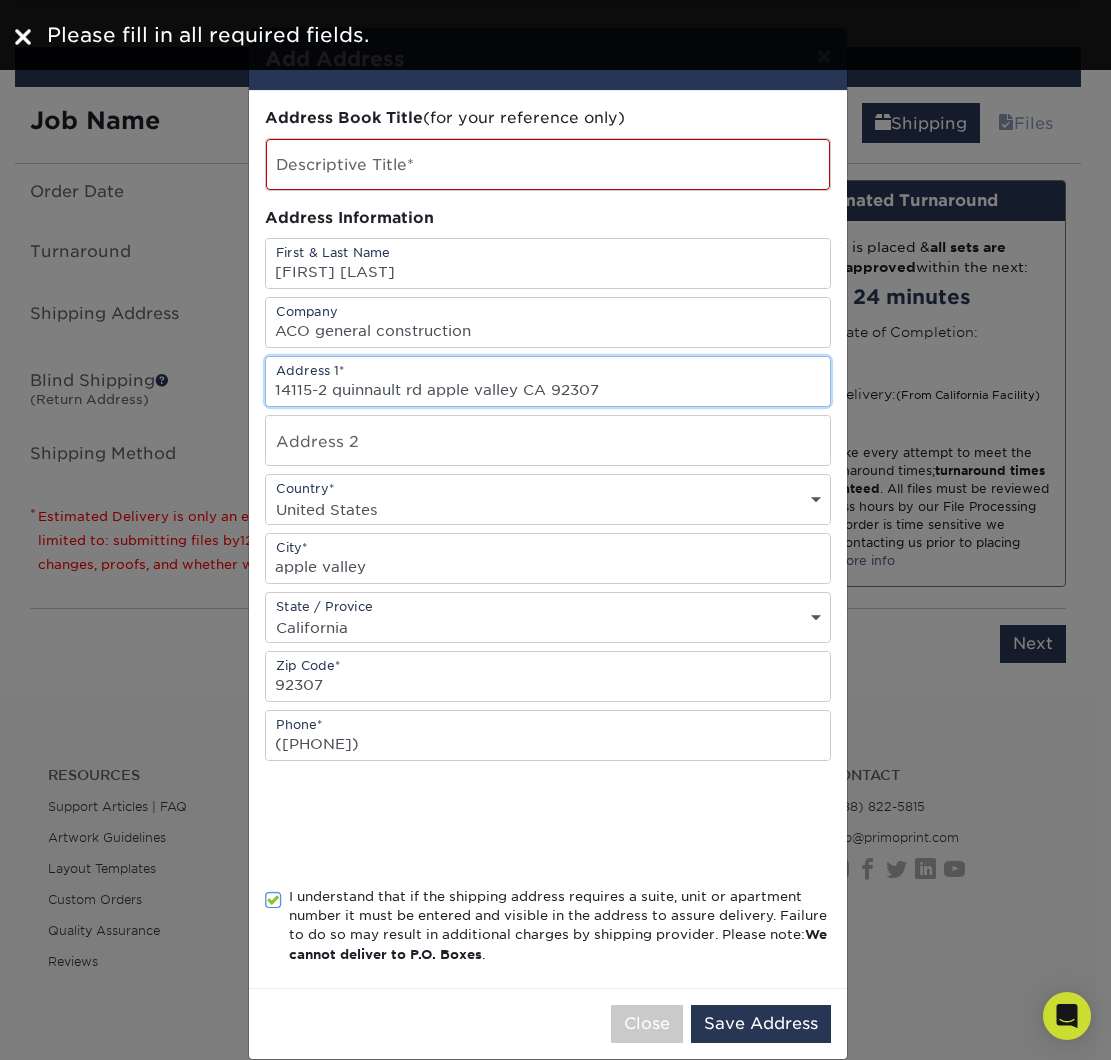 click on "14115-2 quinnault rd apple valley CA 92307" at bounding box center (548, 381) 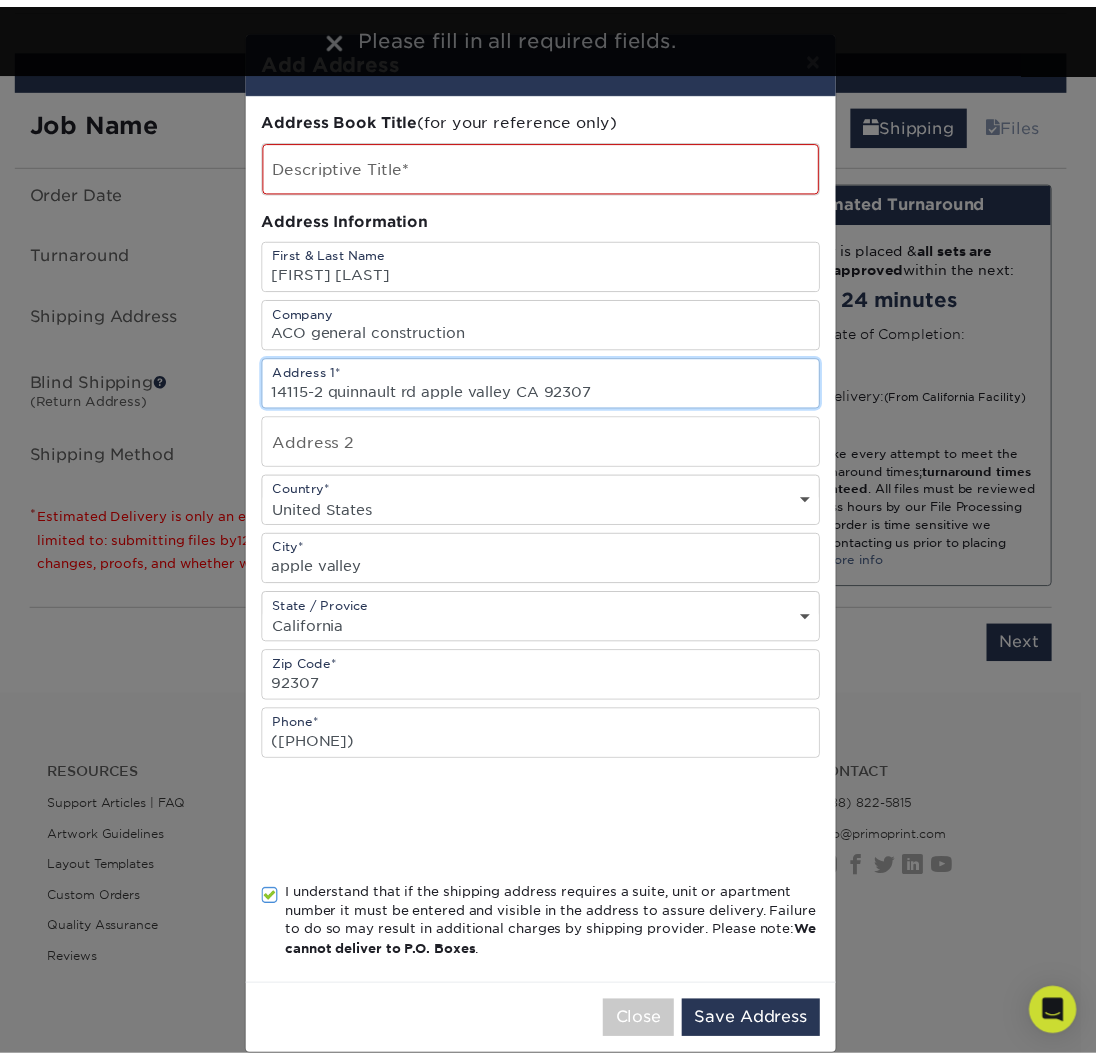 scroll, scrollTop: 0, scrollLeft: 0, axis: both 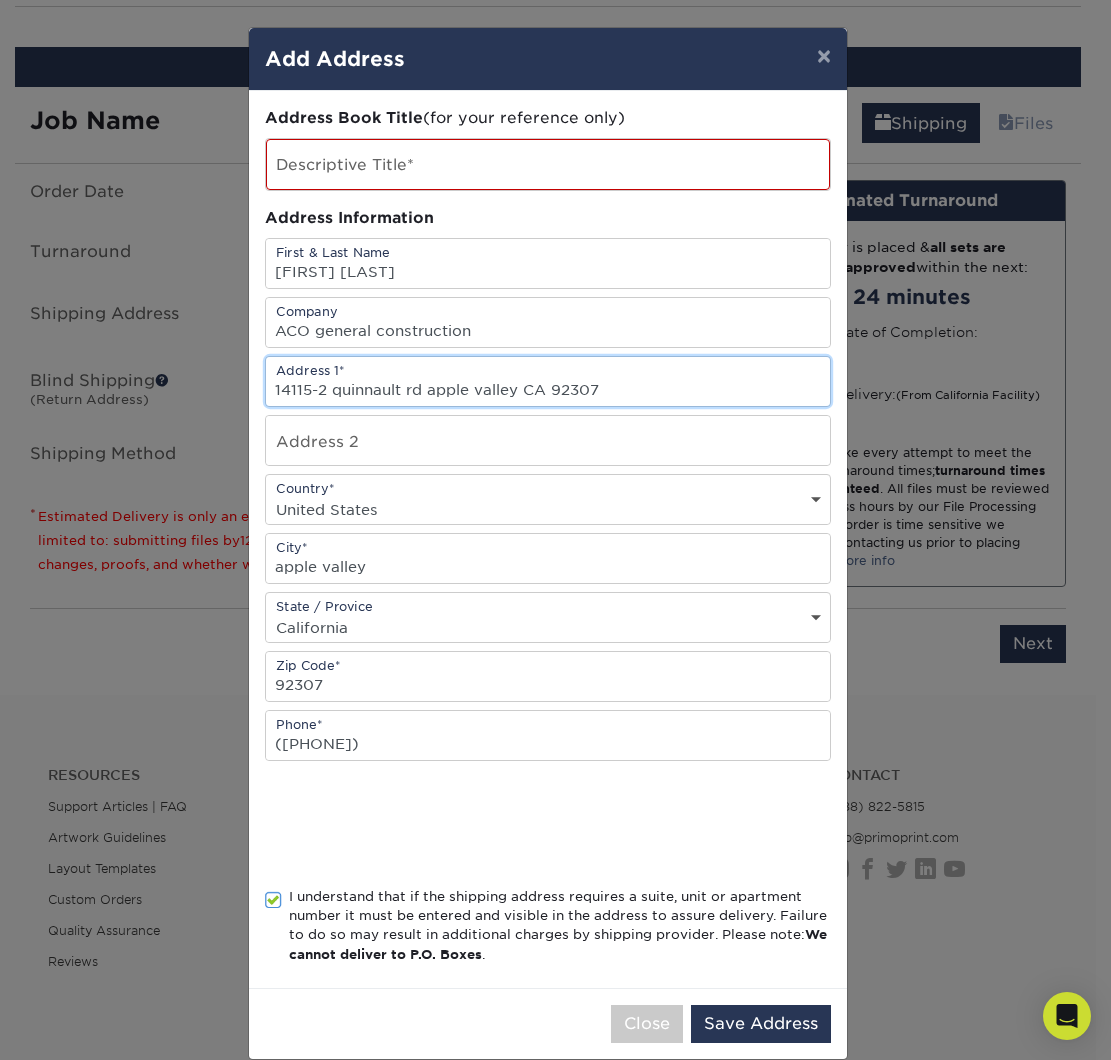 drag, startPoint x: 612, startPoint y: 390, endPoint x: 178, endPoint y: 392, distance: 434.0046 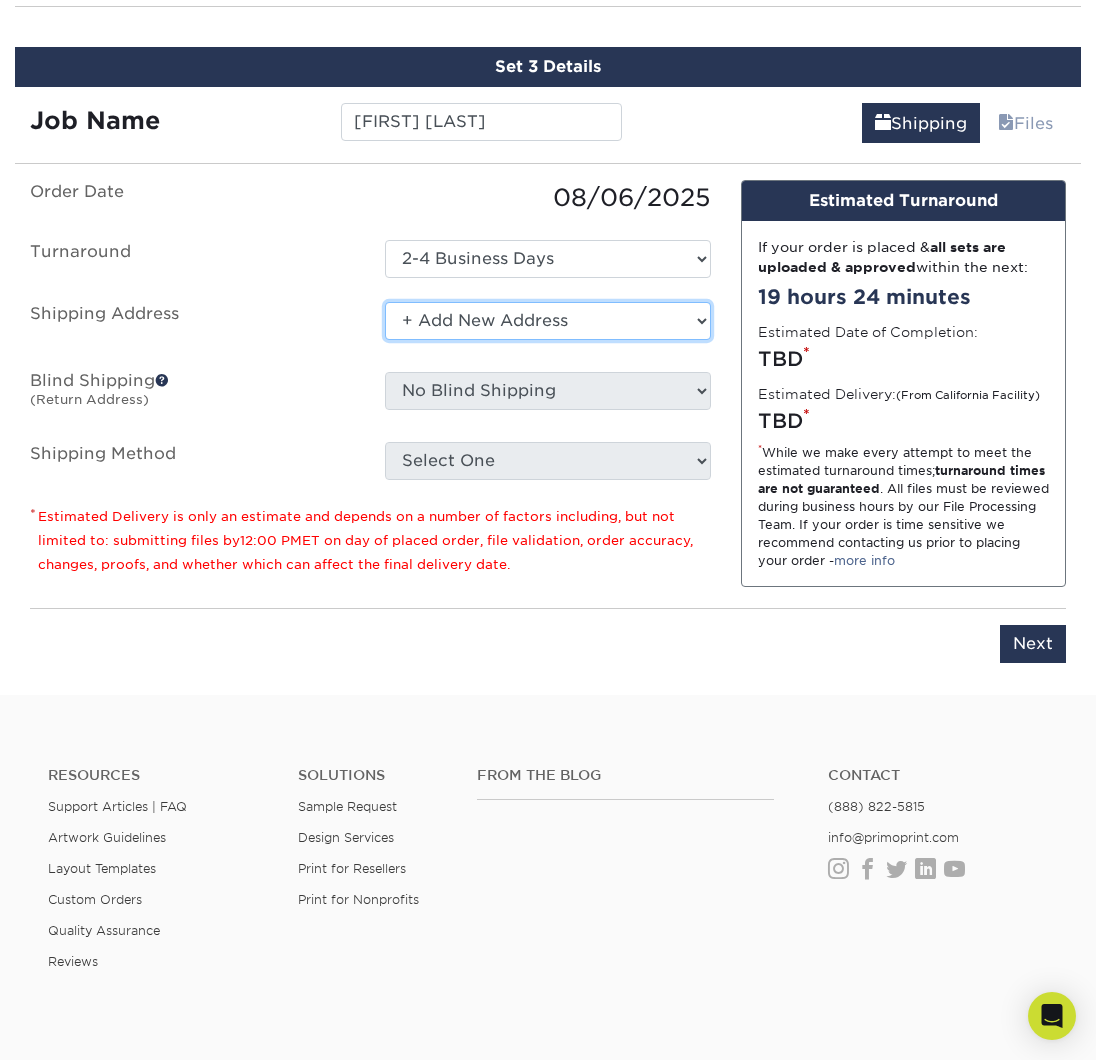 click on "Select One
176 S Mountain View
Abraham Romero
Adrian Marquina
Cesar Cuenca 3C Fencing inc
Contractors State License Preparation
Crisoforo Castro
CSLP Anaheim
CSLP Chula Vista
CSLP EL MONTE
CSLP GARDEN GROOVE
CSLP Highland
CSLP North Hills
CSLP SACRAMENTO
CSLP Sacramento
CSLP San Bernardino
CSLP Temecula
Edi Morales
El Monte - Sergio Martinez
Eliseo Reyes" at bounding box center [547, 321] 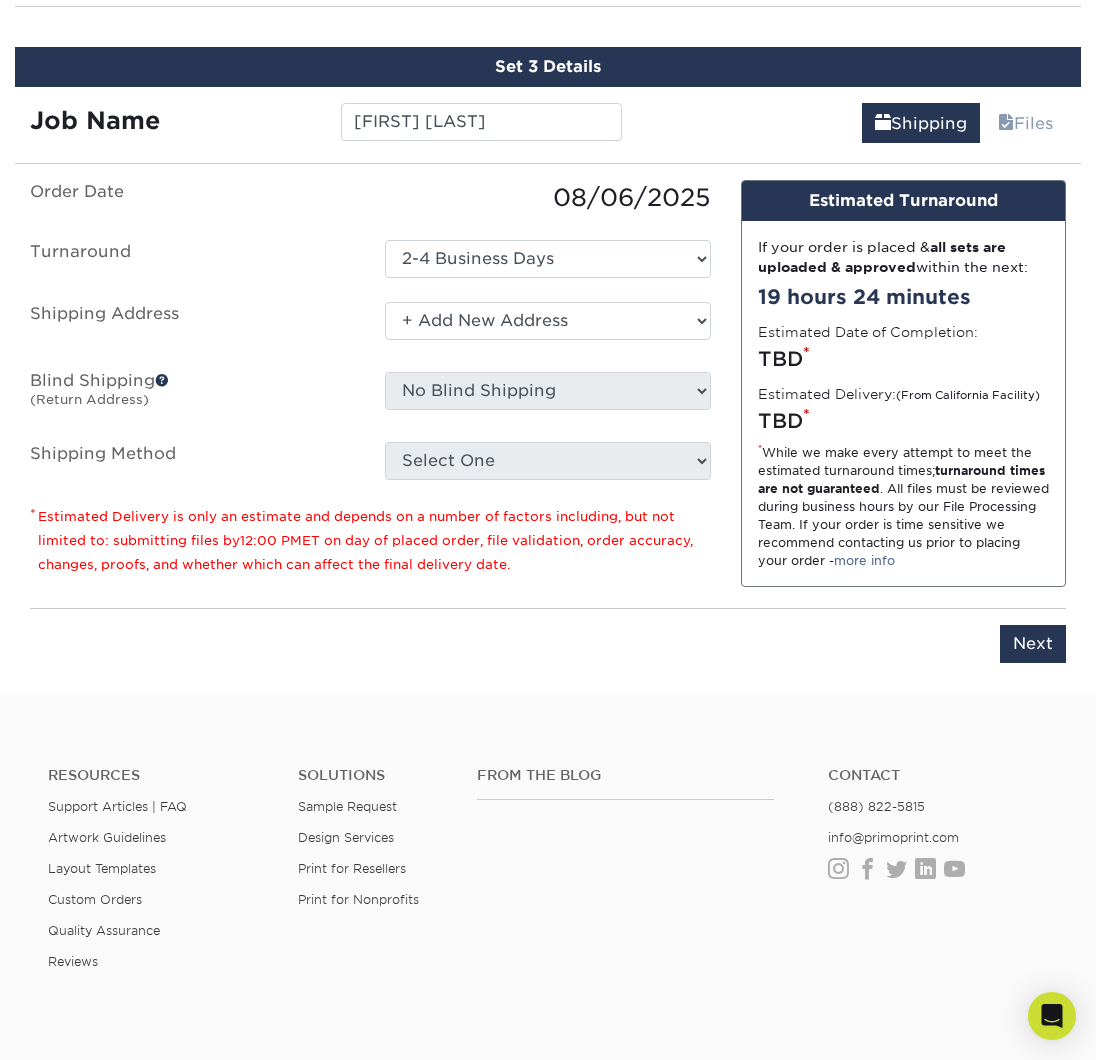 click on "Shipping Address" at bounding box center (192, 325) 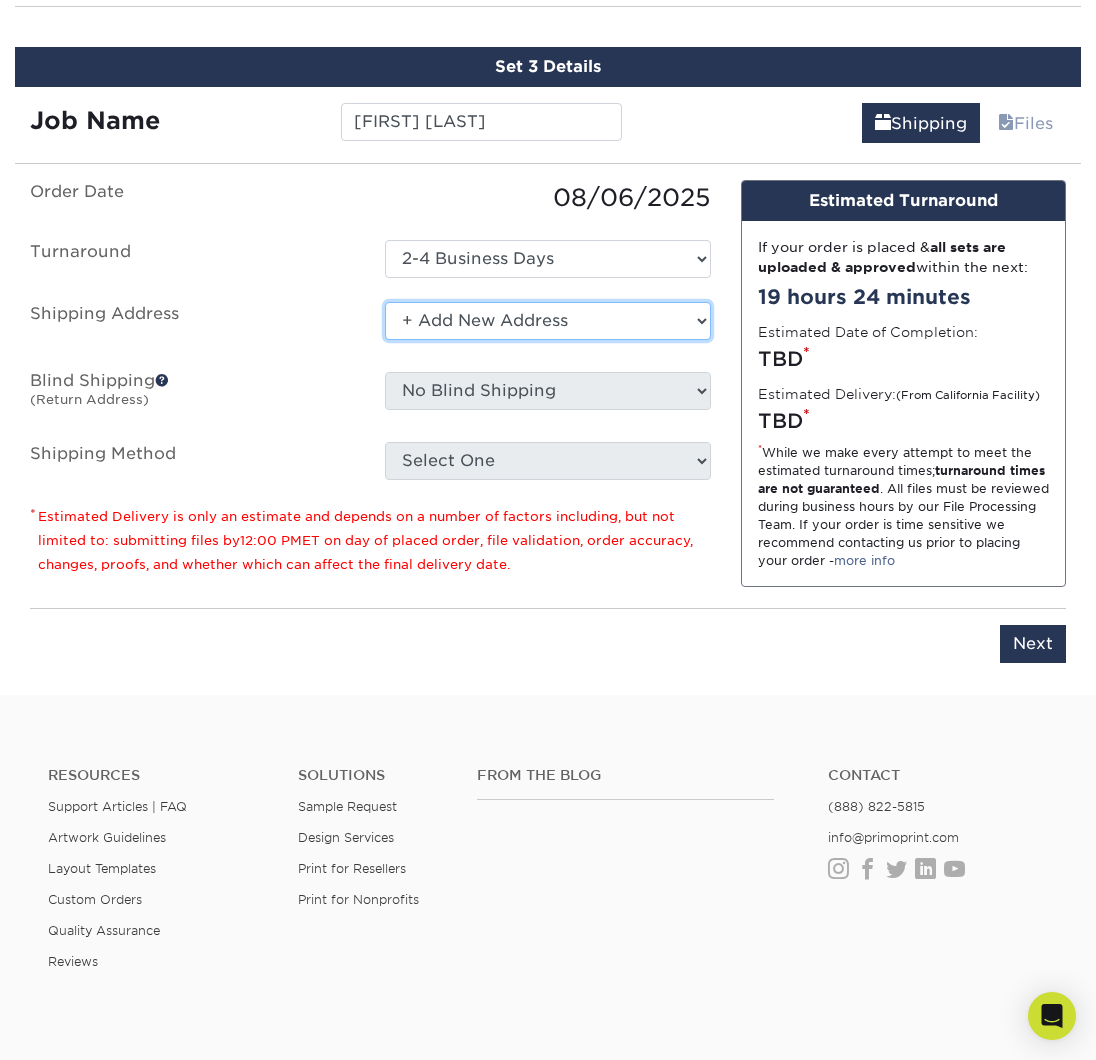 click on "Select One
176 S Mountain View
Abraham Romero
Adrian Marquina
Cesar Cuenca 3C Fencing inc
Contractors State License Preparation
Crisoforo Castro
CSLP Anaheim
CSLP Chula Vista
CSLP EL MONTE
CSLP GARDEN GROOVE
CSLP Highland
CSLP North Hills
CSLP SACRAMENTO
CSLP Sacramento
CSLP San Bernardino
CSLP Temecula
Edi Morales
El Monte - Sergio Martinez
Eliseo Reyes" at bounding box center (547, 321) 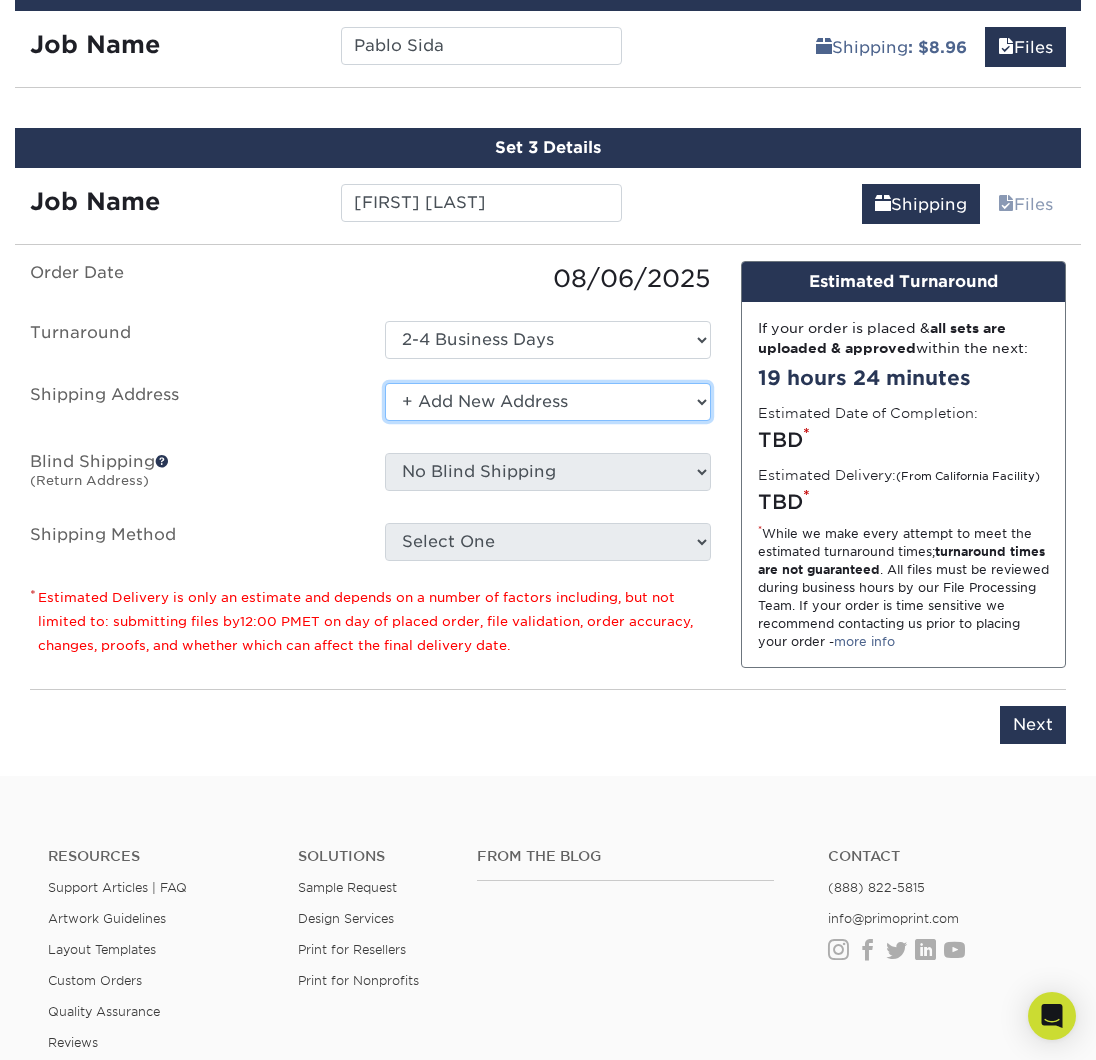 click on "Select One
176 S Mountain View
Abraham Romero
Adrian Marquina
Cesar Cuenca 3C Fencing inc
Contractors State License Preparation
Crisoforo Castro
CSLP Anaheim
CSLP Chula Vista
CSLP EL MONTE
CSLP GARDEN GROOVE
CSLP Highland
CSLP North Hills
CSLP SACRAMENTO
CSLP Sacramento
CSLP San Bernardino
CSLP Temecula
Edi Morales
El Monte - Sergio Martinez
Eliseo Reyes" at bounding box center (547, 402) 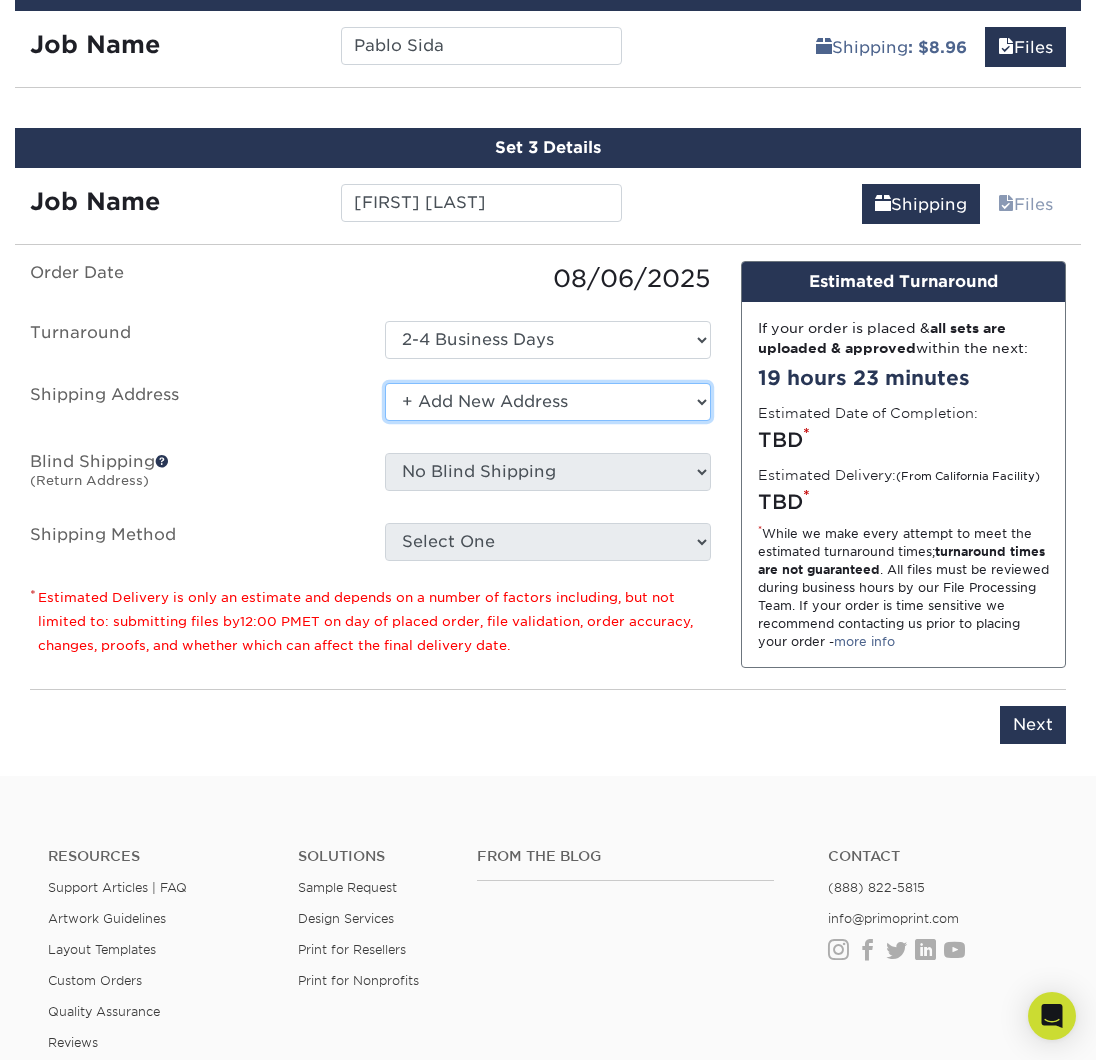 click on "Select One
176 S Mountain View
Abraham Romero
Adrian Marquina
Cesar Cuenca 3C Fencing inc
Contractors State License Preparation
Crisoforo Castro
CSLP Anaheim
CSLP Chula Vista
CSLP EL MONTE
CSLP GARDEN GROOVE
CSLP Highland
CSLP North Hills
CSLP SACRAMENTO
CSLP Sacramento
CSLP San Bernardino
CSLP Temecula
Edi Morales
El Monte - Sergio Martinez
Eliseo Reyes" at bounding box center (547, 402) 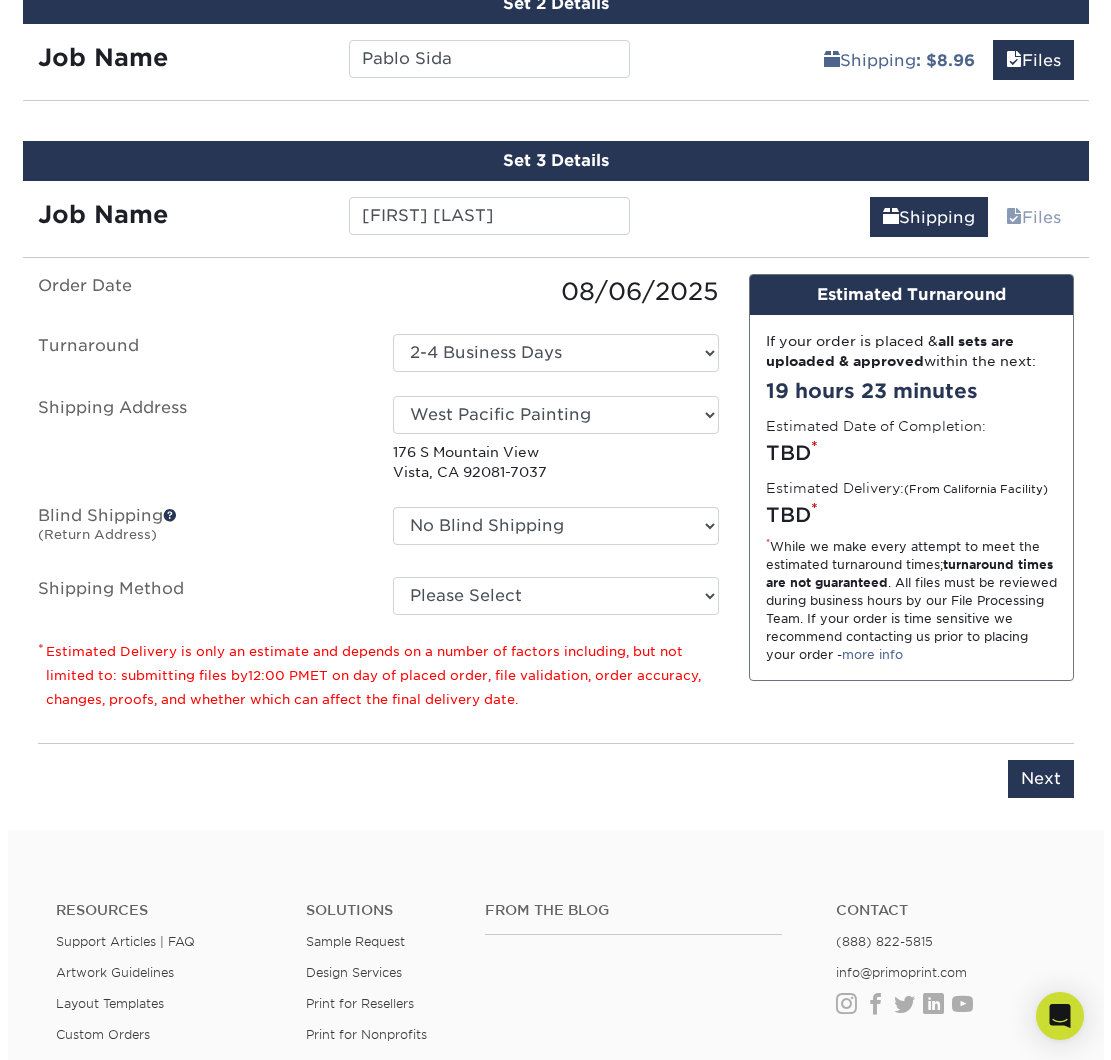 scroll, scrollTop: 1282, scrollLeft: 0, axis: vertical 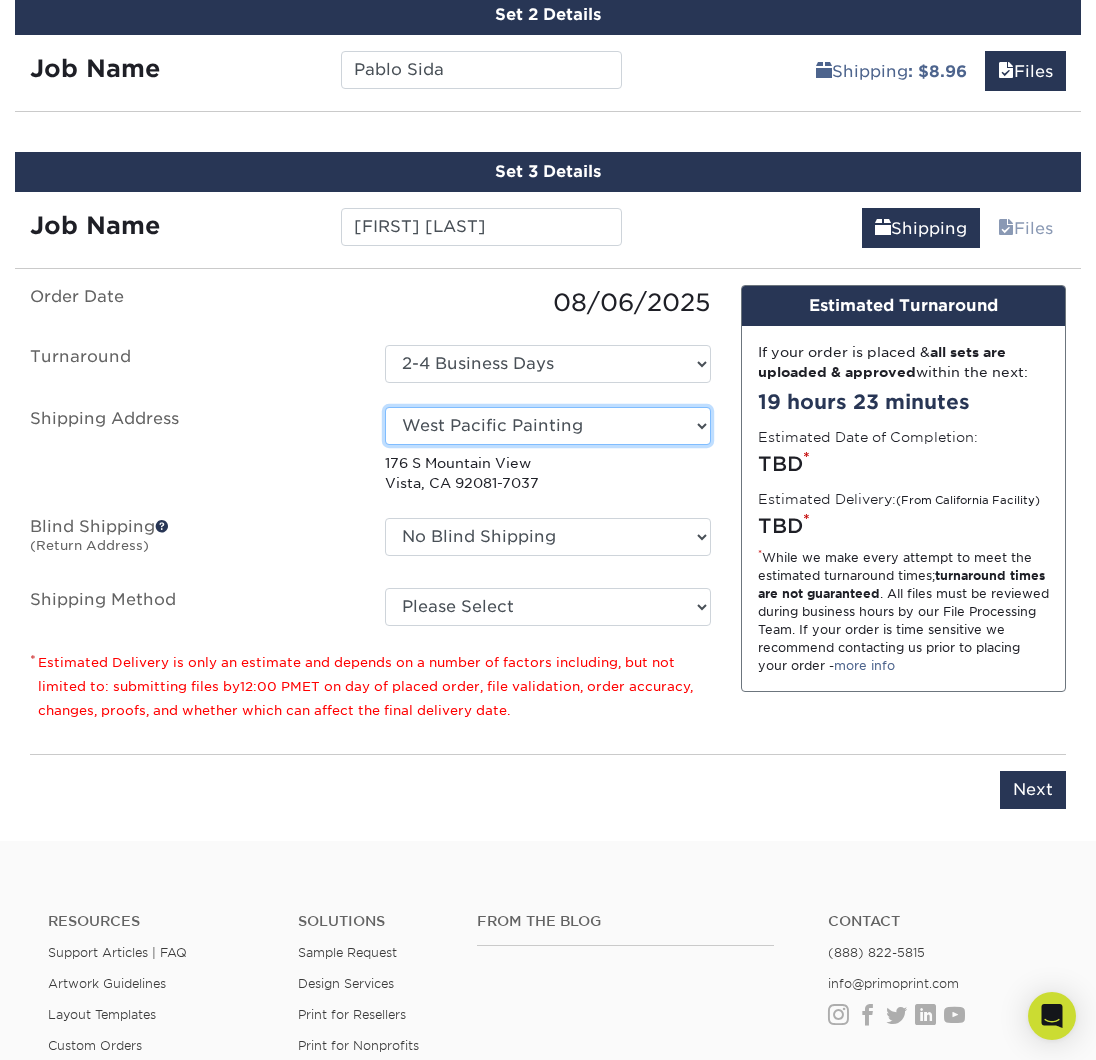click on "Select One
176 S Mountain View
Abraham Romero
Adrian Marquina
Cesar Cuenca 3C Fencing inc
Contractors State License Preparation
Crisoforo Castro
CSLP Anaheim
CSLP Chula Vista
CSLP EL MONTE
CSLP GARDEN GROOVE
CSLP Highland
CSLP North Hills
CSLP SACRAMENTO
CSLP Sacramento
CSLP San Bernardino
CSLP Temecula
Edi Morales
El Monte - Sergio Martinez
Eliseo Reyes" at bounding box center [547, 426] 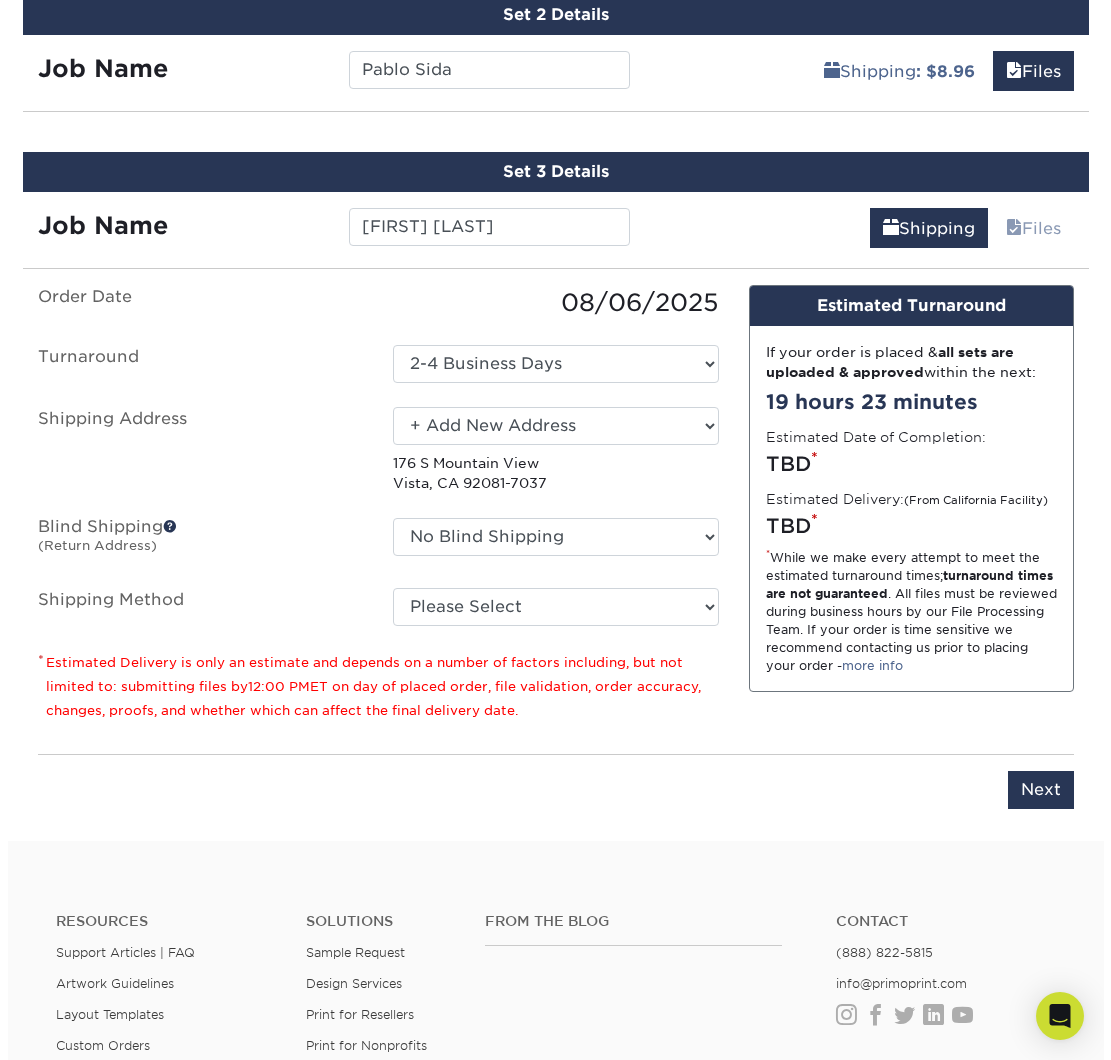 scroll, scrollTop: 0, scrollLeft: 0, axis: both 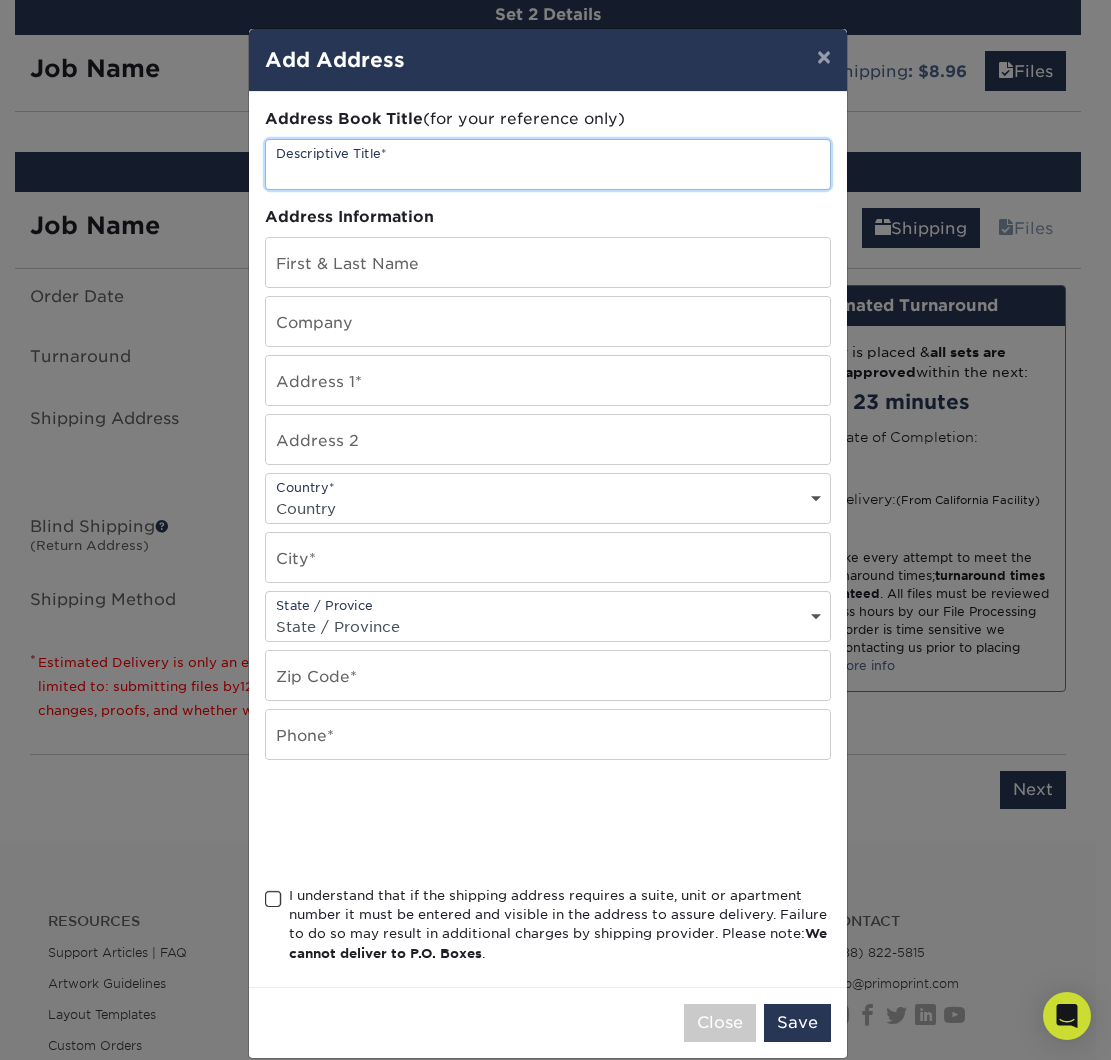 click at bounding box center [548, 164] 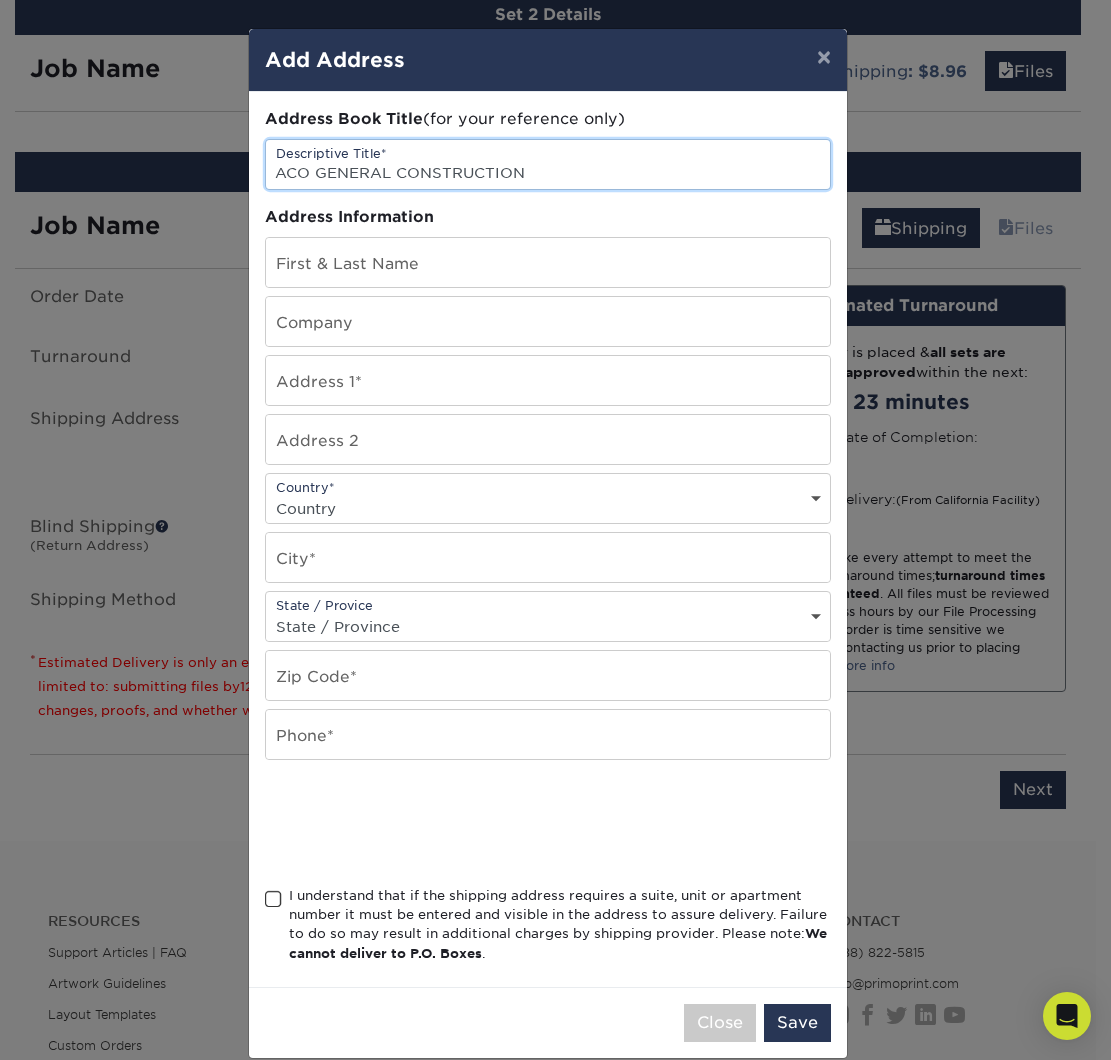 type on "ACO GENERAL CONSTRUCTION" 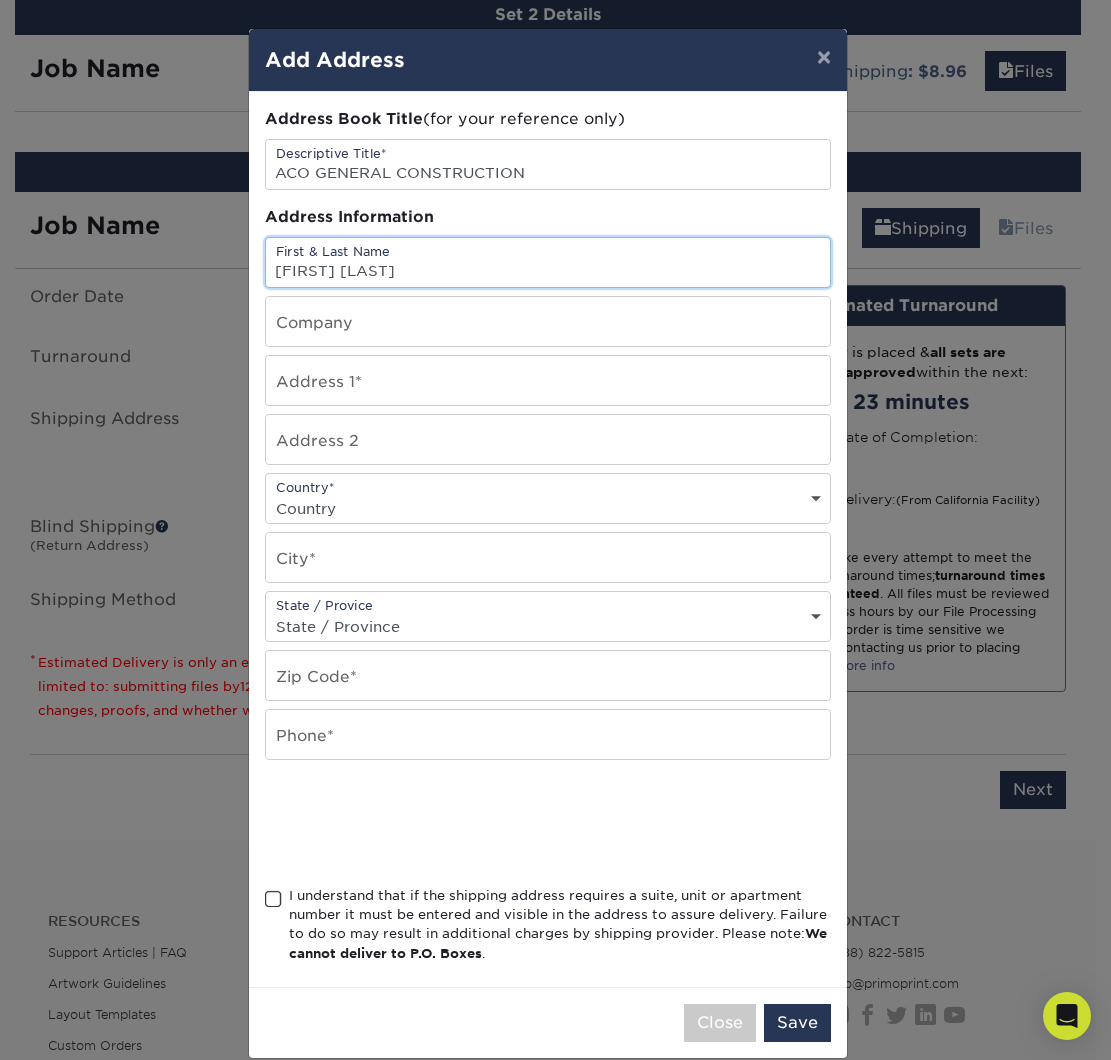 type on "[FIRST] [LAST]" 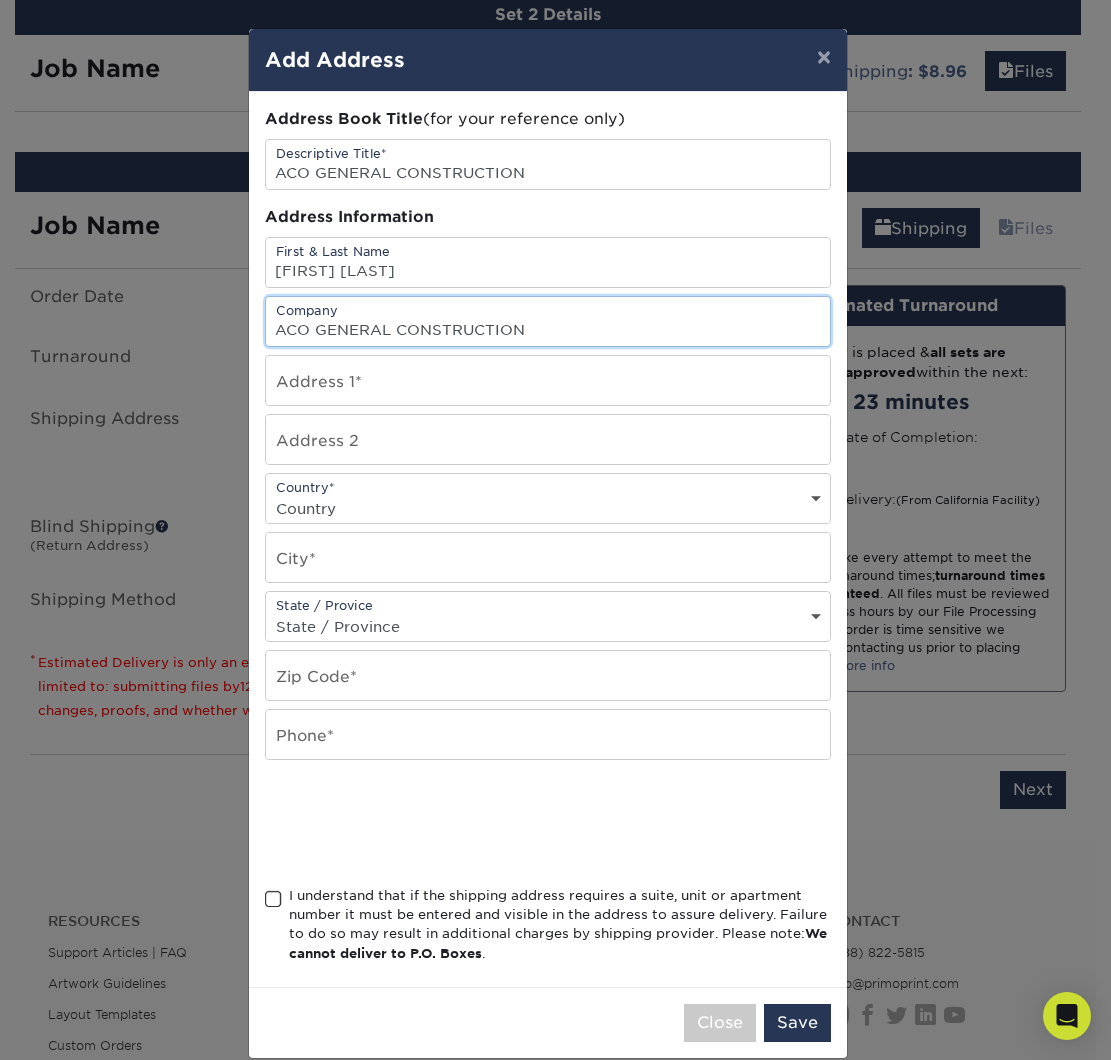 type on "ACO GENERAL CONSTRUCTION" 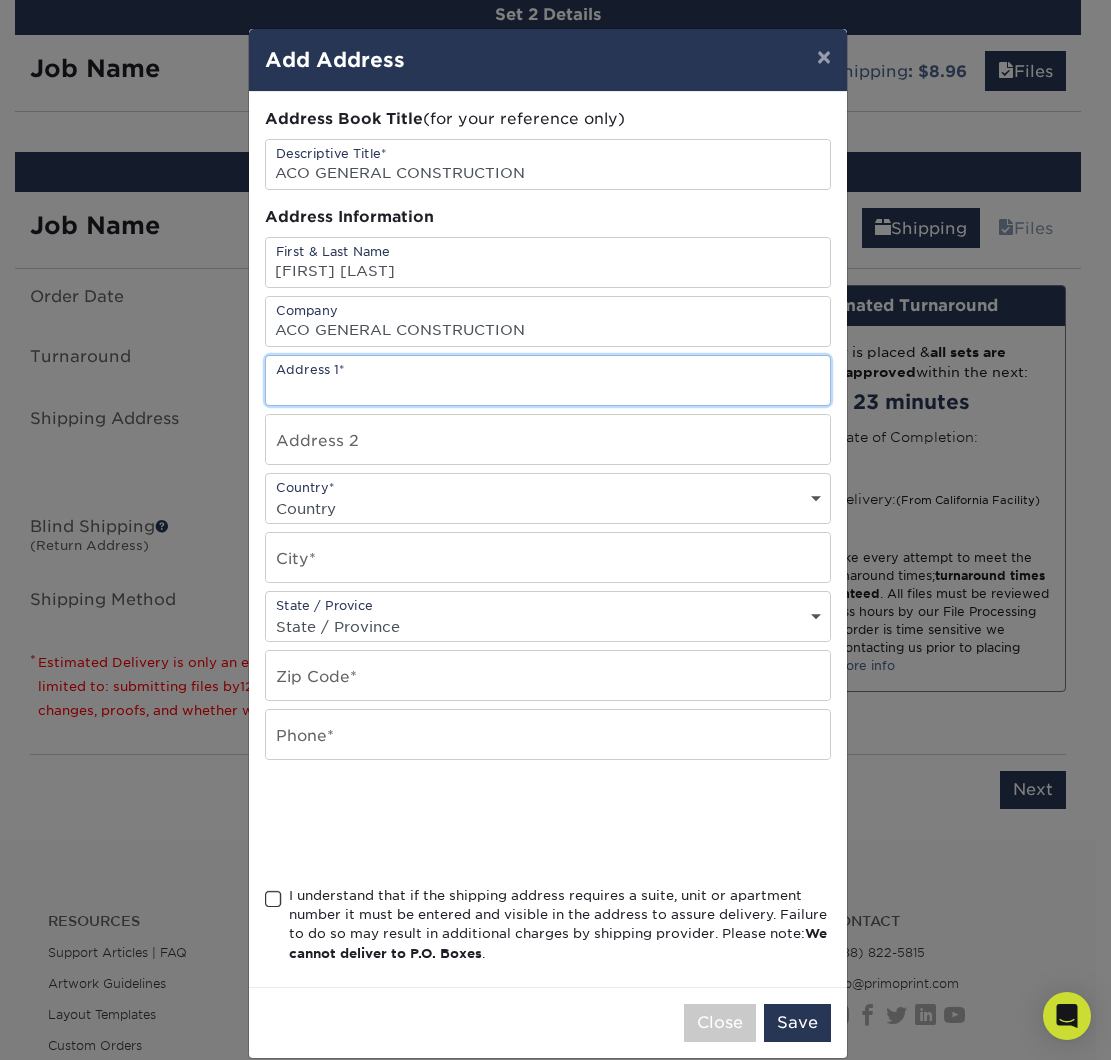 paste on "14115-2 quinnault rd apple valley CA 92307" 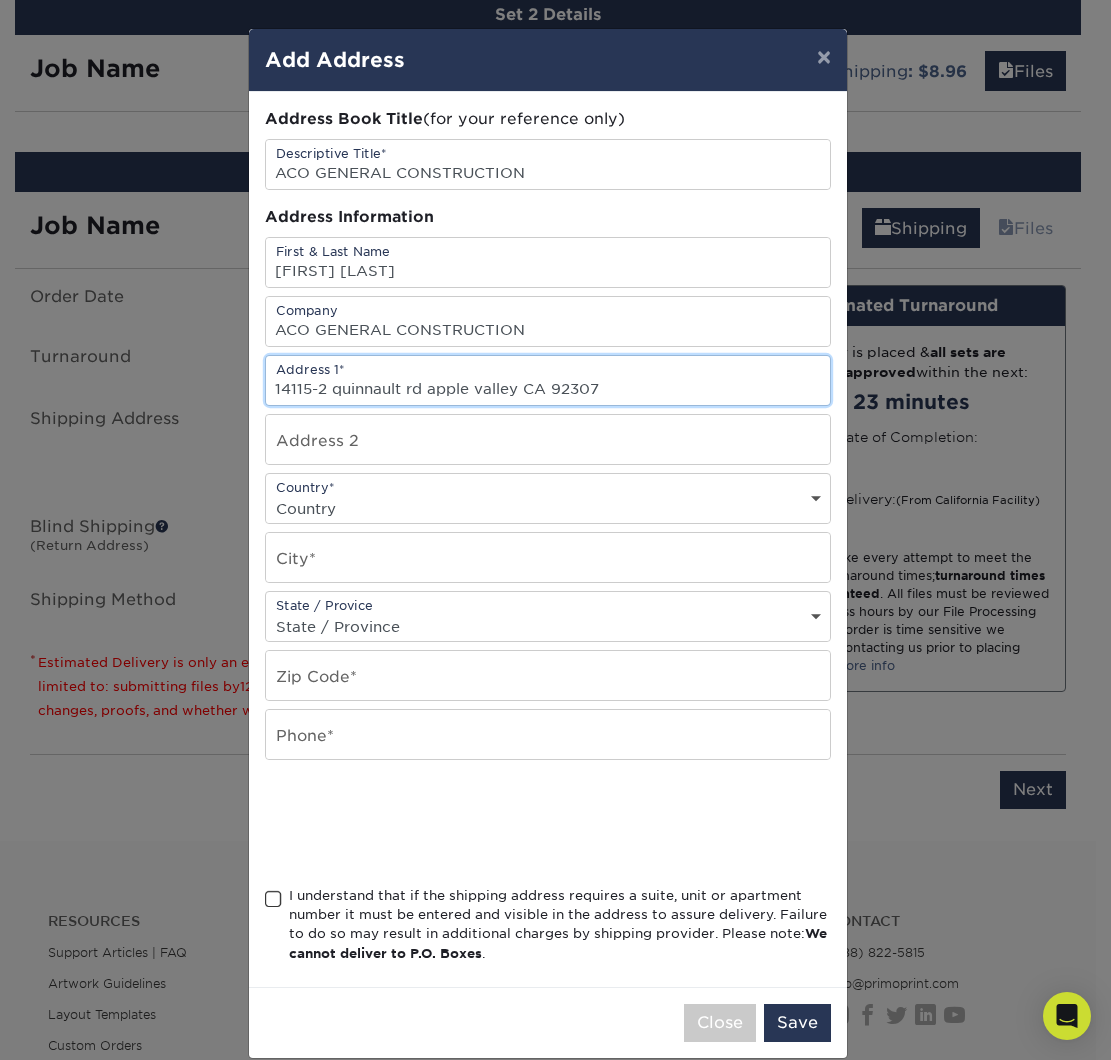 scroll, scrollTop: 0, scrollLeft: 0, axis: both 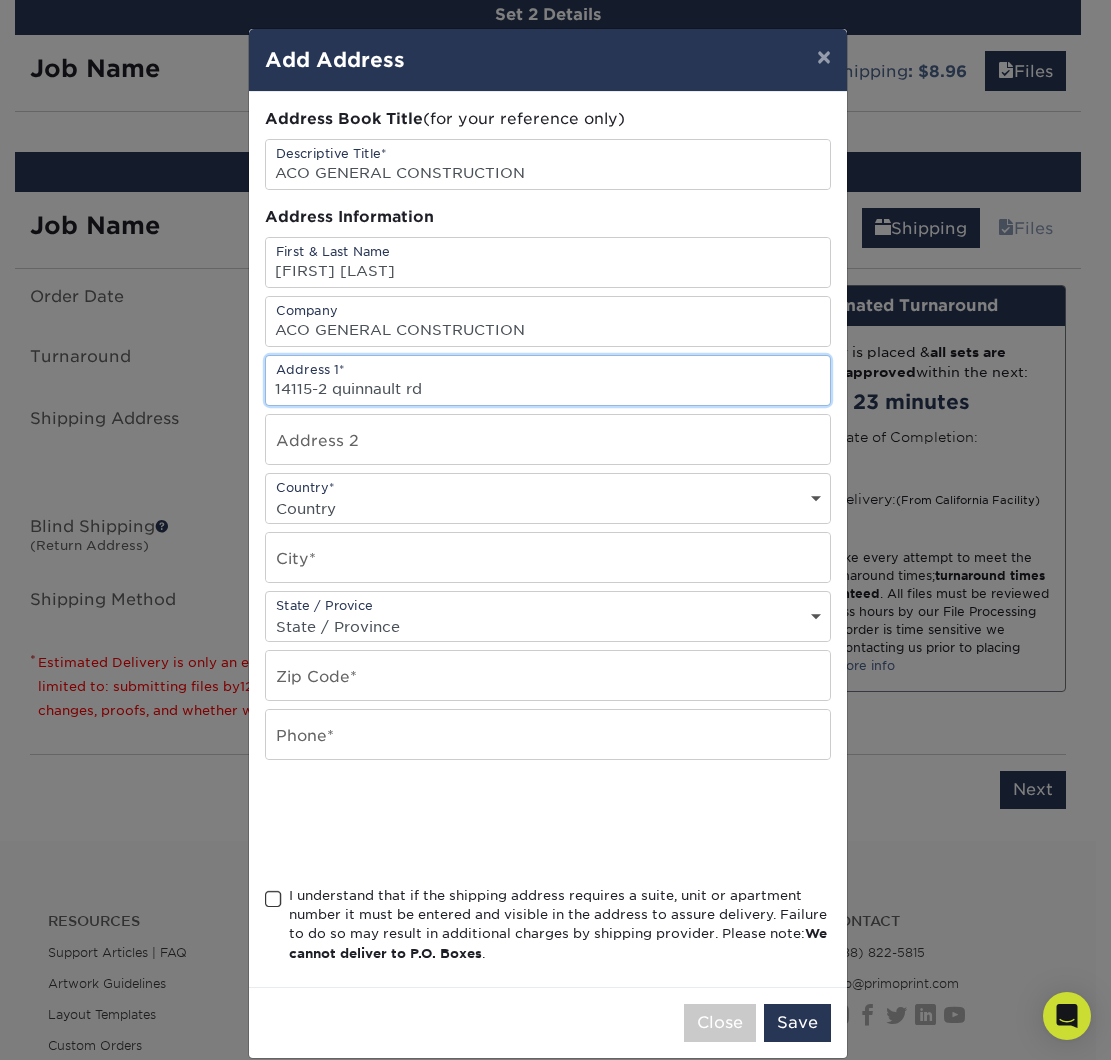 type on "14115-2 quinnault rd" 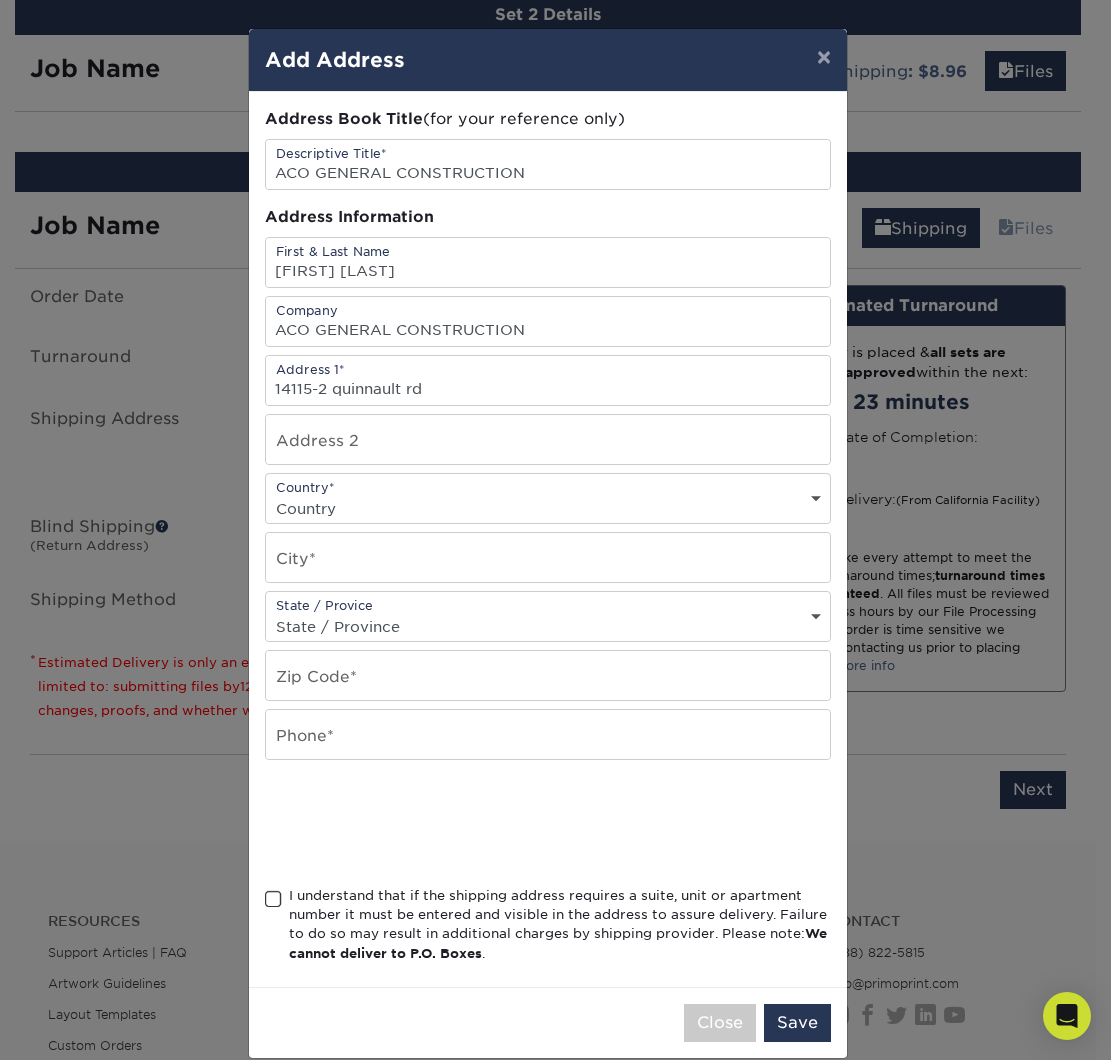 click on "Country*
Country United States Canada ----------------------------- Afghanistan Albania Algeria American Samoa Andorra Angola Anguilla Antarctica Antigua and Barbuda Argentina Armenia Aruba Australia Austria Azerbaijan Bahamas Bahrain Bangladesh Barbados Belarus Belgium Belize Benin Bermuda Bhutan Bolivia Bosnia and Herzegovina Botswana Bouvet Island Brazil British Indian Ocean Territory British Virgin Islands Brunei Darussalam Bulgaria Burkina Faso Burundi Cambodia Cameroon Cape Verde Cayman Islands Central African Republic Chad Chile China Christmas Island Cocos Colombia Comoros Congo Cook Islands Costa Rica Croatia Cuba Cyprus Czech Republic Denmark Djibouti Dominica Dominican Republic East Timor Ecuador Egypt El Salvador Equatorial Guinea Eritrea Estonia Ethiopia Falkland Islands Faroe Islands Fiji Finland France French Guiana French Polynesia French Southern Territories Gabon Gambia Georgia Germany Ghana Gibraltar Greece Greenland Grenada Guam" at bounding box center [548, 498] 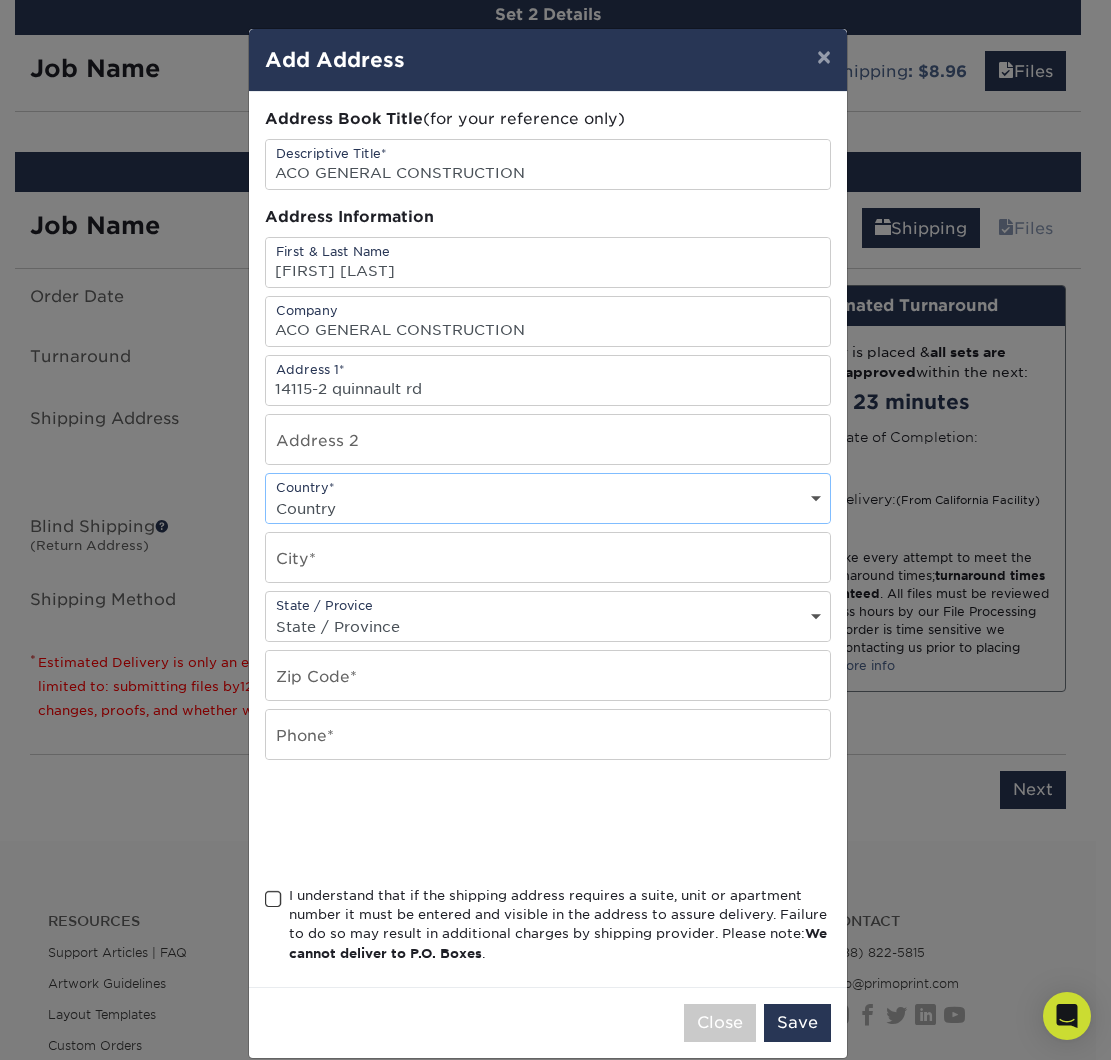 select on "US" 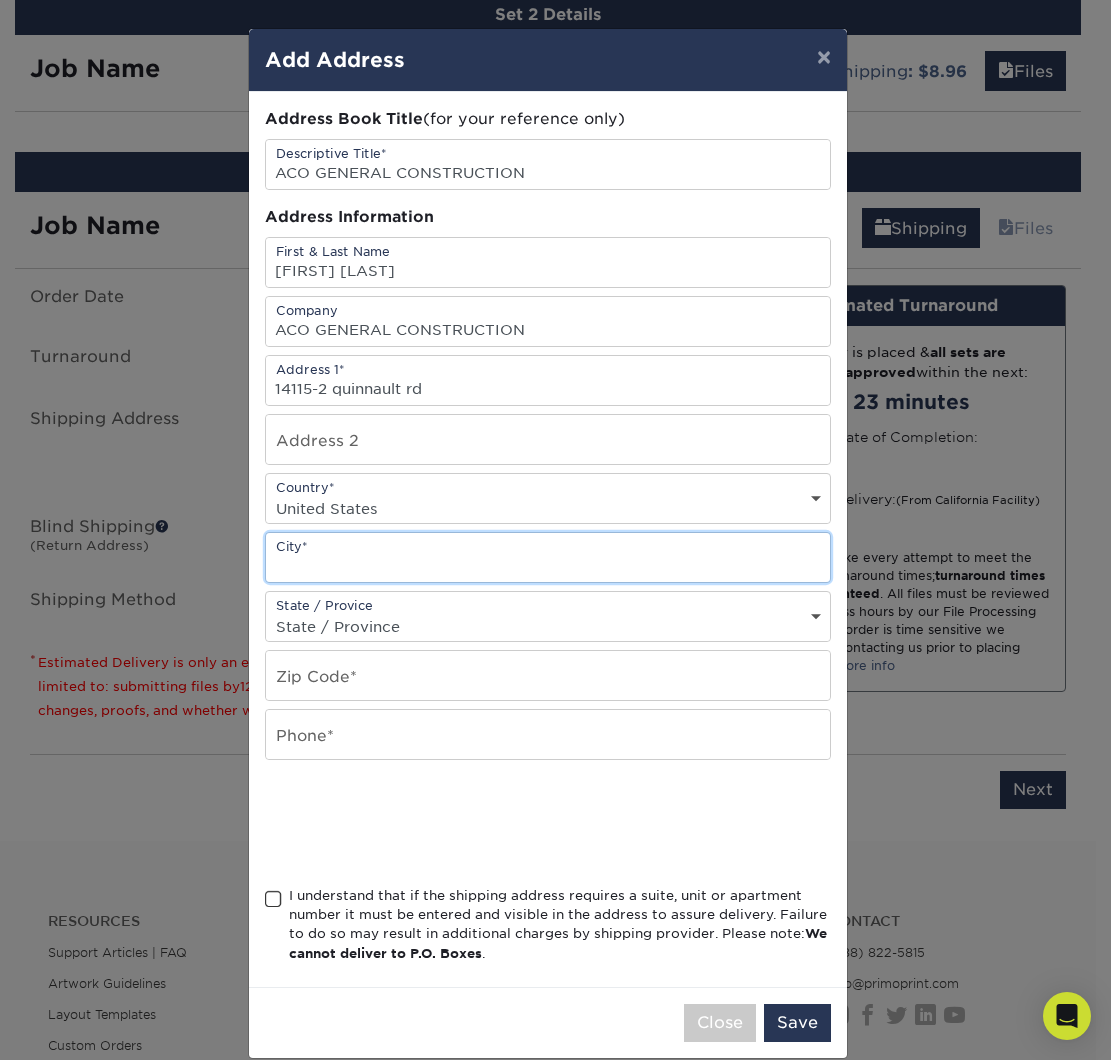 click at bounding box center [548, 557] 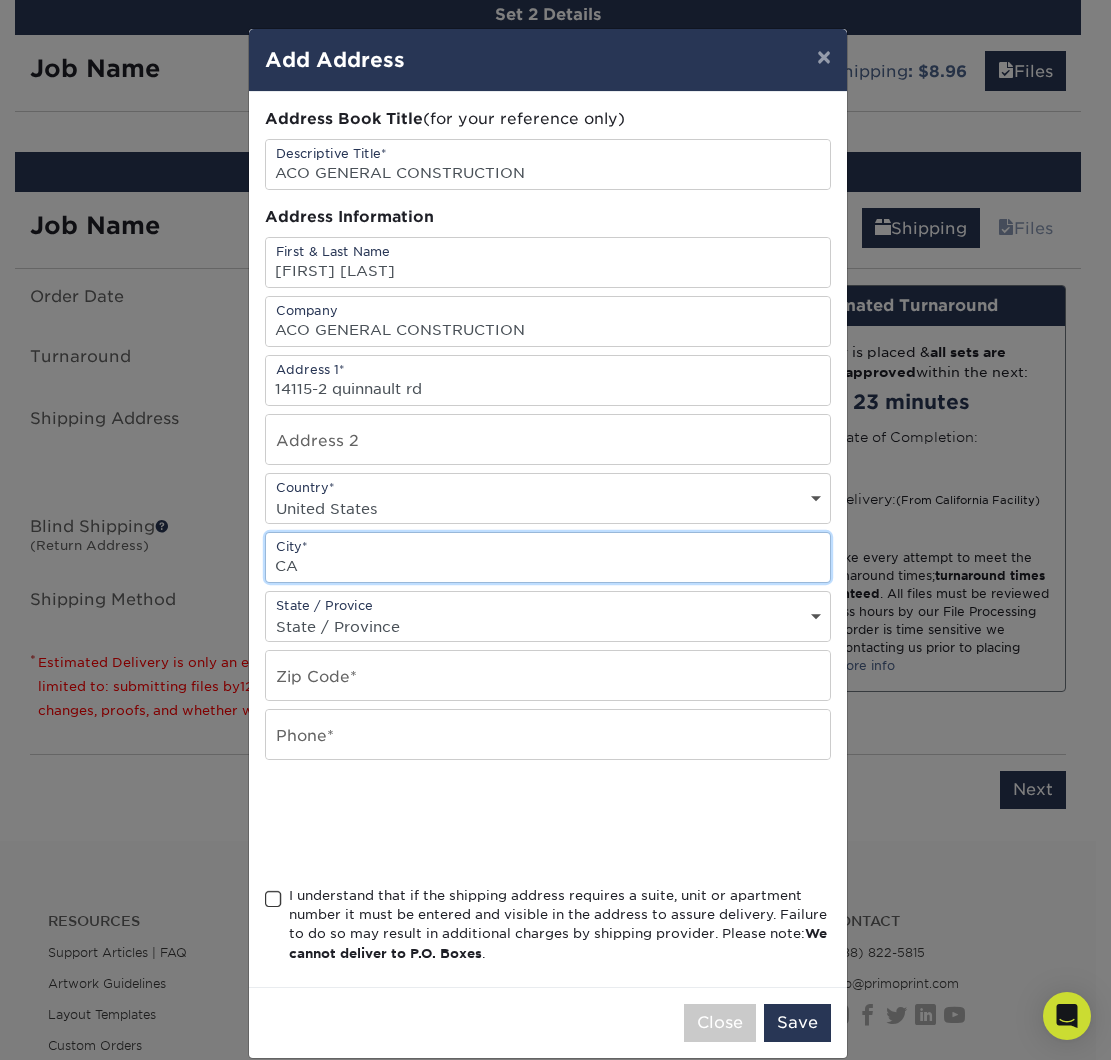 type on "C" 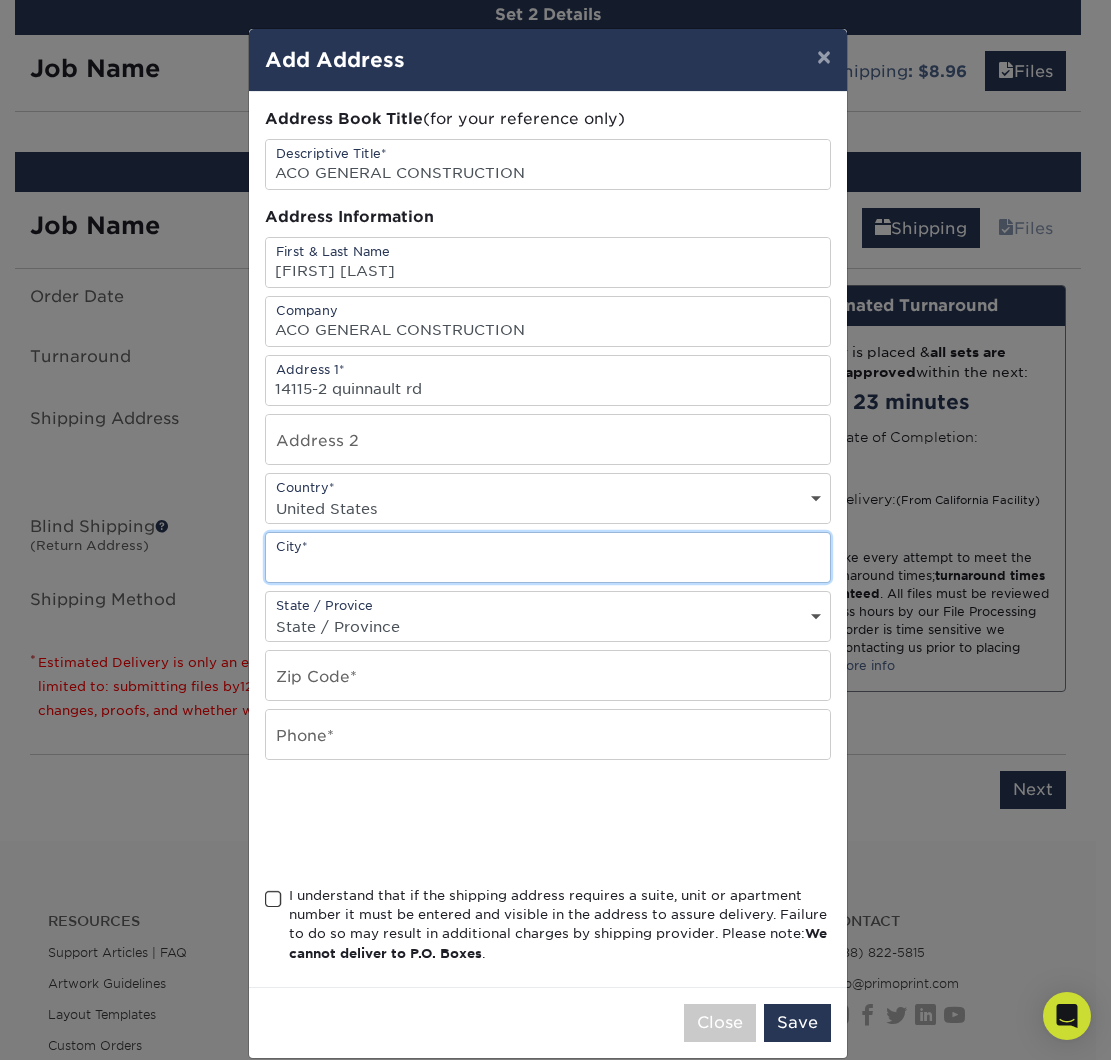 click at bounding box center [548, 557] 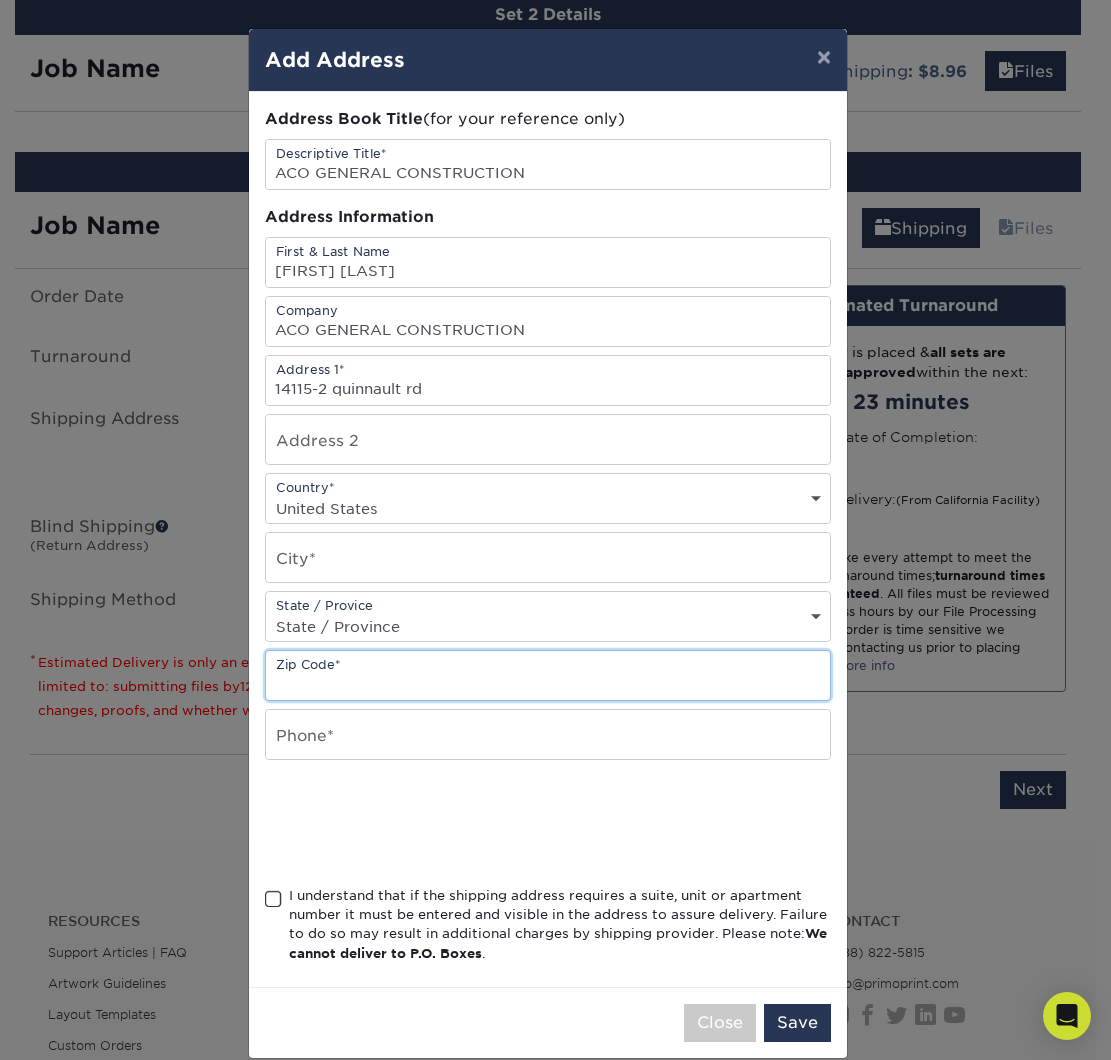 drag, startPoint x: 634, startPoint y: 655, endPoint x: 494, endPoint y: 573, distance: 162.24672 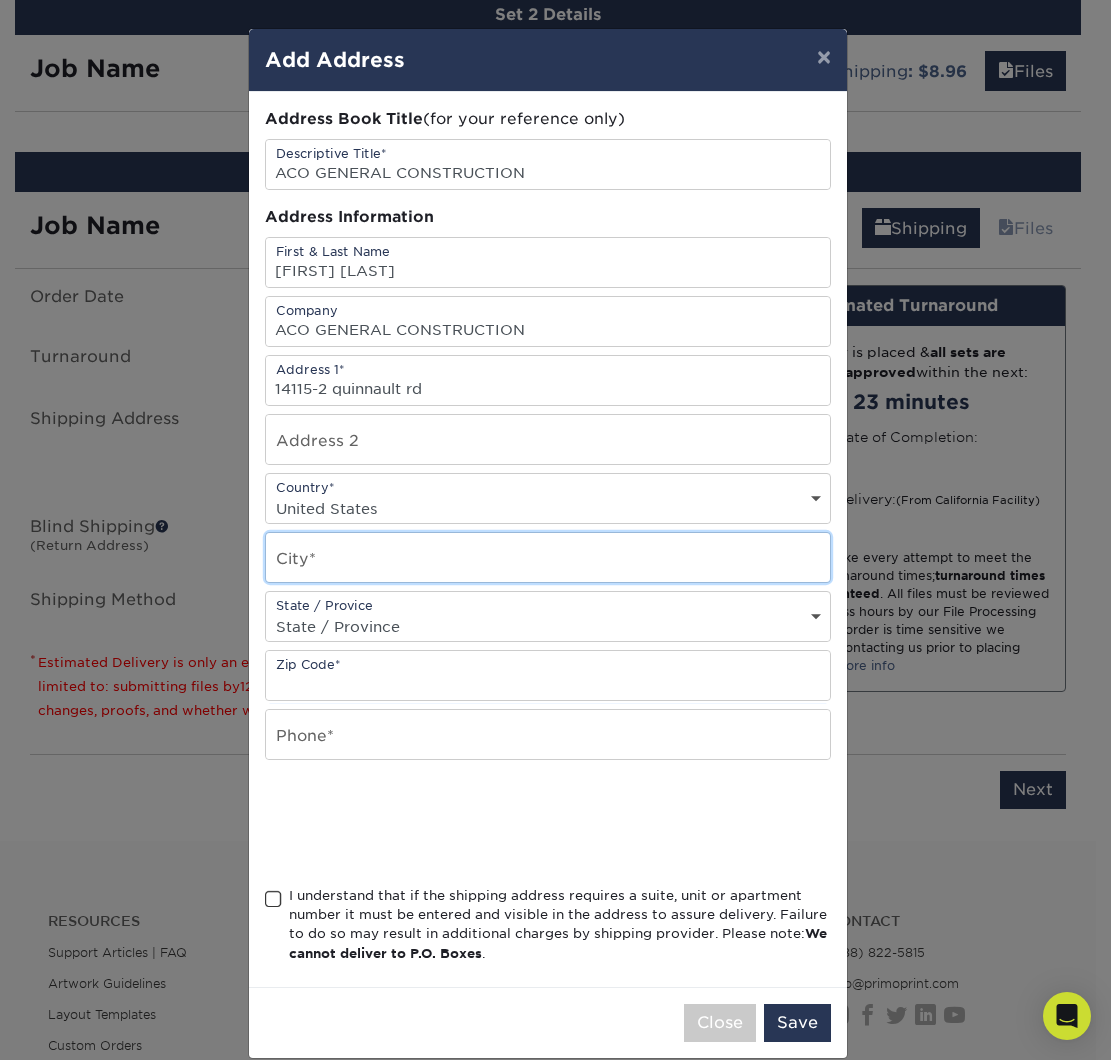 drag, startPoint x: 495, startPoint y: 573, endPoint x: 505, endPoint y: 570, distance: 10.440307 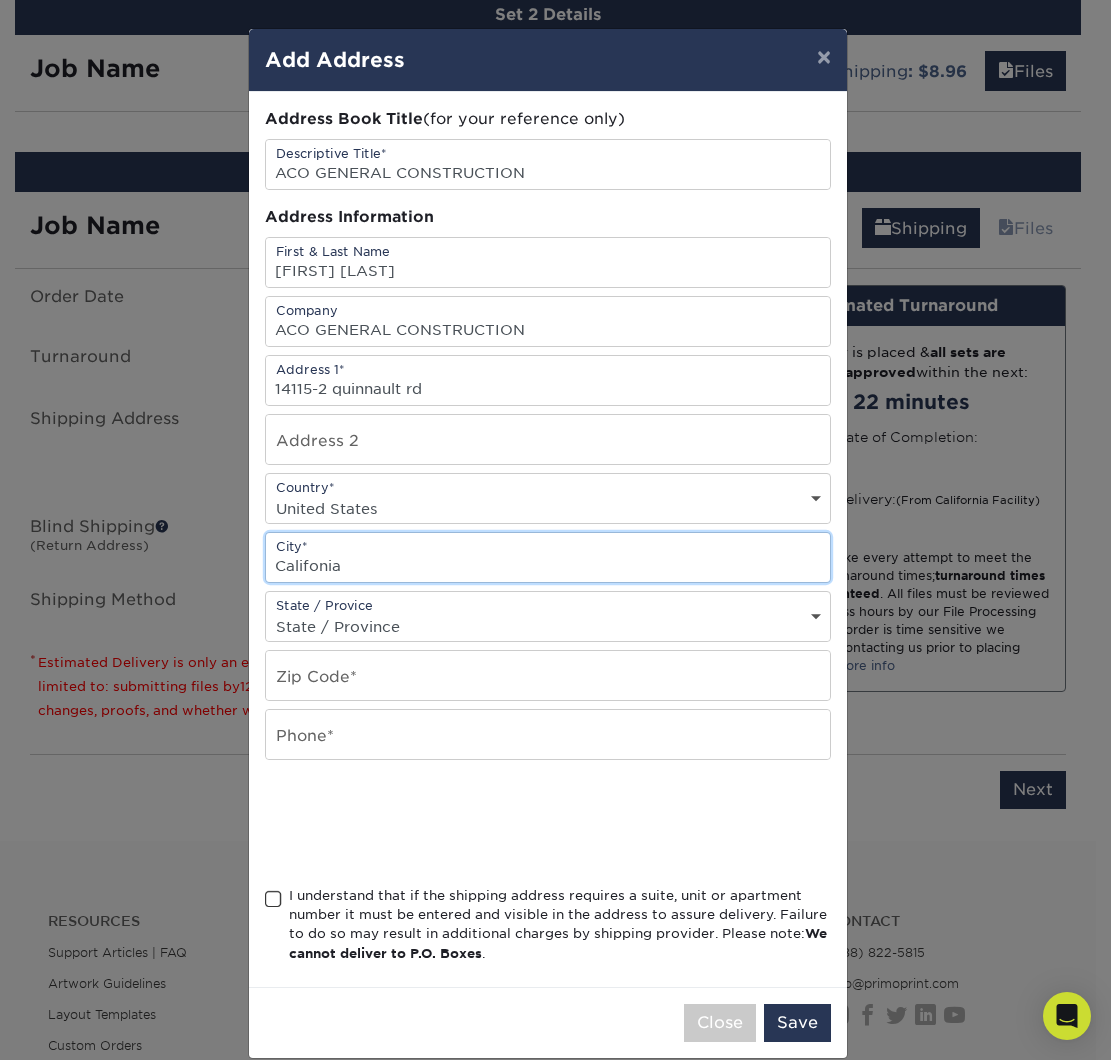 drag, startPoint x: 384, startPoint y: 560, endPoint x: 313, endPoint y: 567, distance: 71.34424 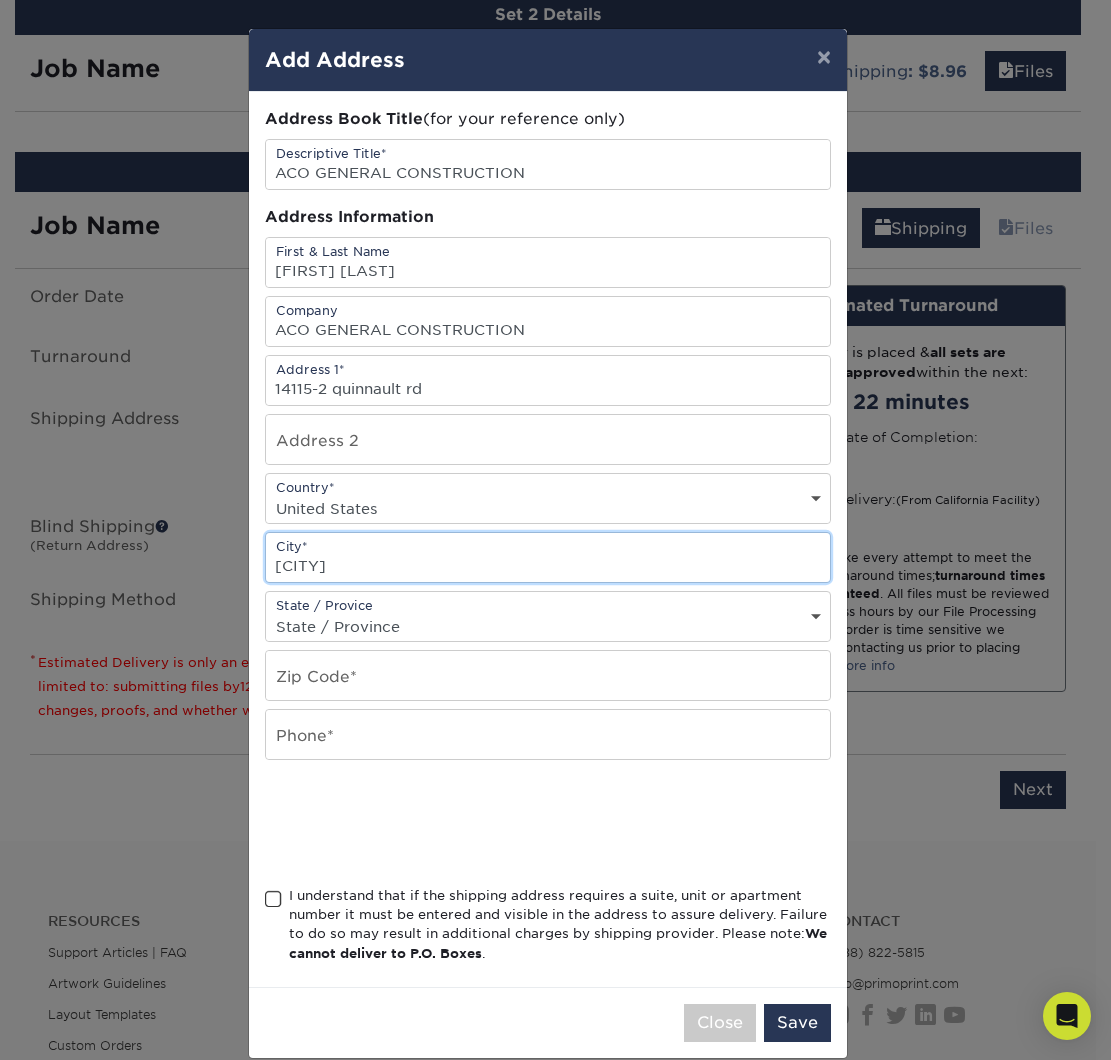 type on "[CITY]" 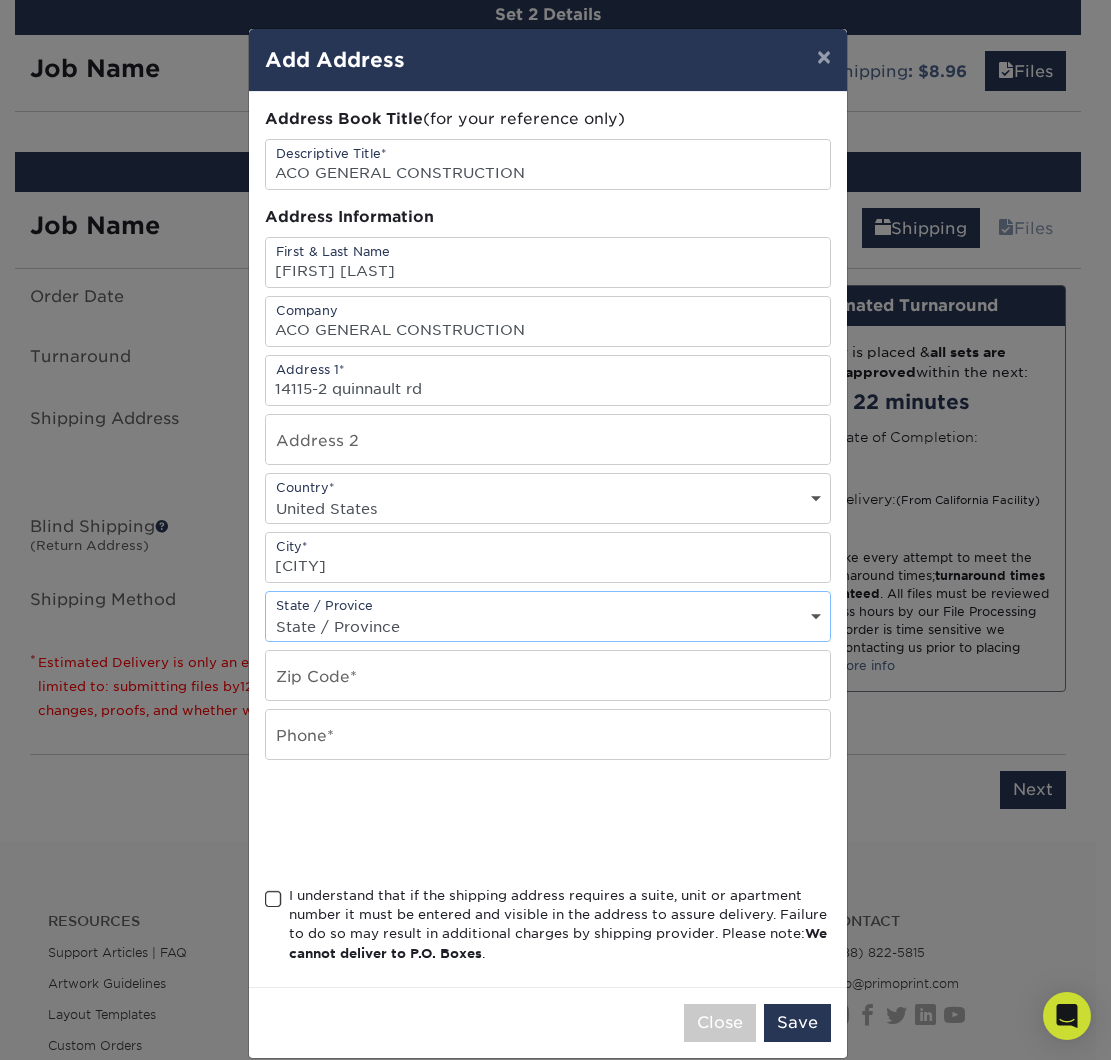 click on "State / Province Alabama Alaska Arizona Arkansas California Colorado Connecticut Delaware District of Columbia Florida Georgia Hawaii Idaho Illinois Indiana Iowa Kansas Kentucky Louisiana Maine Maryland Massachusetts Michigan Minnesota Mississippi Missouri Montana Nebraska Nevada New Hampshire New Jersey New Mexico New York North Carolina North Dakota Ohio Oklahoma Oregon Pennsylvania Rhode Island South Carolina South Dakota Tennessee Texas Utah Vermont Virginia Washington West Virginia Wisconsin Wyoming ACT NSW NT QLD SA TAS VIC WA NZ Alberta British Columbia Manitoba New Brunswick Newfoundland Northwest Territories Nova Scotia Nunavut Ontario Prince Edward Island Quebec Saskatchewan Yukon Puerto Rico Aguascalientes Baja California Baja California Sur Campeche Chiapas Chihuahua Coahuila Colima Distrito Federal Durango Guanajuato Guerrero Hidalgo Jalisco Mexico Michoacan Morelos Nayarit Nuevo Leon Oaxaca Puebla Queretaro Quintana Roo San Luis Patosi Sinaloa Sonora Tabasco Tamaulipas Tlaxcala Veracruz Yucatan" at bounding box center (548, 626) 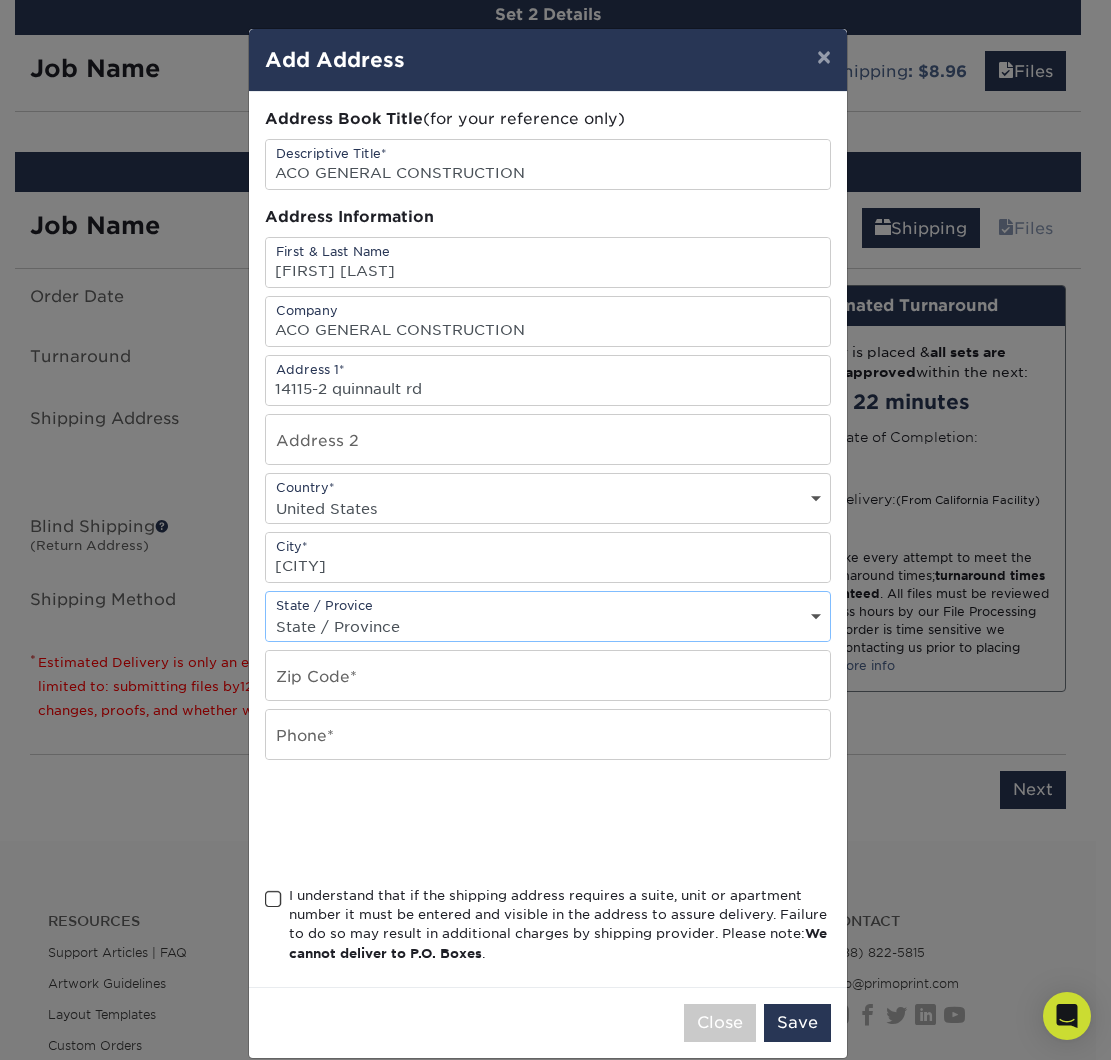 select on "CA" 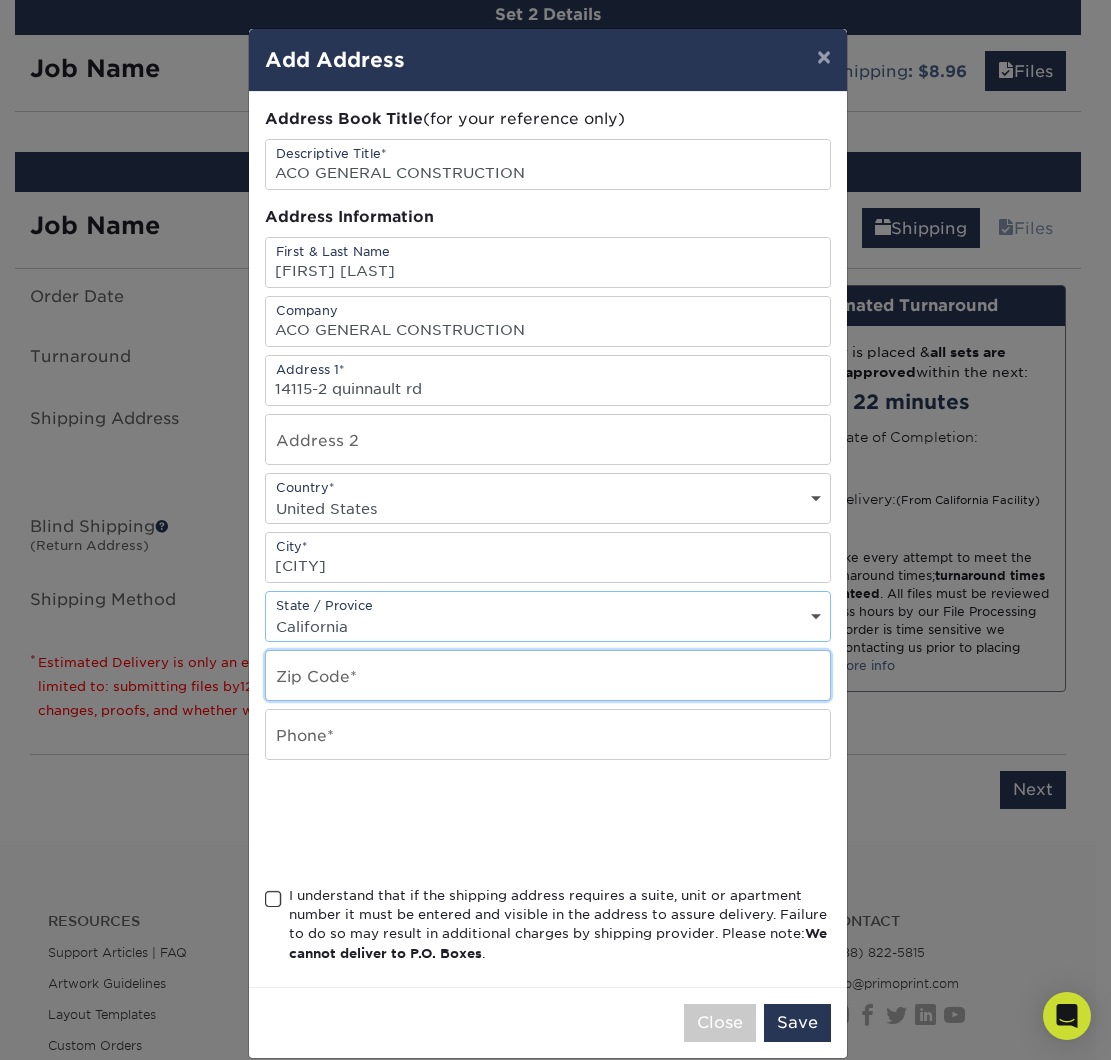 click at bounding box center [548, 675] 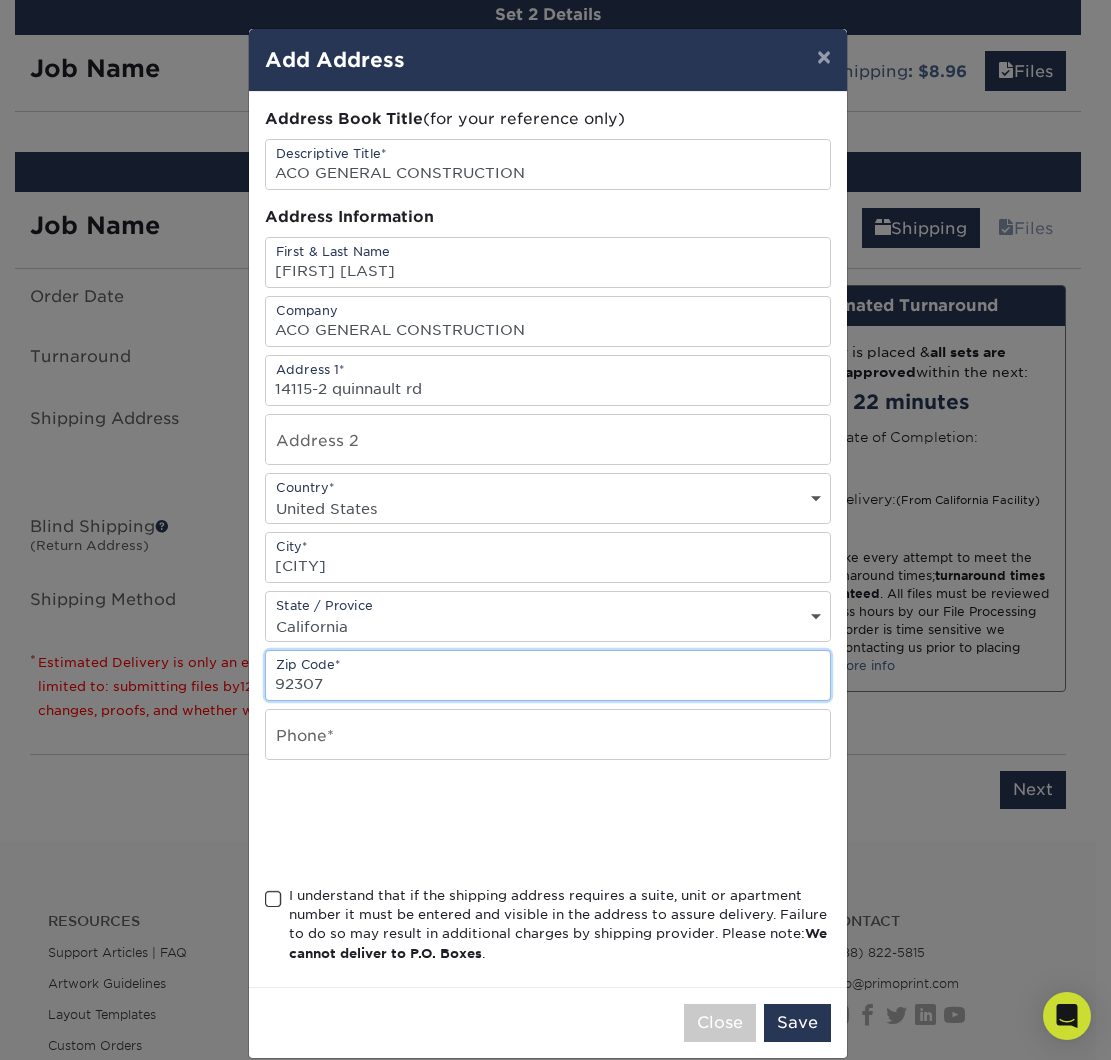 type on "92307" 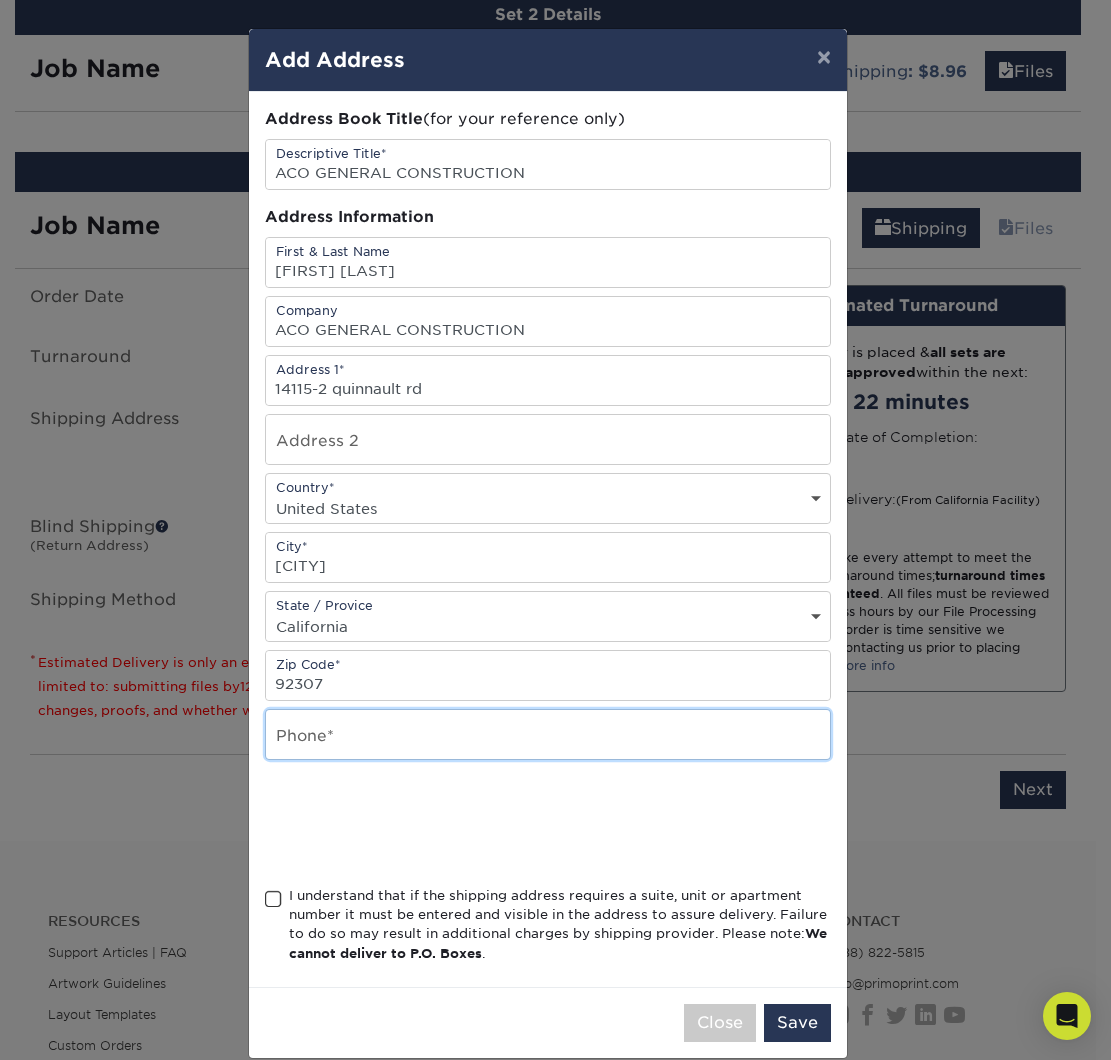 click at bounding box center (548, 734) 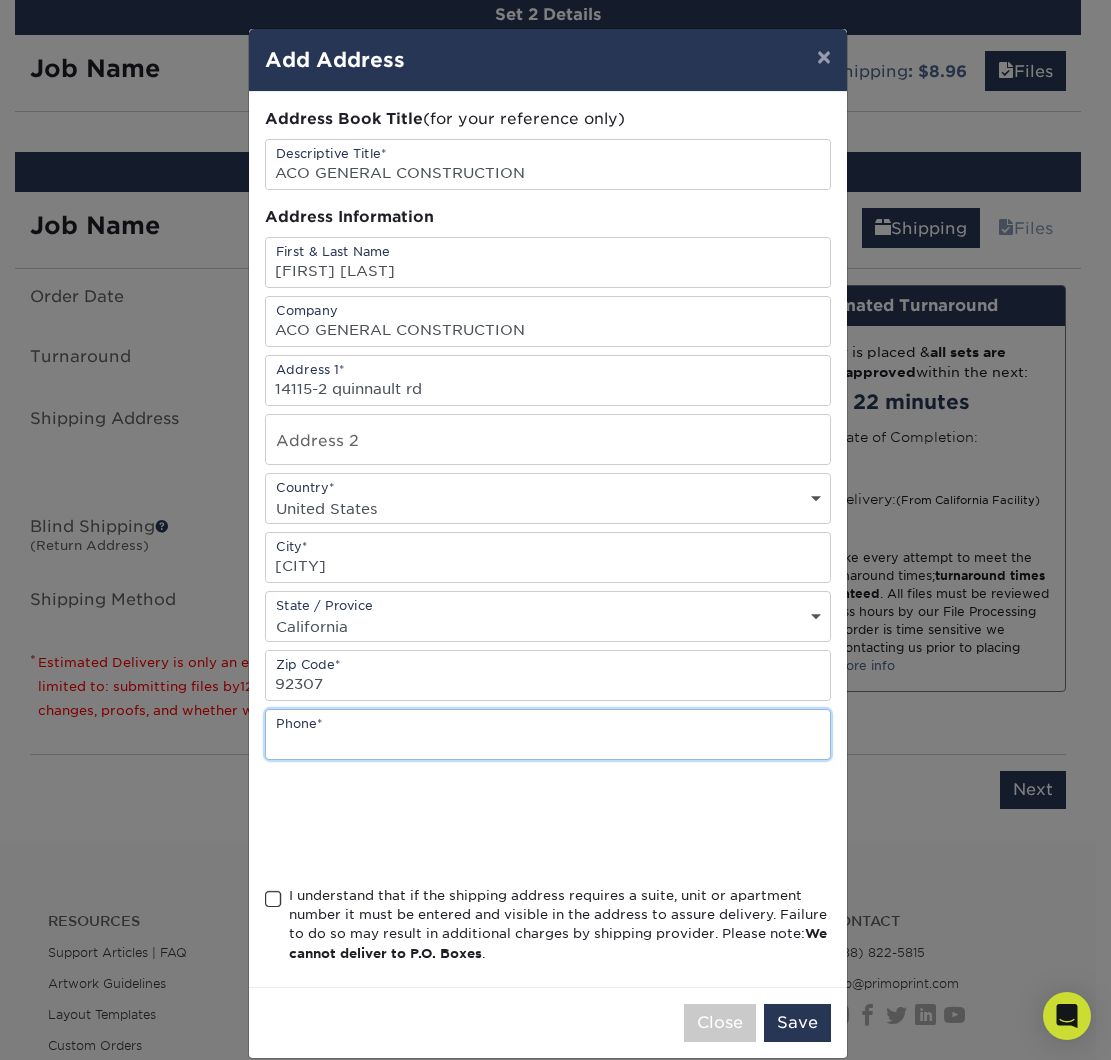 paste on "([PHONE])" 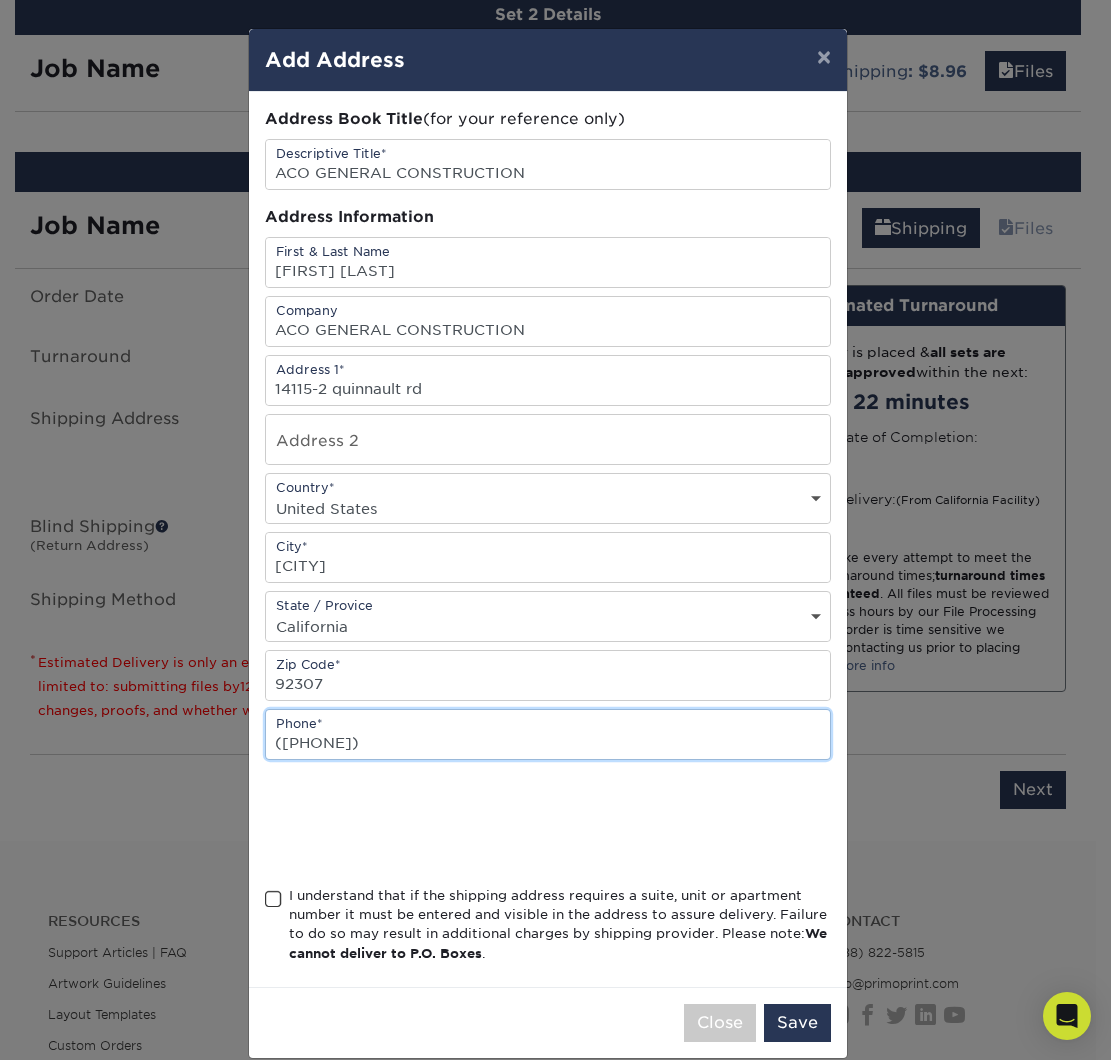 type on "([PHONE])" 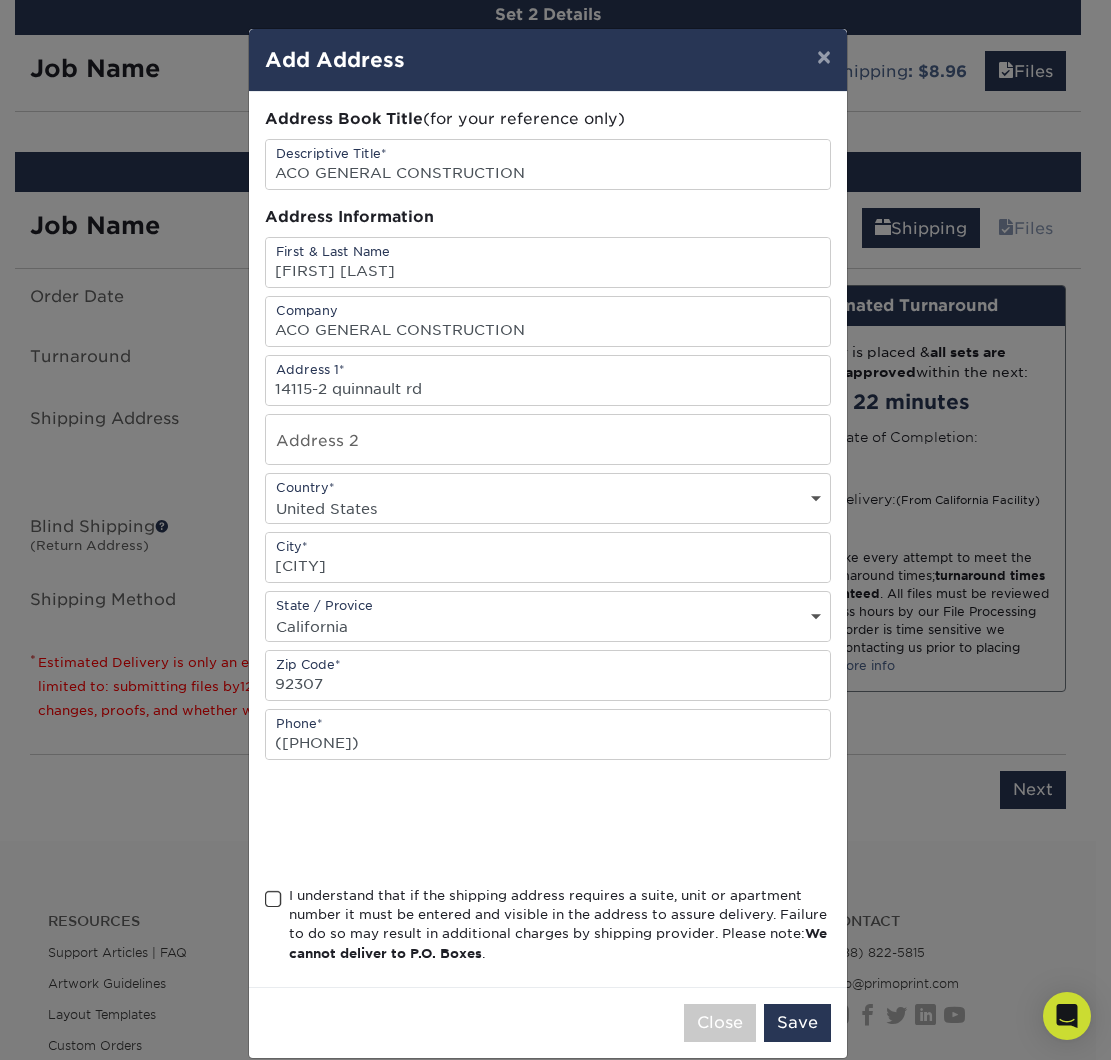 click on "I understand that if the shipping address requires a suite, unit or apartment number it must be entered and visible in the address to assure delivery. Failure to do so may result in additional charges by shipping provider. Please note:  We cannot deliver to P.O. Boxes ." at bounding box center (548, 929) 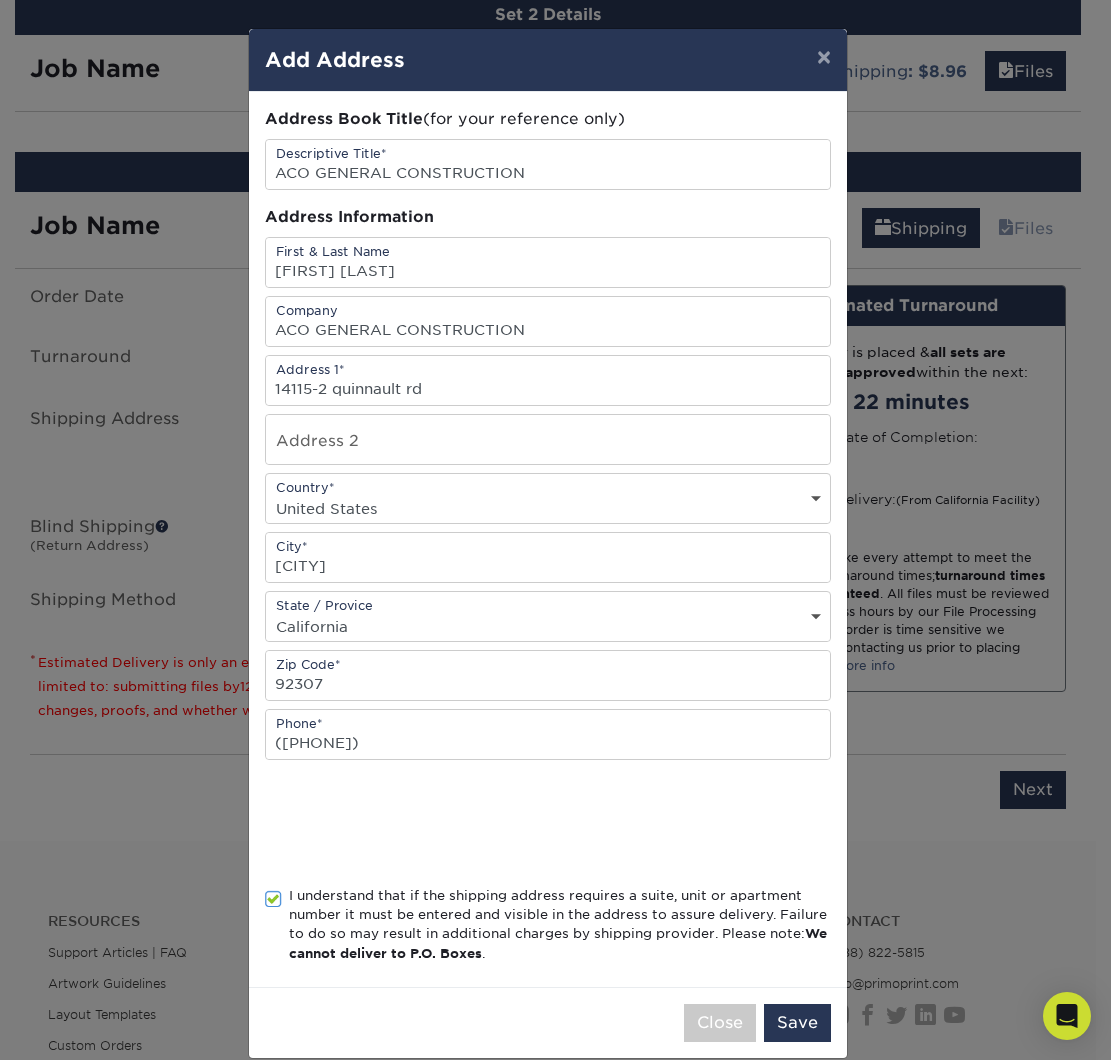 scroll, scrollTop: 27, scrollLeft: 0, axis: vertical 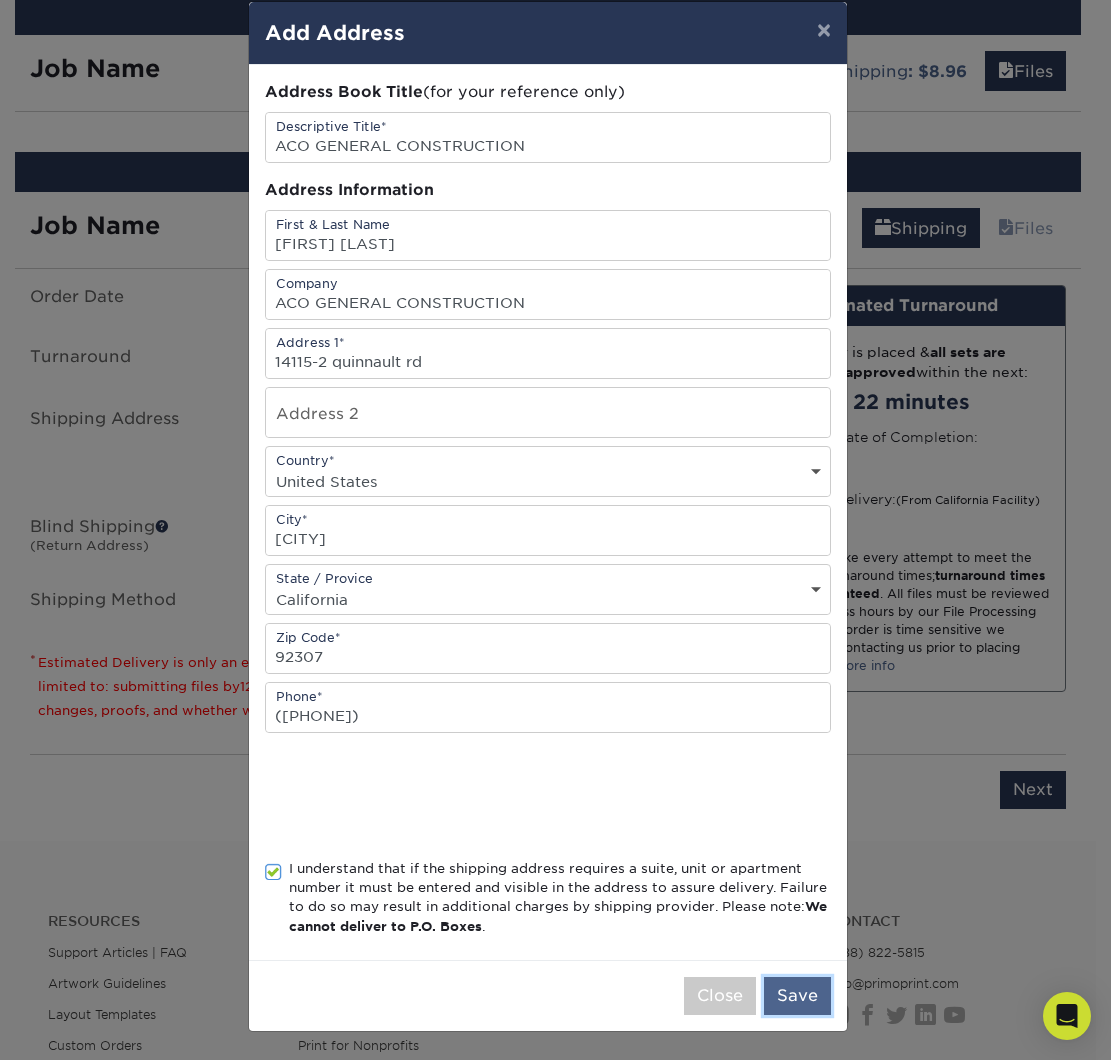 click on "Save" at bounding box center (797, 996) 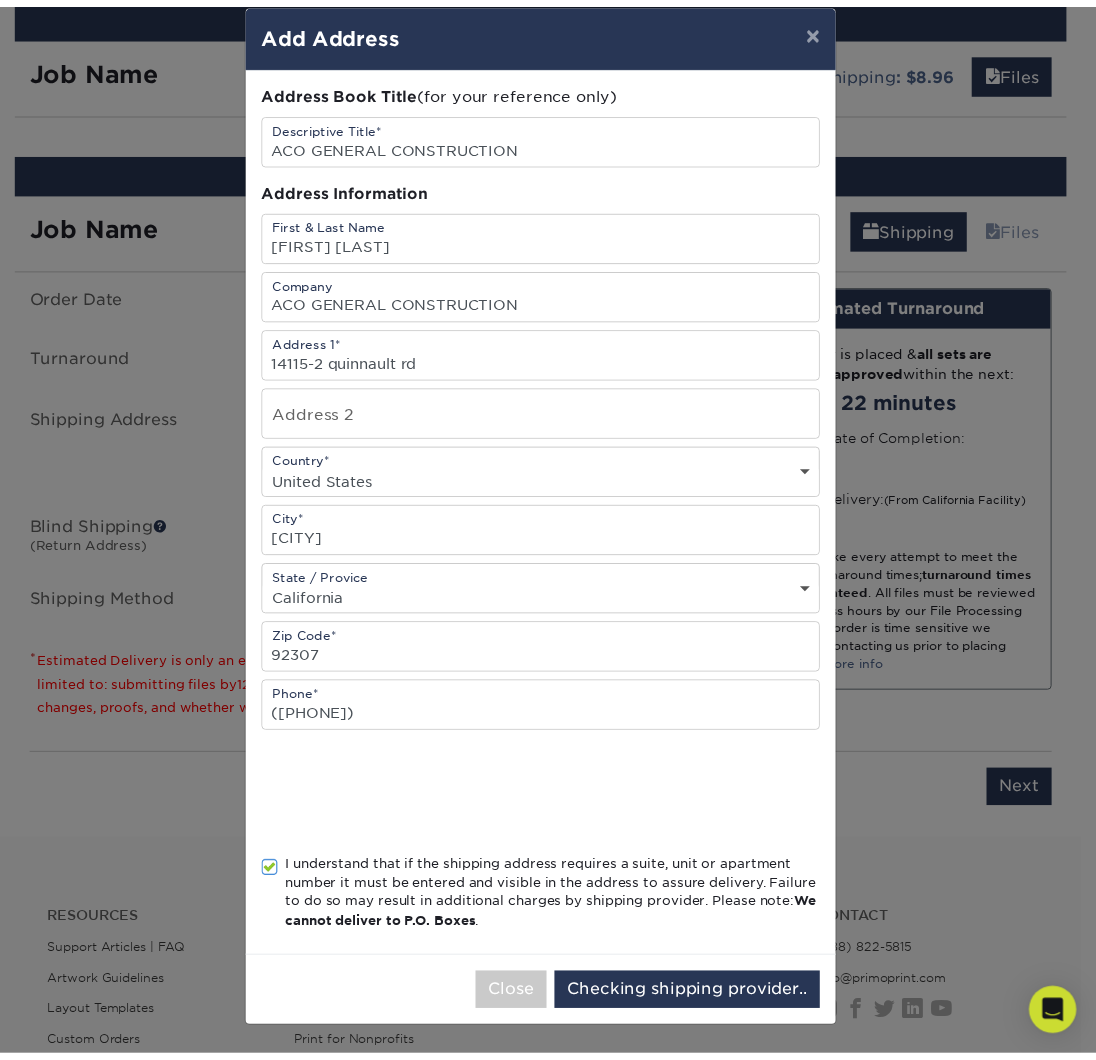 scroll, scrollTop: 0, scrollLeft: 0, axis: both 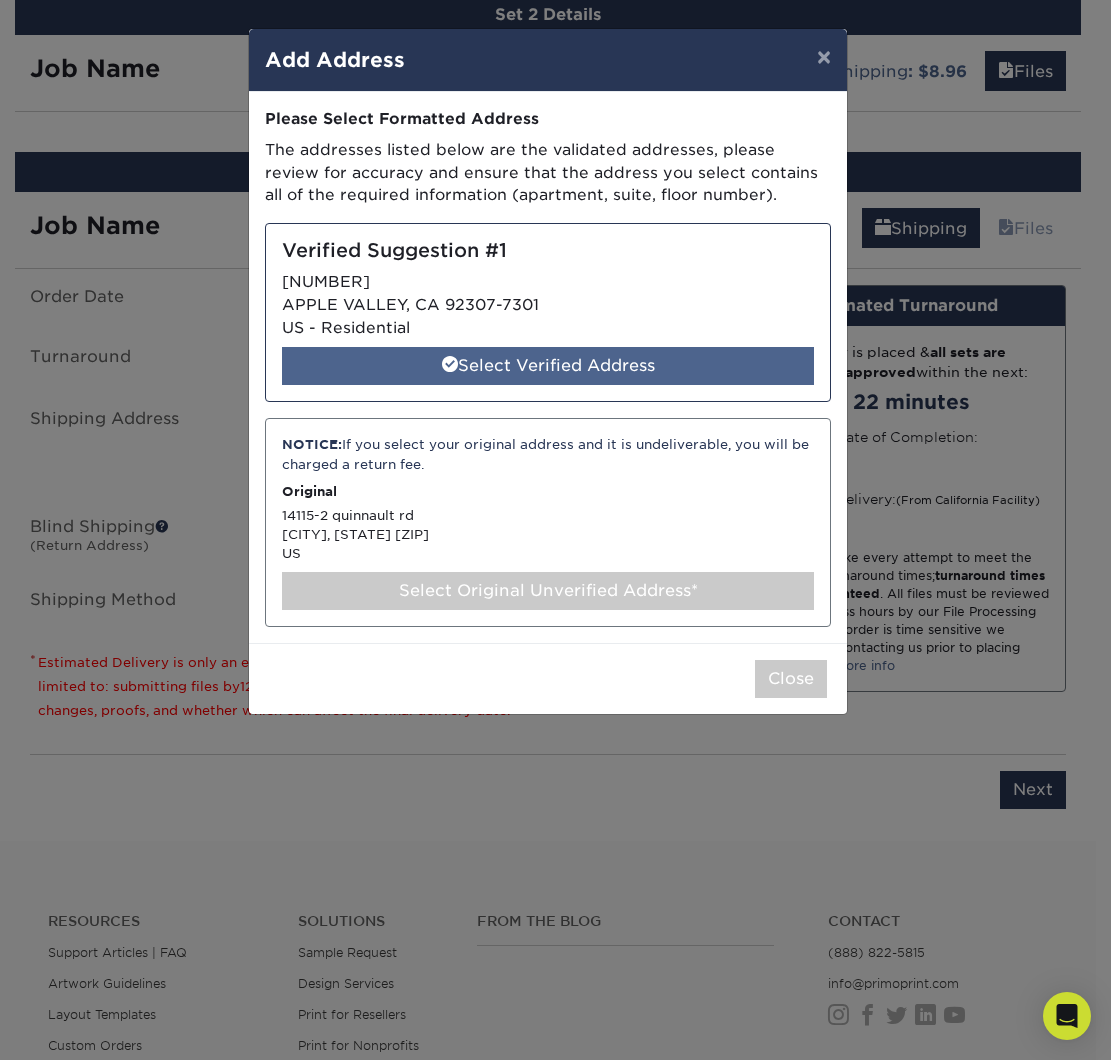 click on "Select Verified Address" at bounding box center (548, 366) 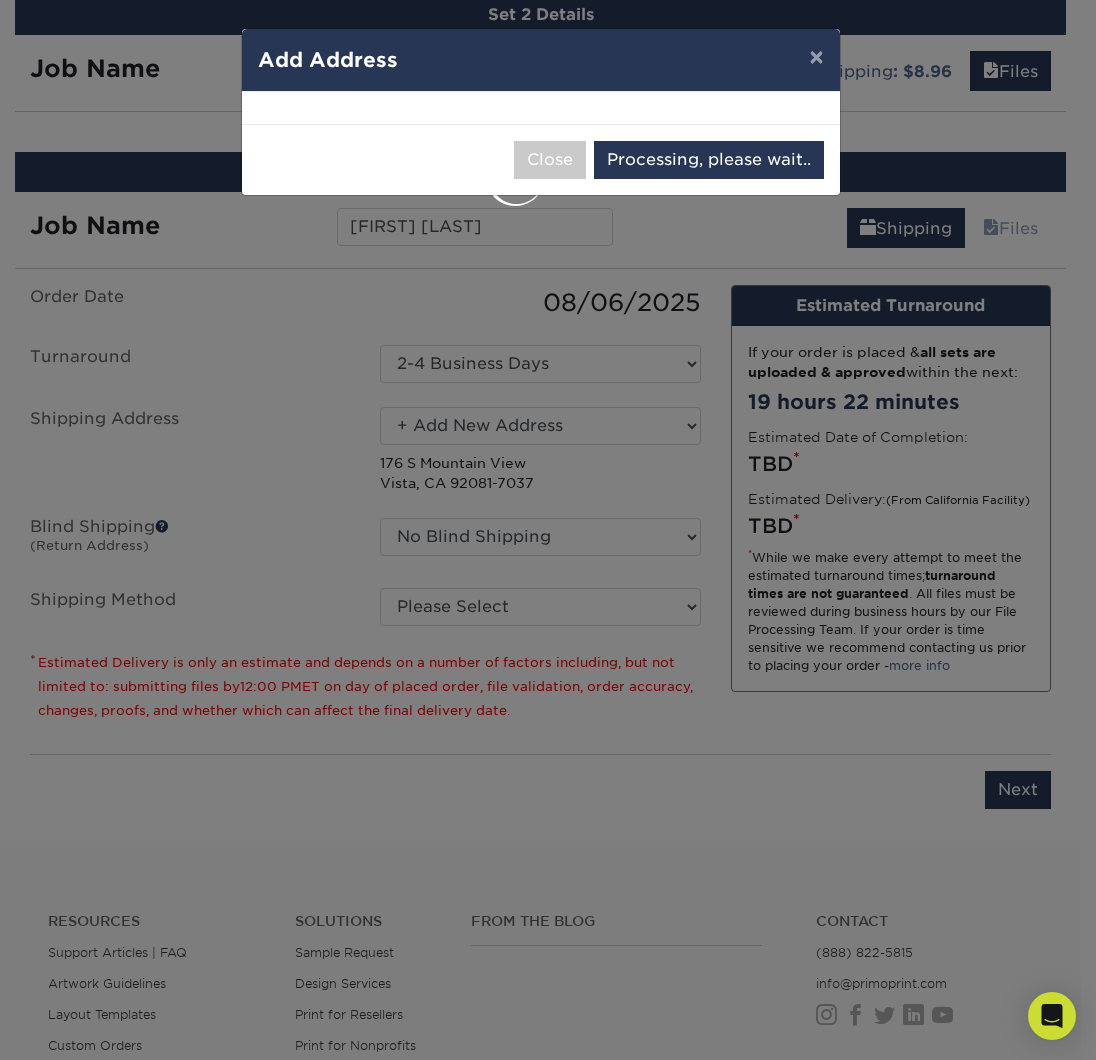 select on "284809" 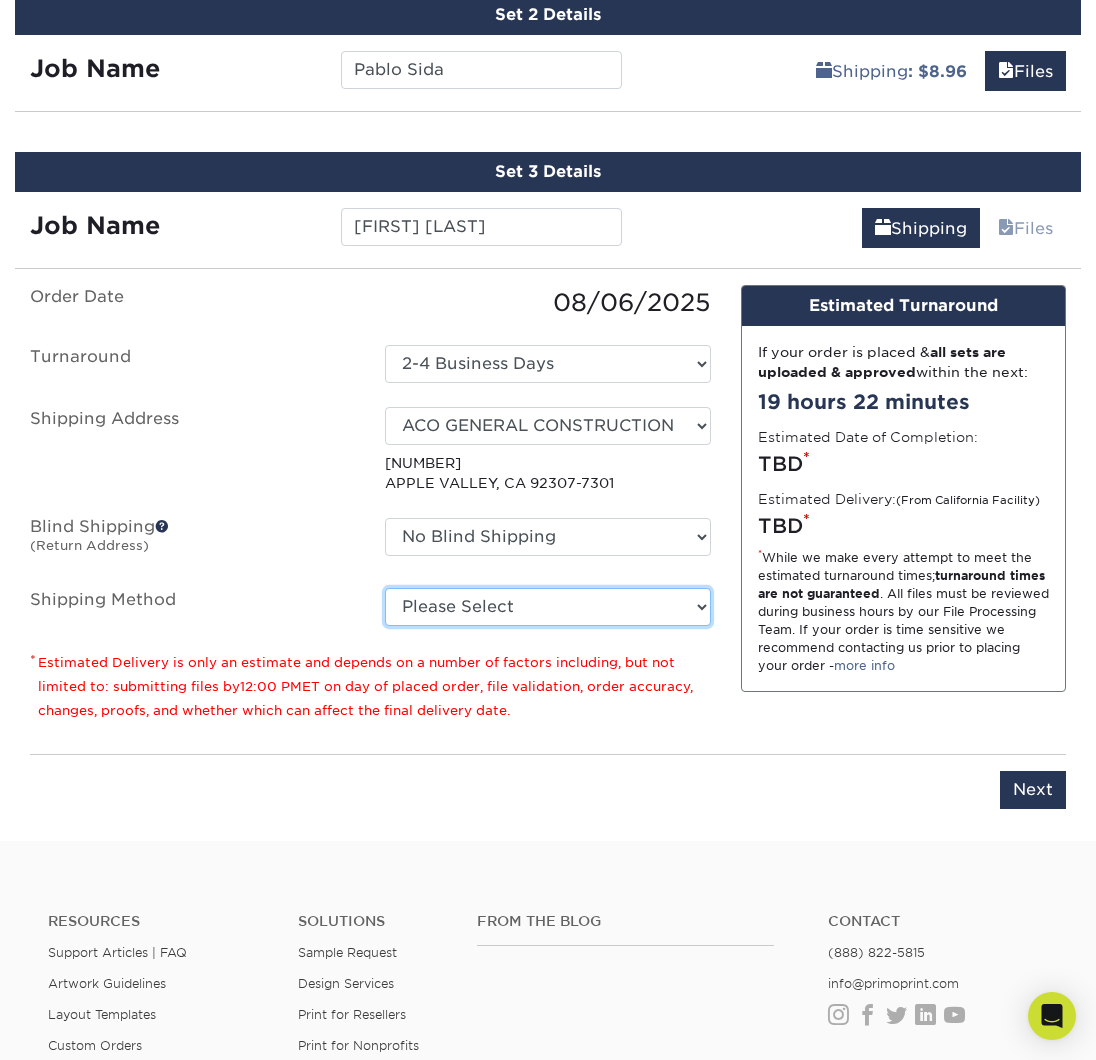 click on "Please Select Ground Shipping (+$8.96) 3 Day Shipping Service (+$25.01) 2 Day Air Shipping (+$25.49) Next Day Shipping by 5pm (+$27.96) Next Day Shipping by 12 noon (+$28.95) Next Day Air Early A.M. (+$120.84)" at bounding box center [547, 607] 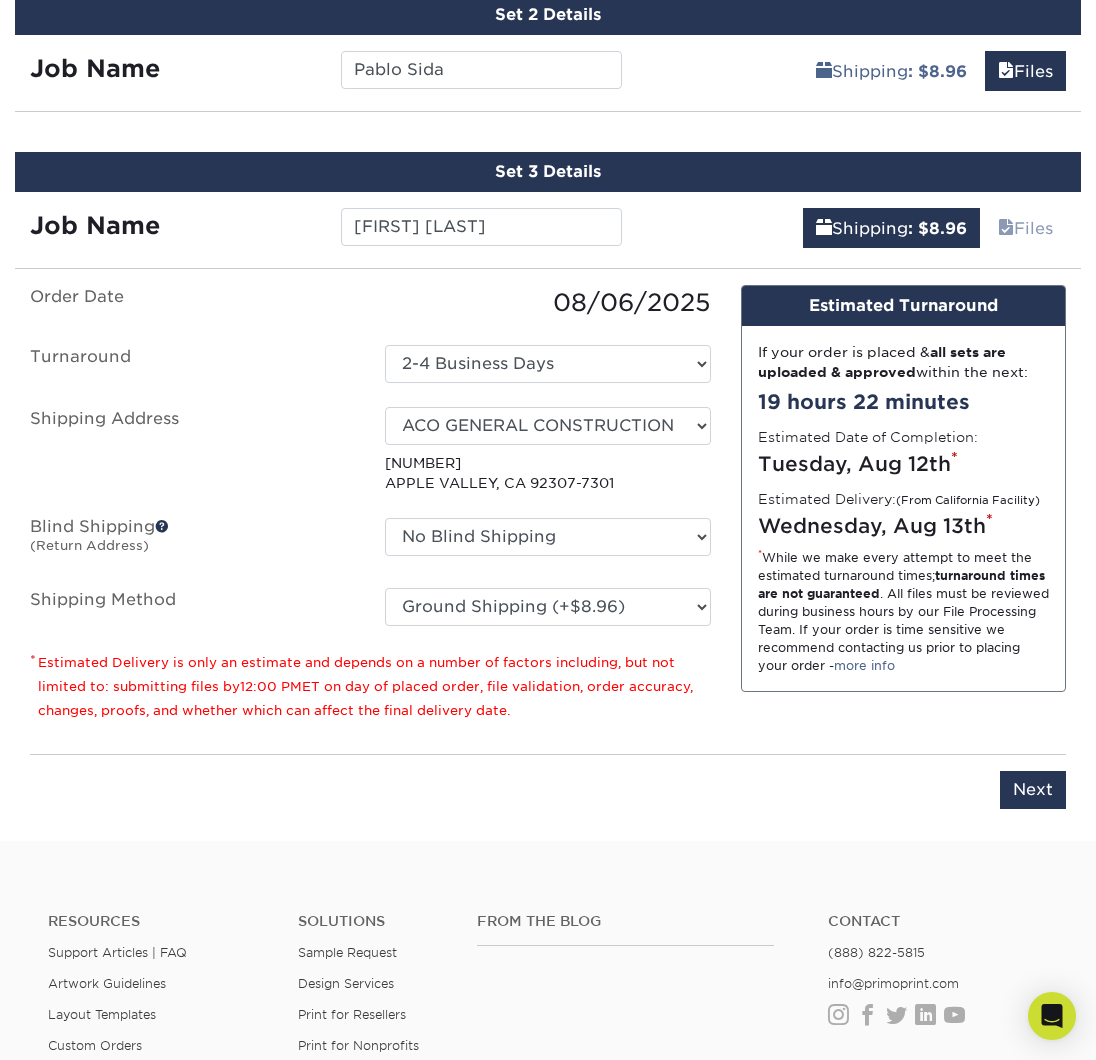 click on "Order Date
08/06/2025
Turnaround
Select One 2-4 Business Days 2 Day Next Business Day
Shipping Address
Select One
176 S Mountain View
Abraham Romero
Adrian Marquina
Cesar Cuenca 3C Fencing inc
Contractors State License Preparation
Crisoforo Castro
CSLP Anaheim
CSLP Chula Vista
CSLP EL MONTE
CSLP GARDEN GROOVE
CSLP Highland
CSLP North Hills
CSLP SACRAMENTO" at bounding box center [370, 455] 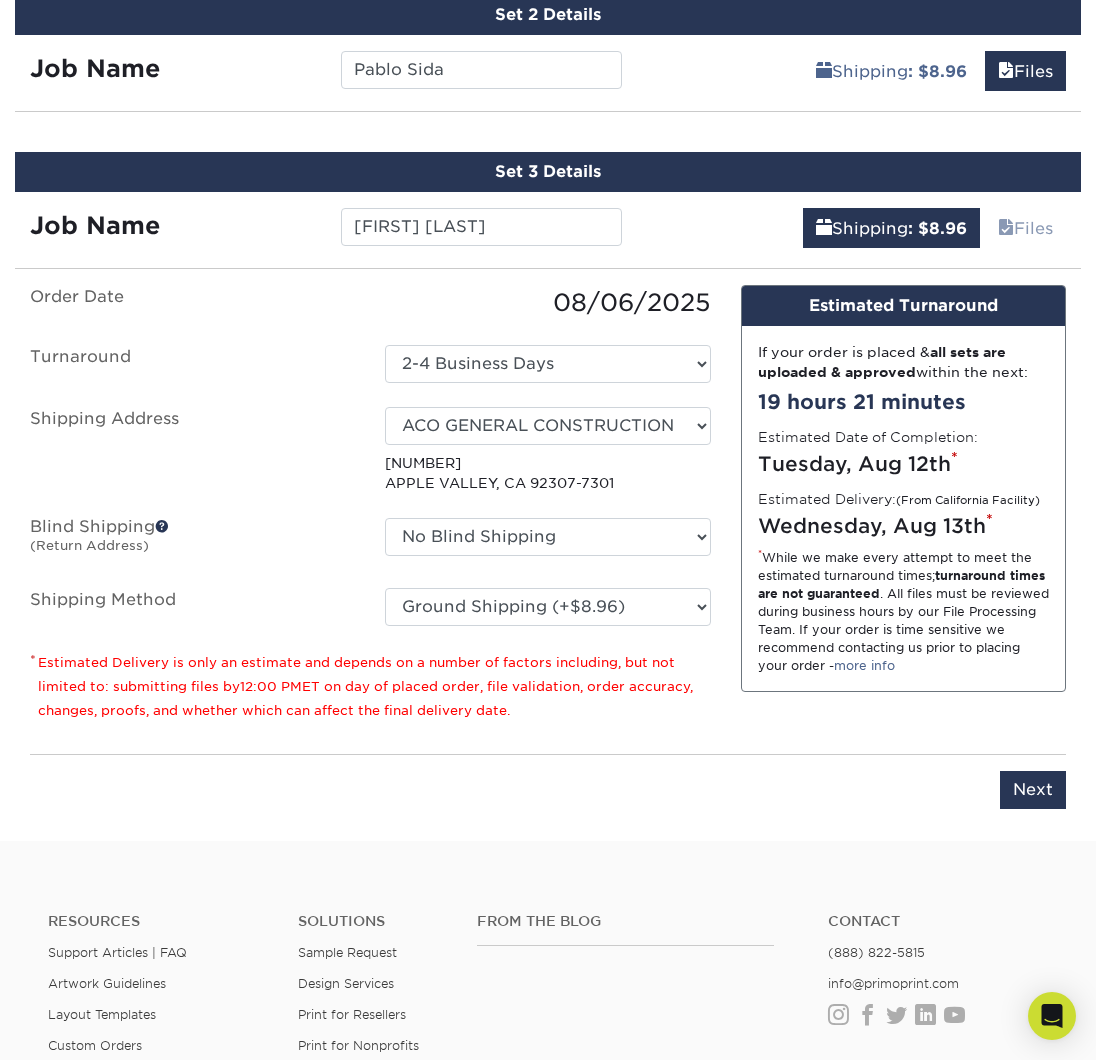 click on "Select One
176 S Mountain View
Abraham Romero
Adrian Marquina
Cesar Cuenca 3C Fencing inc
Contractors State License Preparation
Crisoforo Castro
CSLP Anaheim
CSLP Chula Vista
CSLP EL MONTE
CSLP GARDEN GROOVE
CSLP Highland
CSLP North Hills
CSLP SACRAMENTO
CSLP Sacramento
CSLP San Bernardino
CSLP Temecula
Edi Morales
El Monte - Sergio Martinez
Eliseo Reyes" at bounding box center (547, 450) 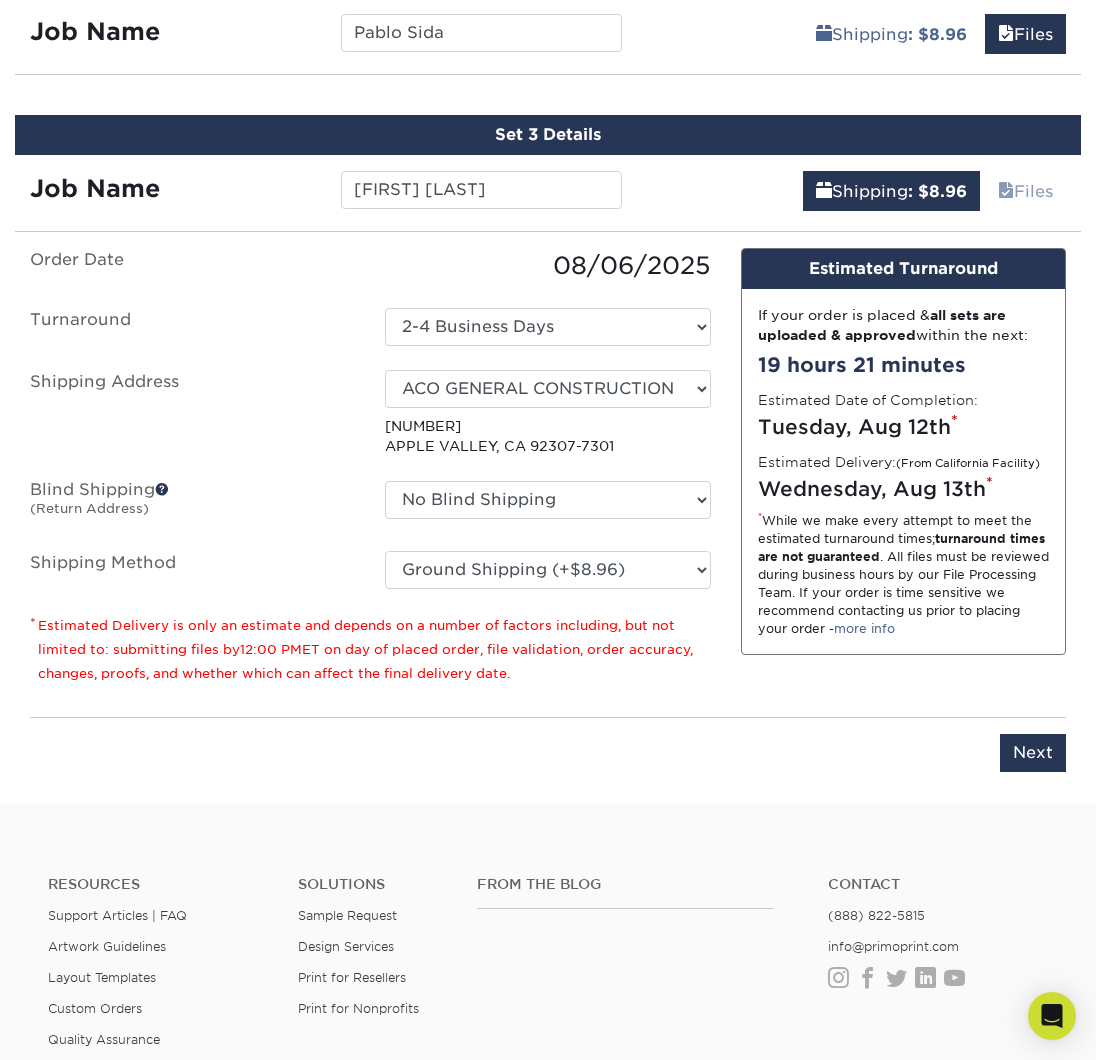 scroll, scrollTop: 1332, scrollLeft: 0, axis: vertical 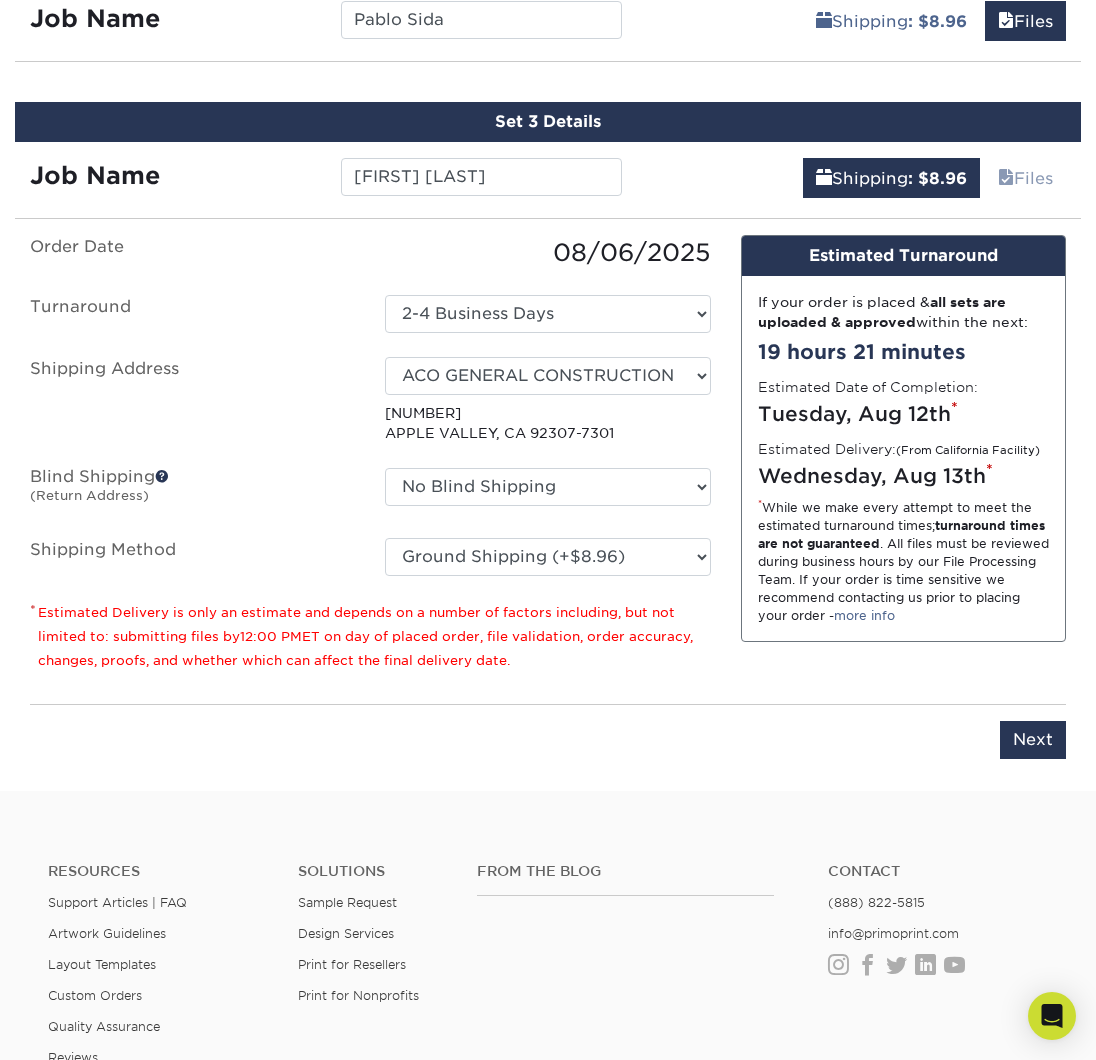 click on "[NUMBER] [STREET]  [CITY], [STATE] [ZIP]" at bounding box center [547, 423] 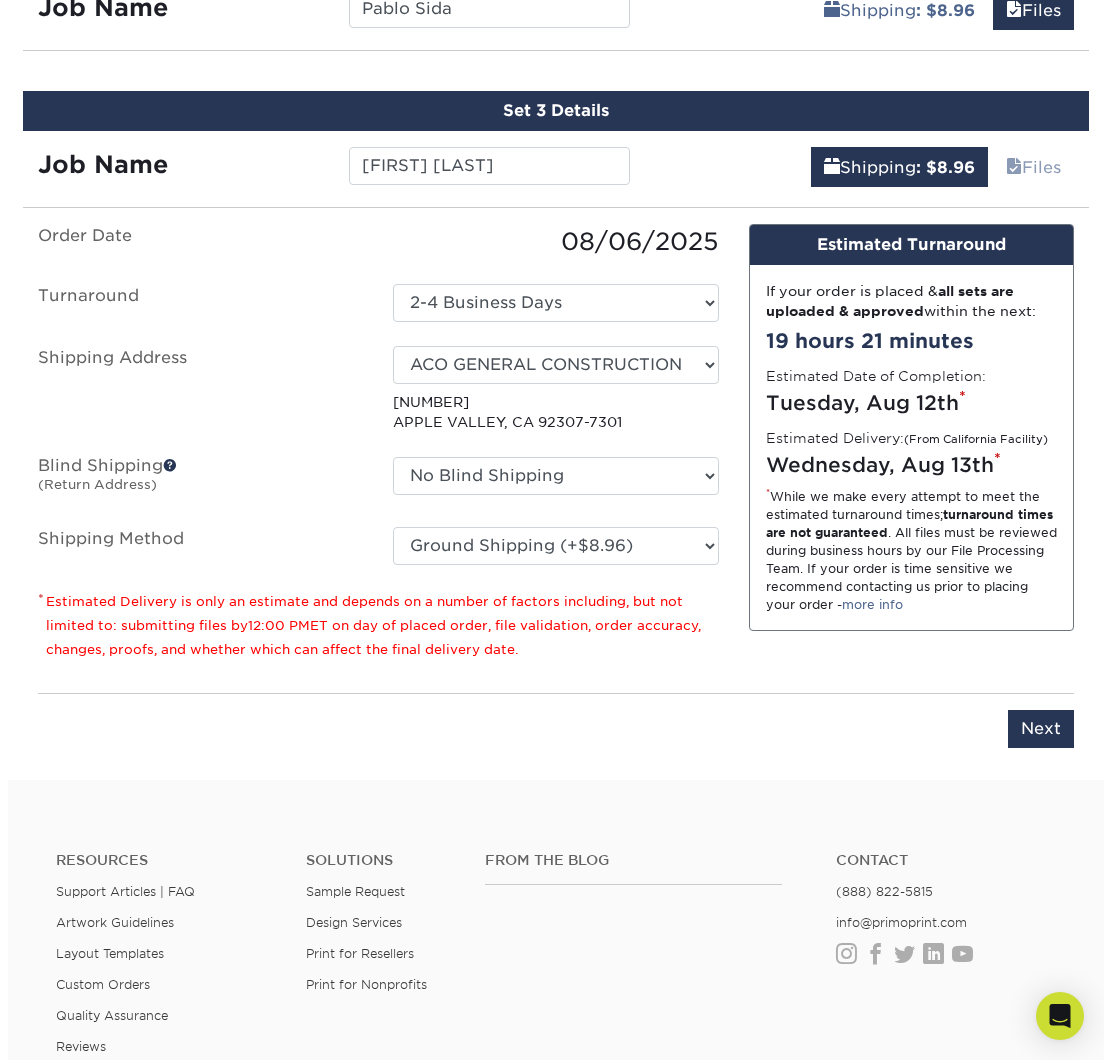 scroll, scrollTop: 1346, scrollLeft: 0, axis: vertical 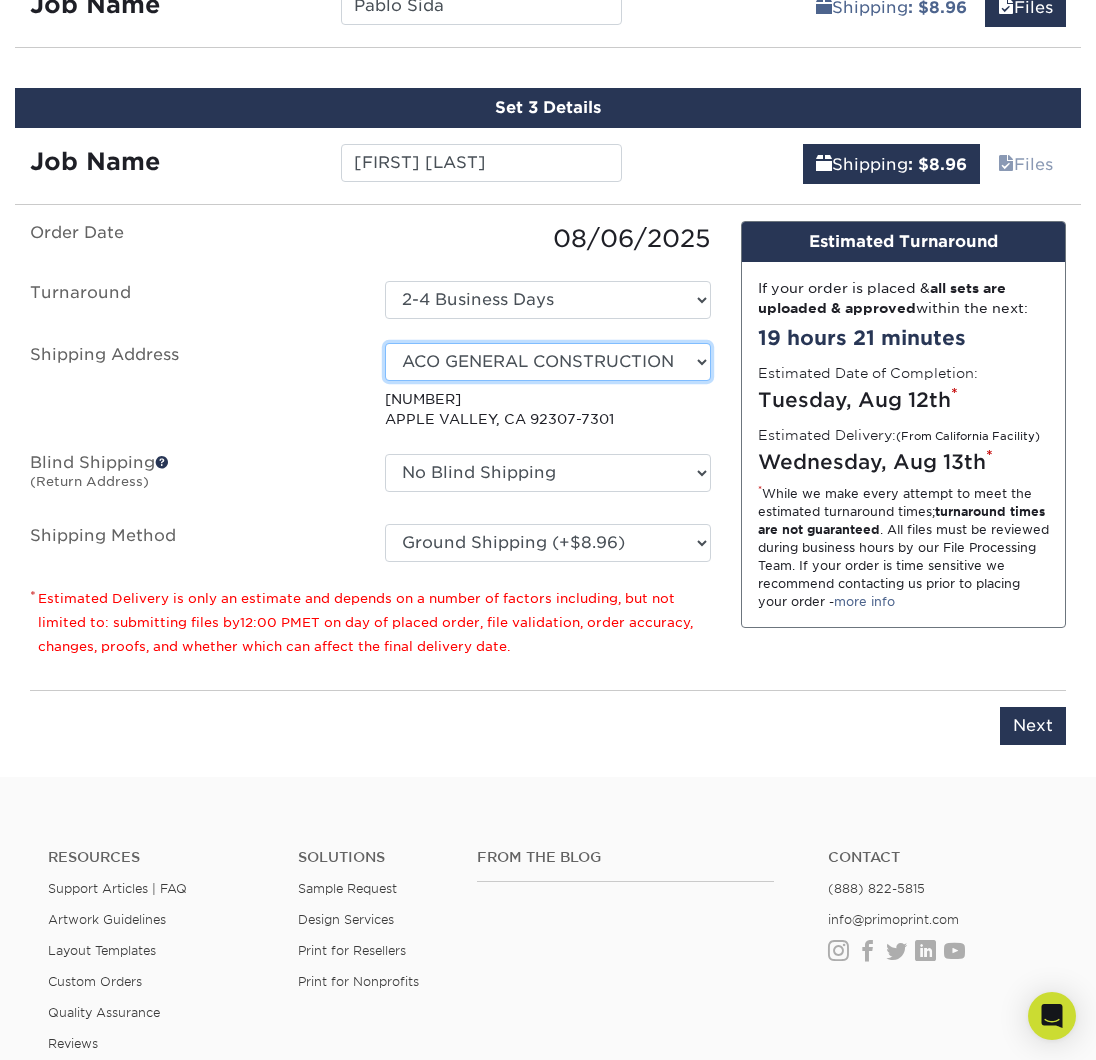 click on "Select One
176 S Mountain View
Abraham Romero
Adrian Marquina
Cesar Cuenca 3C Fencing inc
Contractors State License Preparation
Crisoforo Castro
CSLP Anaheim
CSLP Chula Vista
CSLP EL MONTE
CSLP GARDEN GROOVE
CSLP Highland
CSLP North Hills
CSLP SACRAMENTO
CSLP Sacramento
CSLP San Bernardino
CSLP Temecula
Edi Morales
El Monte - Sergio Martinez
Eliseo Reyes" at bounding box center [547, 362] 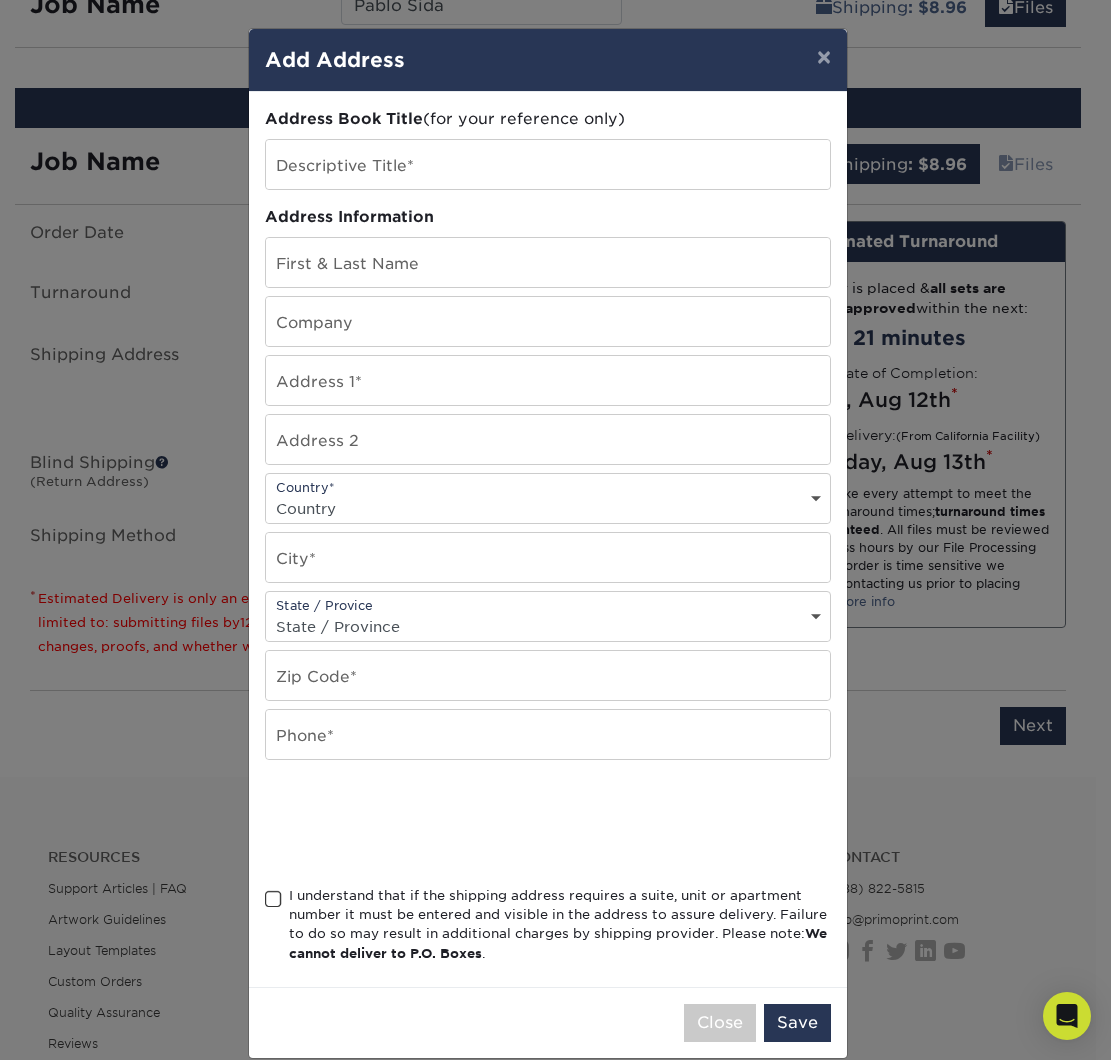 scroll, scrollTop: 27, scrollLeft: 0, axis: vertical 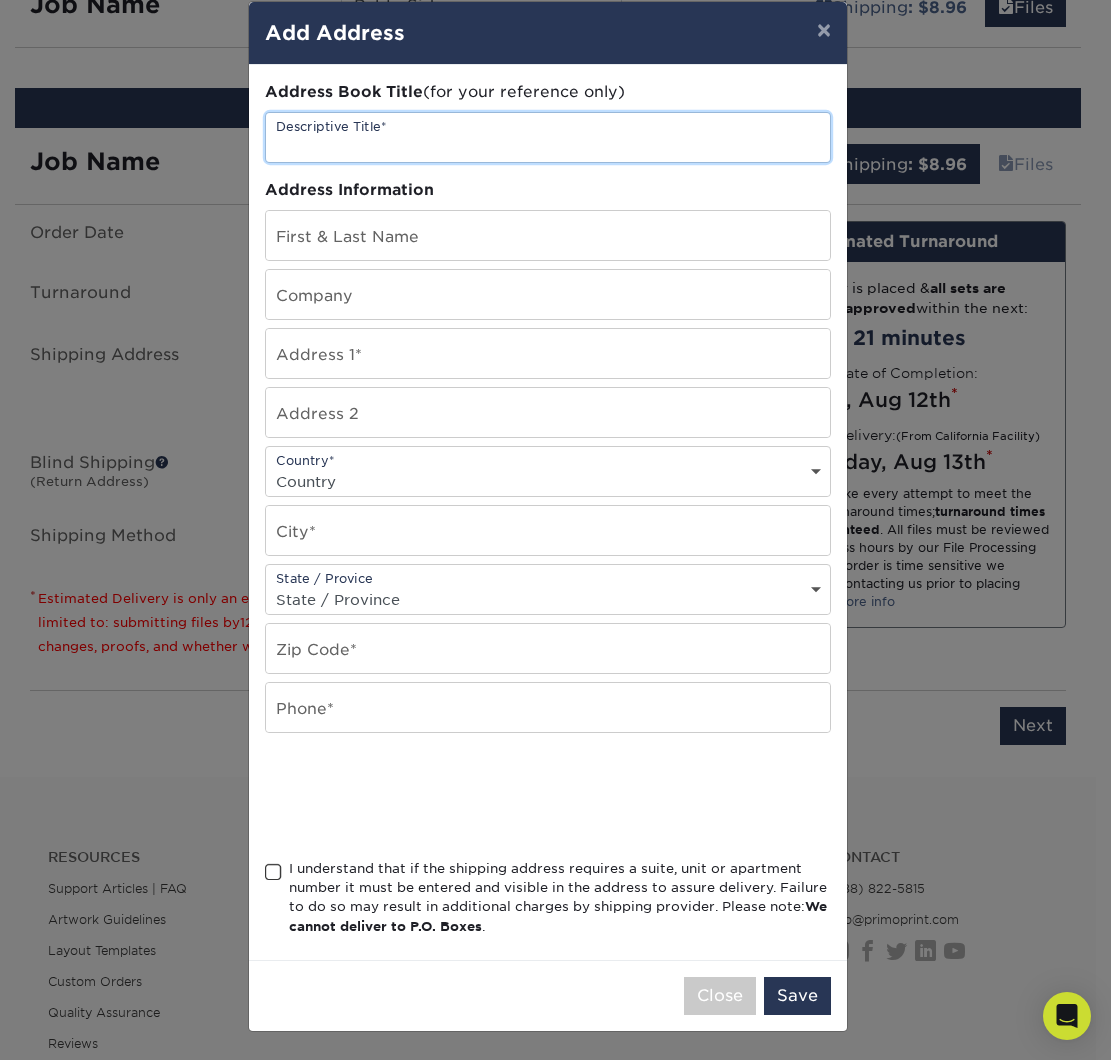 click at bounding box center (548, 137) 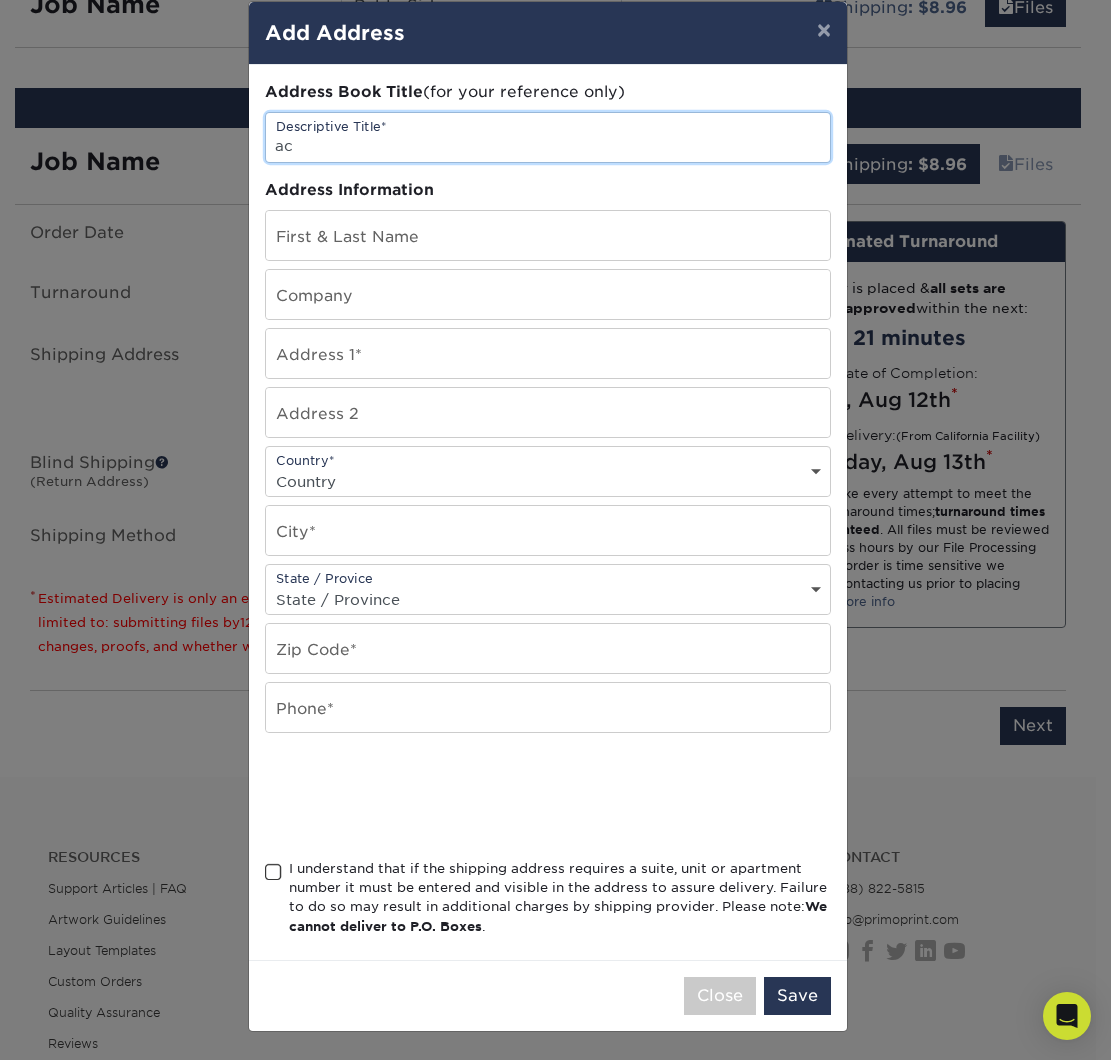 type on "a" 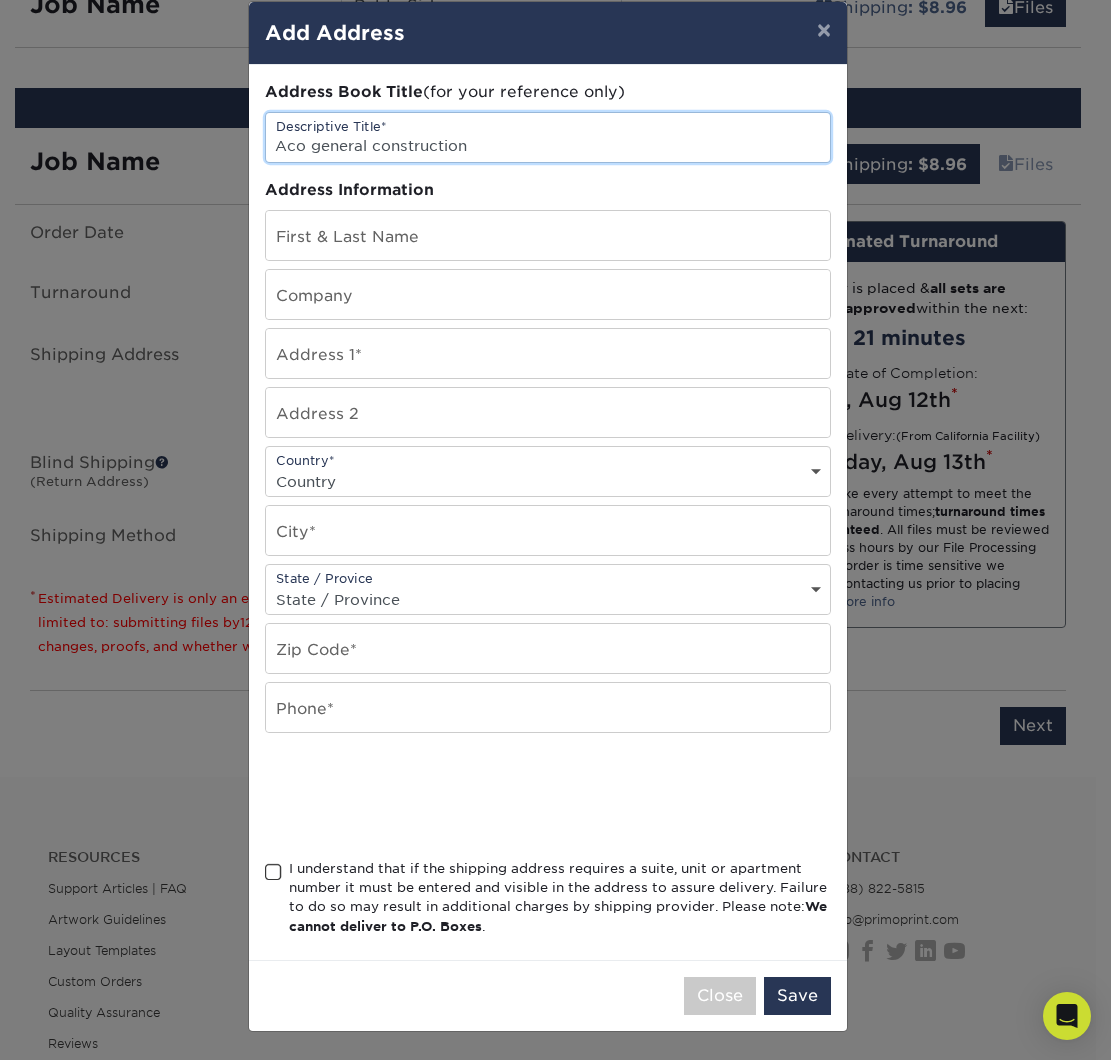 type on "Aco general construction" 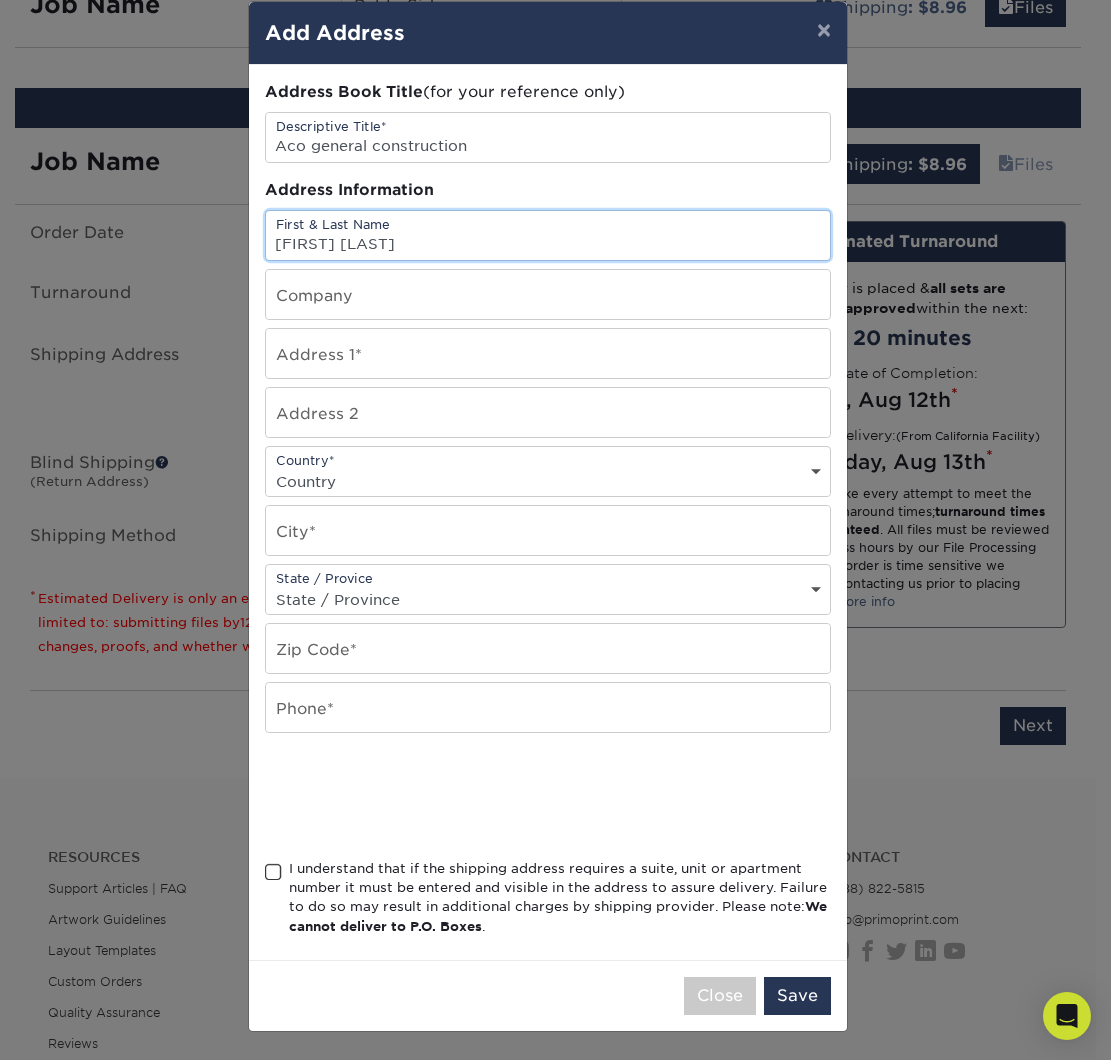type on "[FIRST] [LAST]" 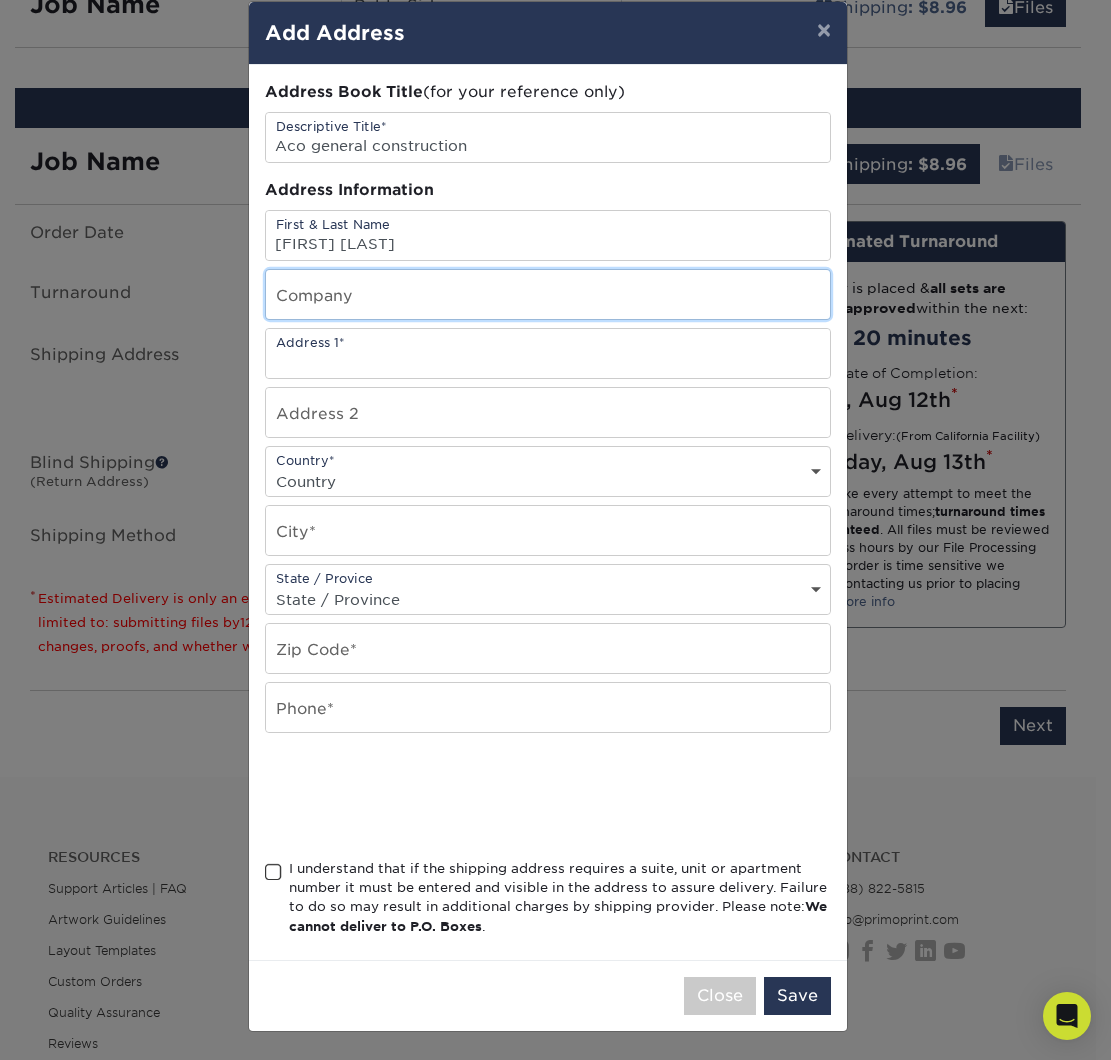 click at bounding box center [548, 294] 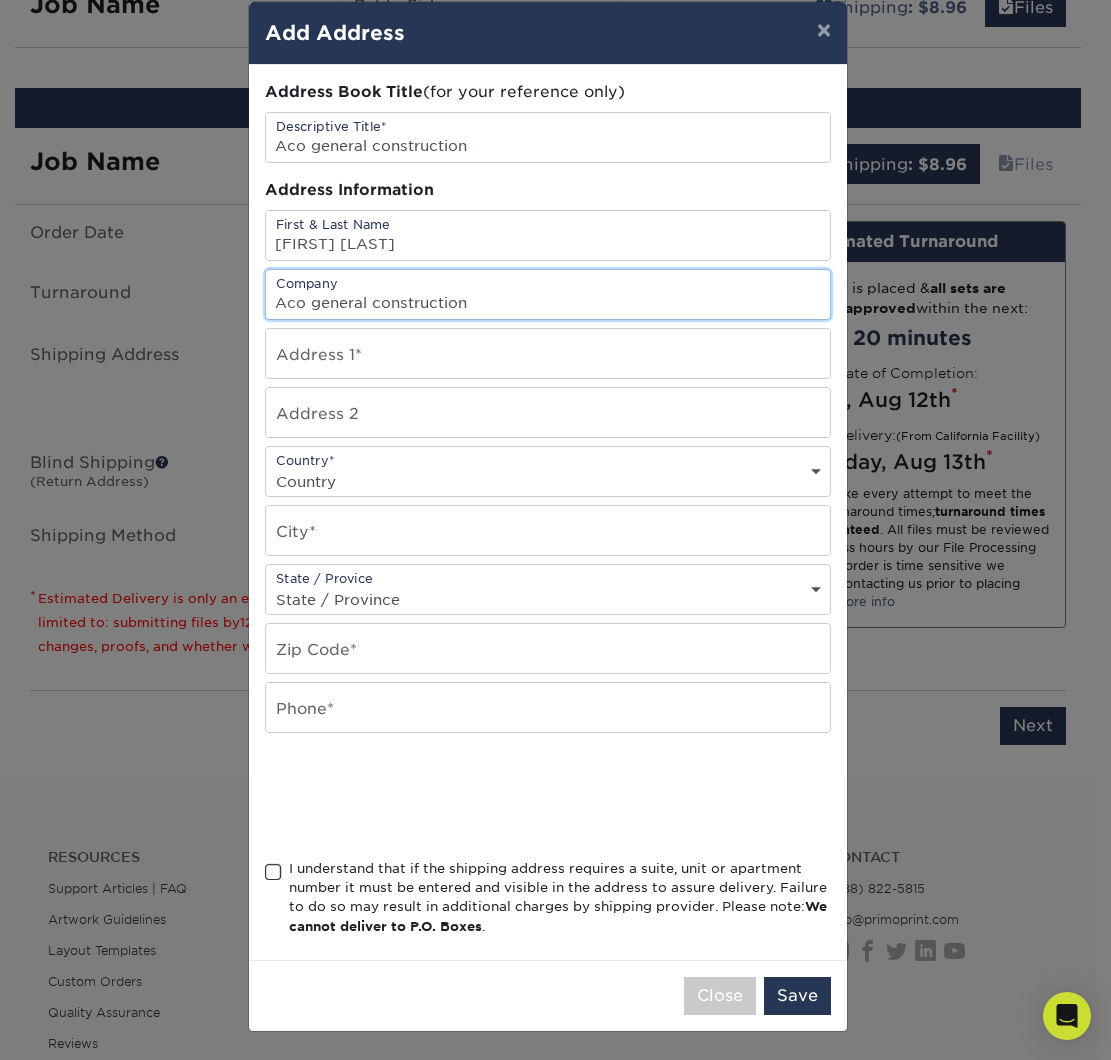 type on "Aco general construction" 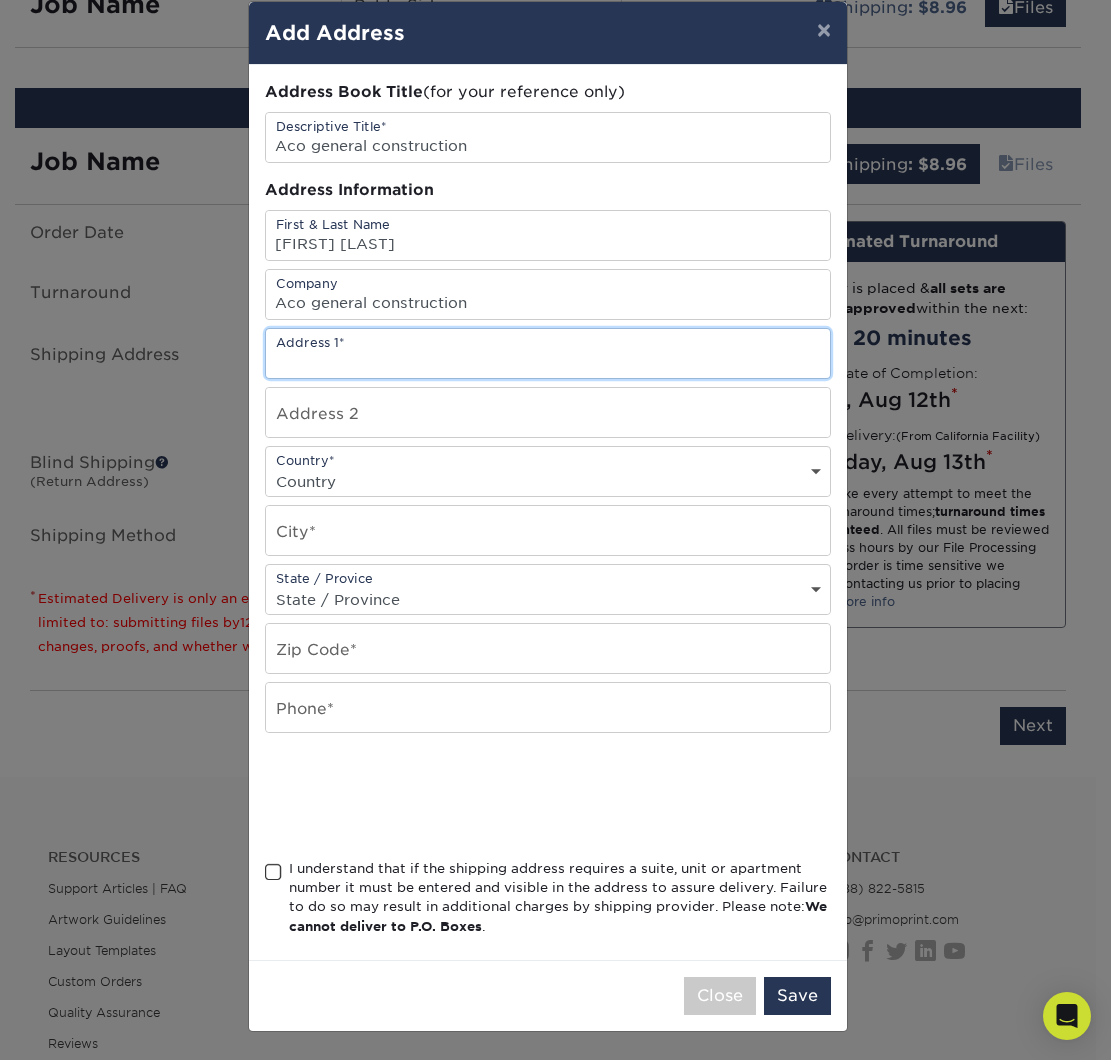 paste on "Isis Gutierrez Aug 1 at 1:57 PM 14115-2 quinnault rd apple valley CA 92307" 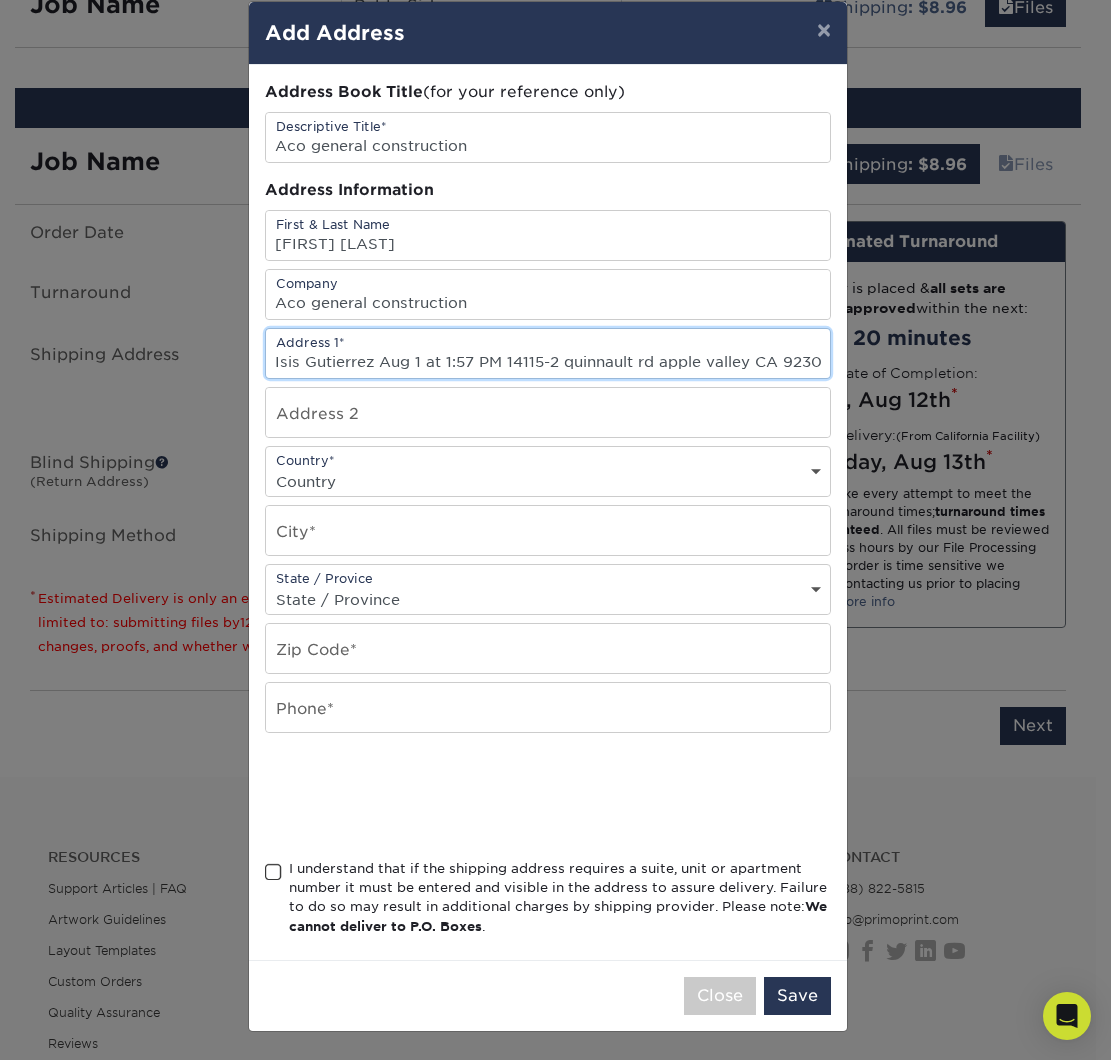 scroll, scrollTop: 0, scrollLeft: 7, axis: horizontal 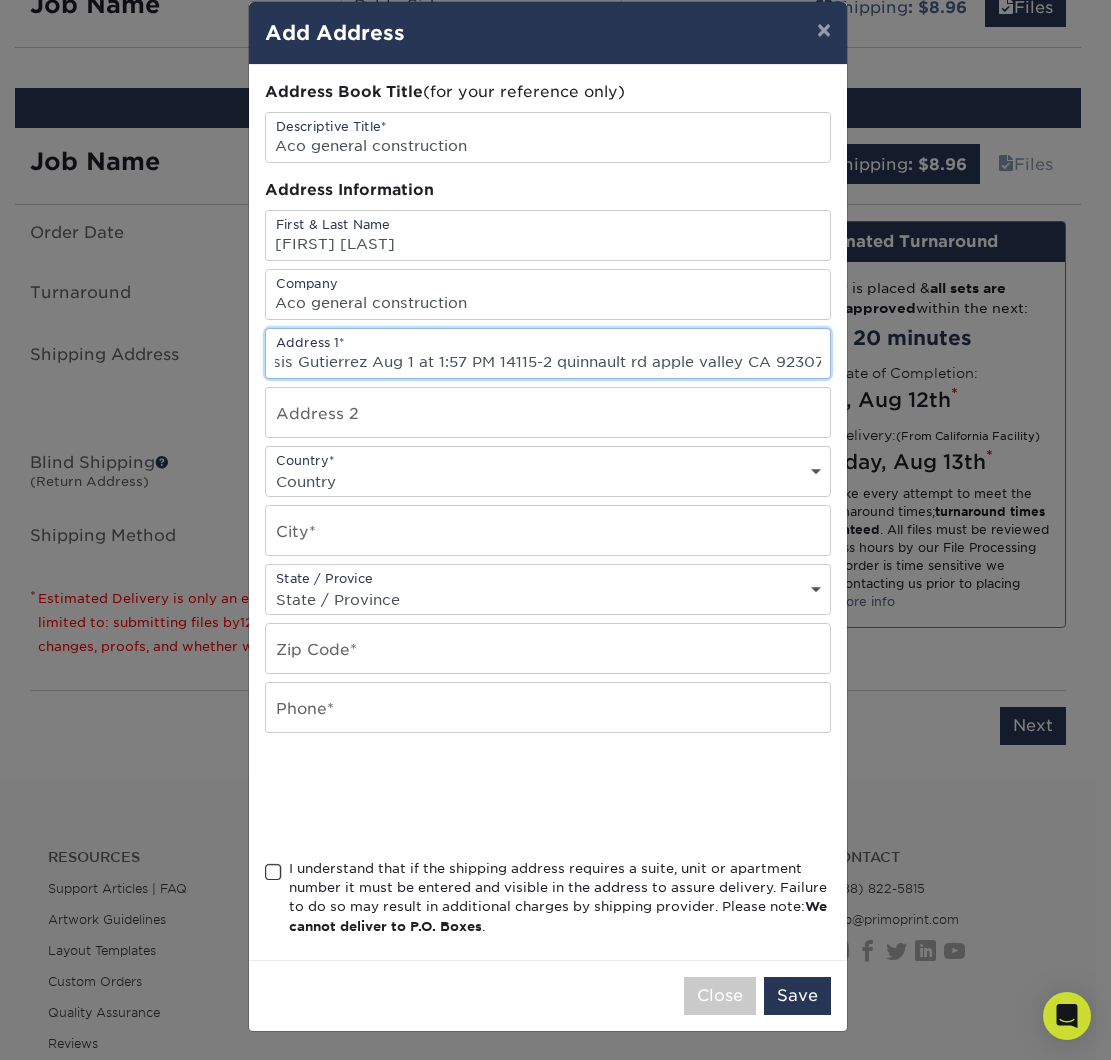 click on "Isis Gutierrez Aug 1 at 1:57 PM 14115-2 quinnault rd apple valley CA 92307" at bounding box center [548, 353] 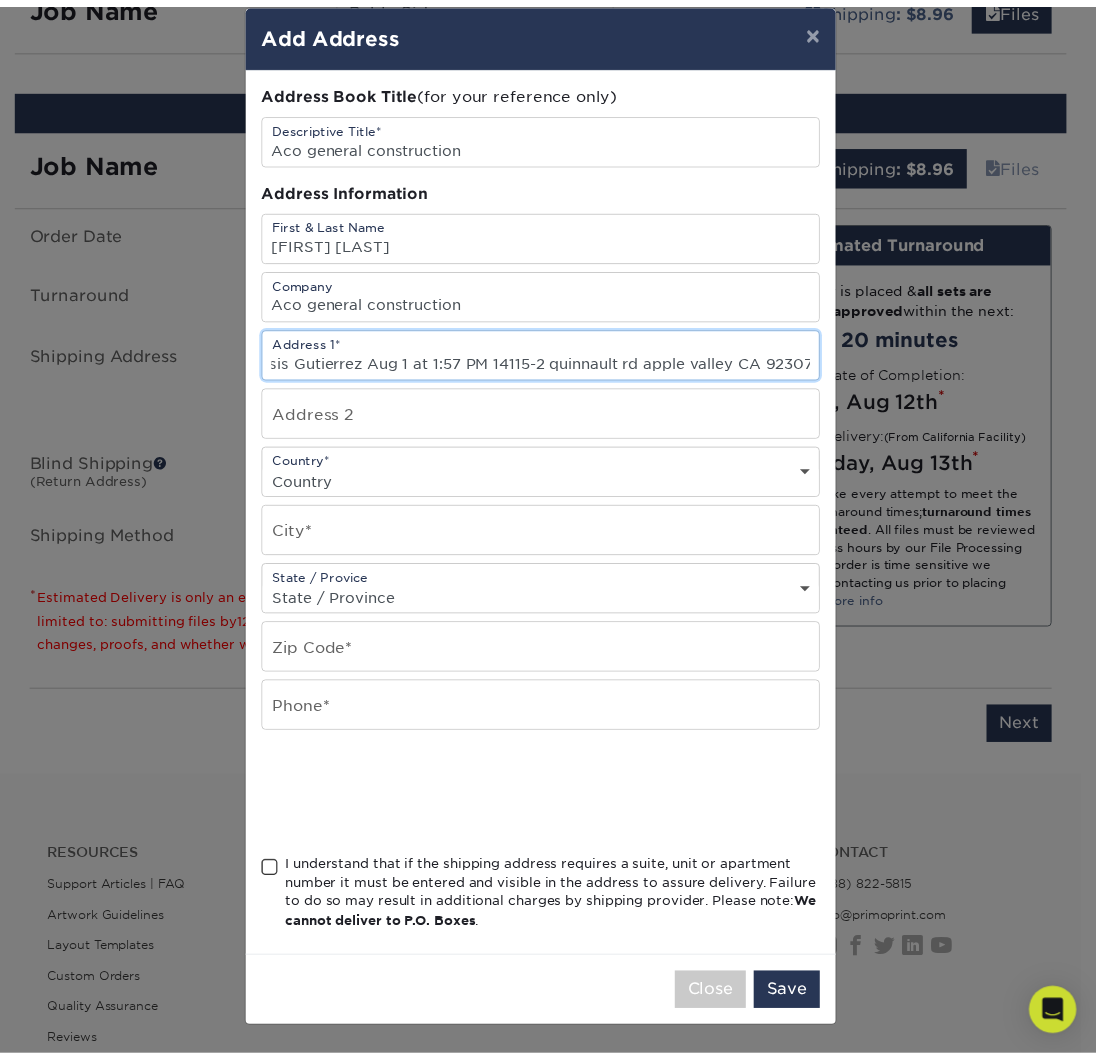 scroll, scrollTop: 0, scrollLeft: 0, axis: both 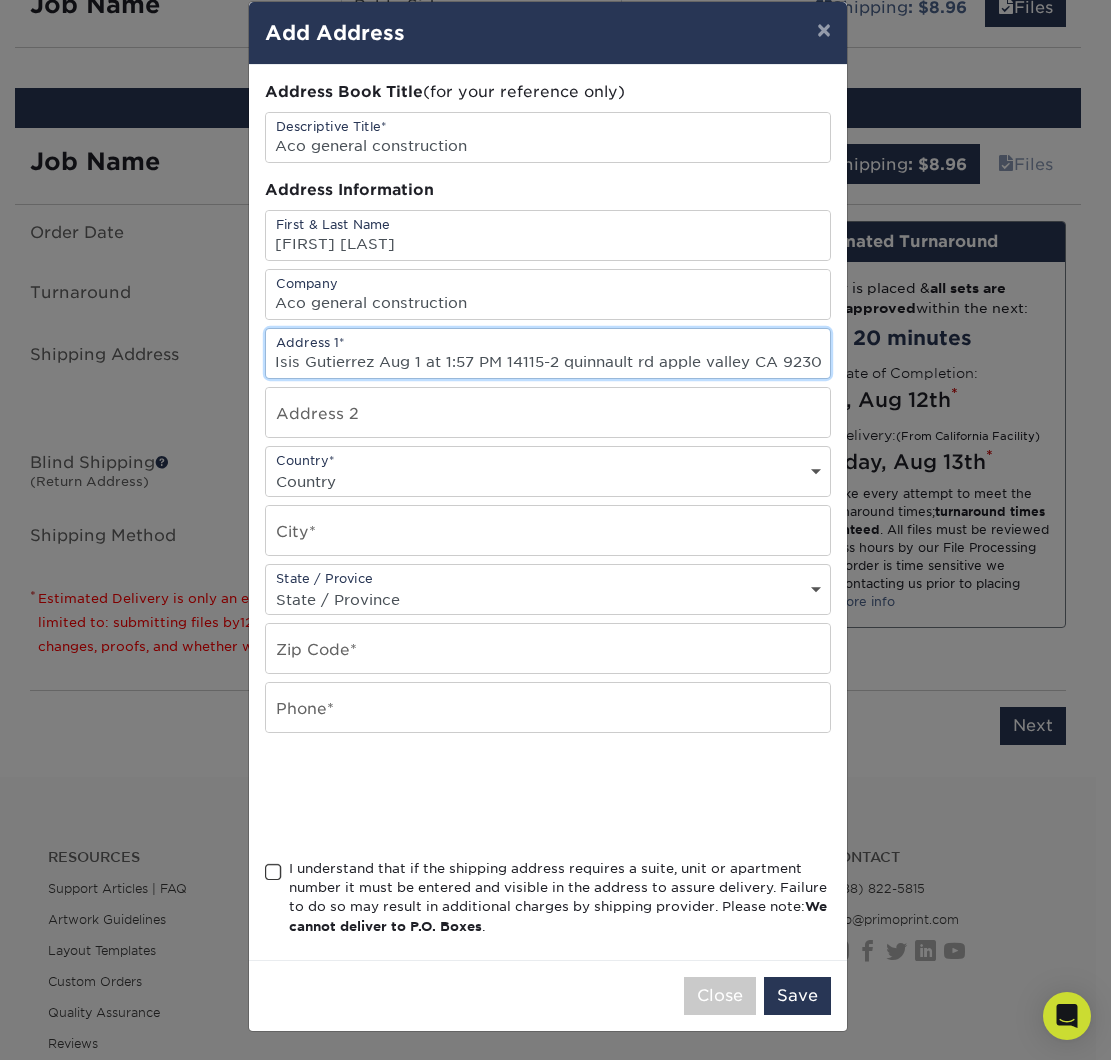 drag, startPoint x: 493, startPoint y: 359, endPoint x: 224, endPoint y: 359, distance: 269 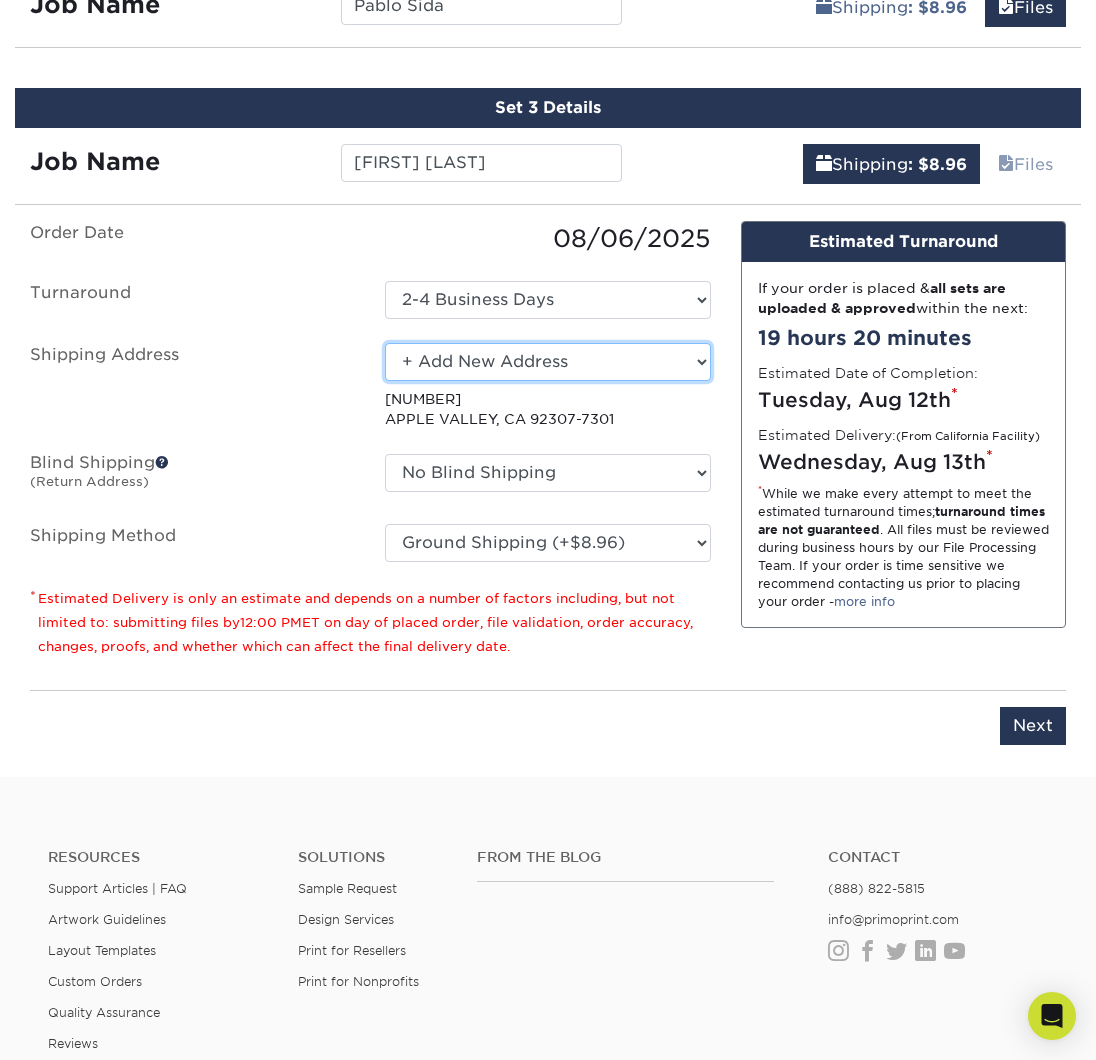 click on "Select One
176 S Mountain View
Abraham Romero
Adrian Marquina
Cesar Cuenca 3C Fencing inc
Contractors State License Preparation
Crisoforo Castro
CSLP Anaheim
CSLP Chula Vista
CSLP EL MONTE
CSLP GARDEN GROOVE
CSLP Highland
CSLP North Hills
CSLP SACRAMENTO
CSLP Sacramento
CSLP San Bernardino
CSLP Temecula
Edi Morales
El Monte - Sergio Martinez
Eliseo Reyes" at bounding box center (547, 362) 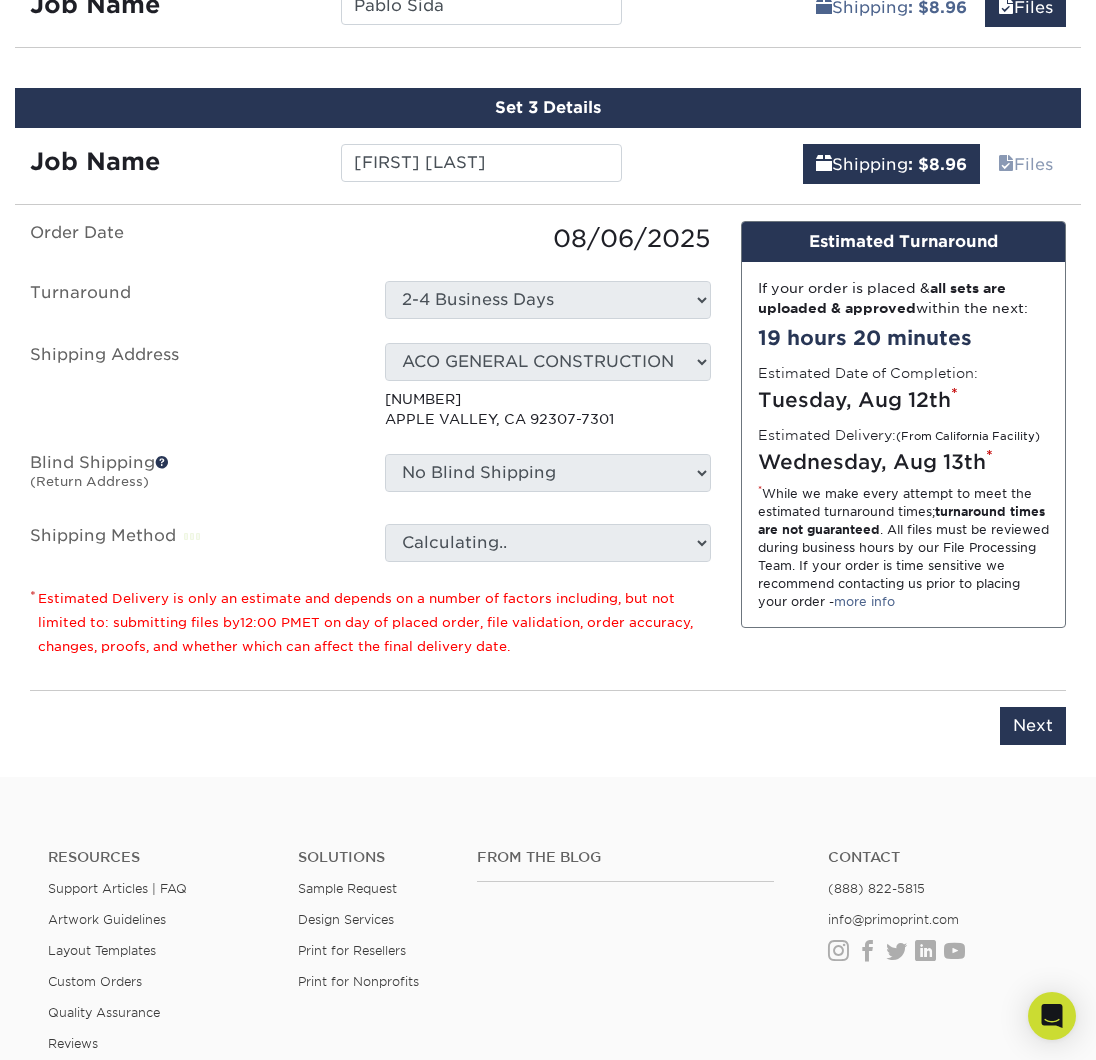 click on "[NUMBER] [STREET]  [CITY], [STATE] [ZIP]" at bounding box center [547, 409] 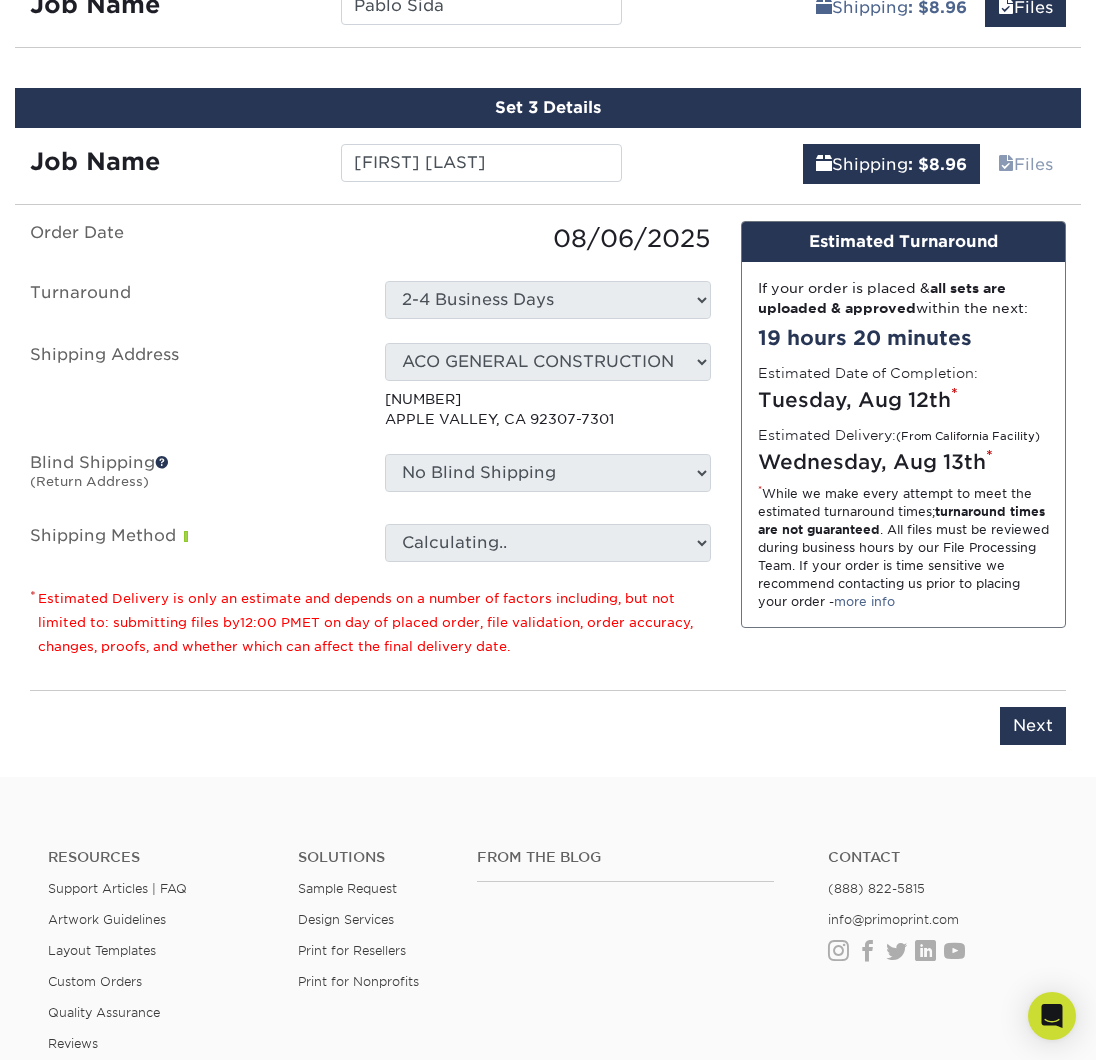 scroll, scrollTop: 1347, scrollLeft: 0, axis: vertical 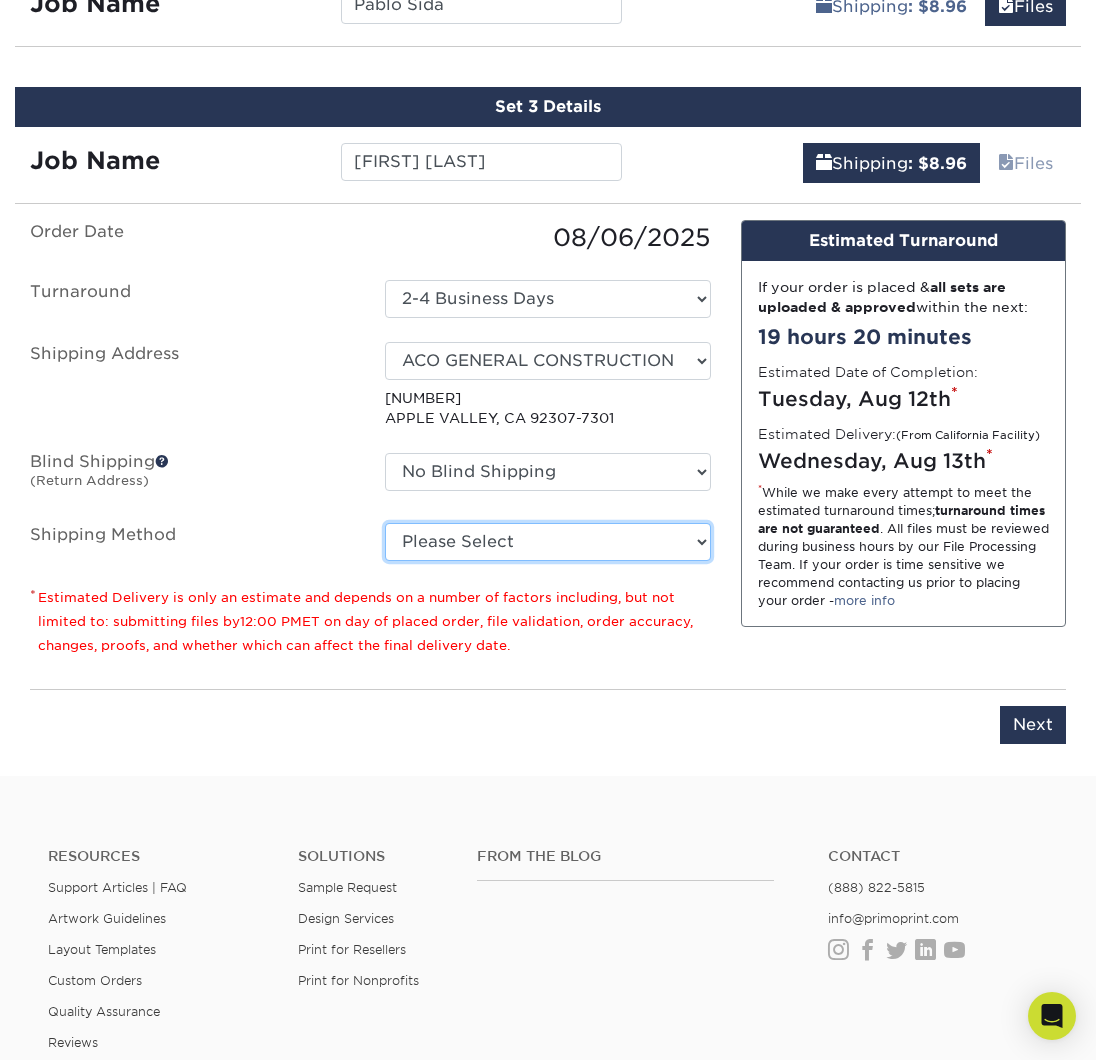click on "Please Select Ground Shipping (+$8.96) 3 Day Shipping Service (+$25.01) 2 Day Air Shipping (+$25.49) Next Day Shipping by 5pm (+$27.96) Next Day Shipping by 12 noon (+$28.95) Next Day Air Early A.M. (+$120.84)" at bounding box center [547, 542] 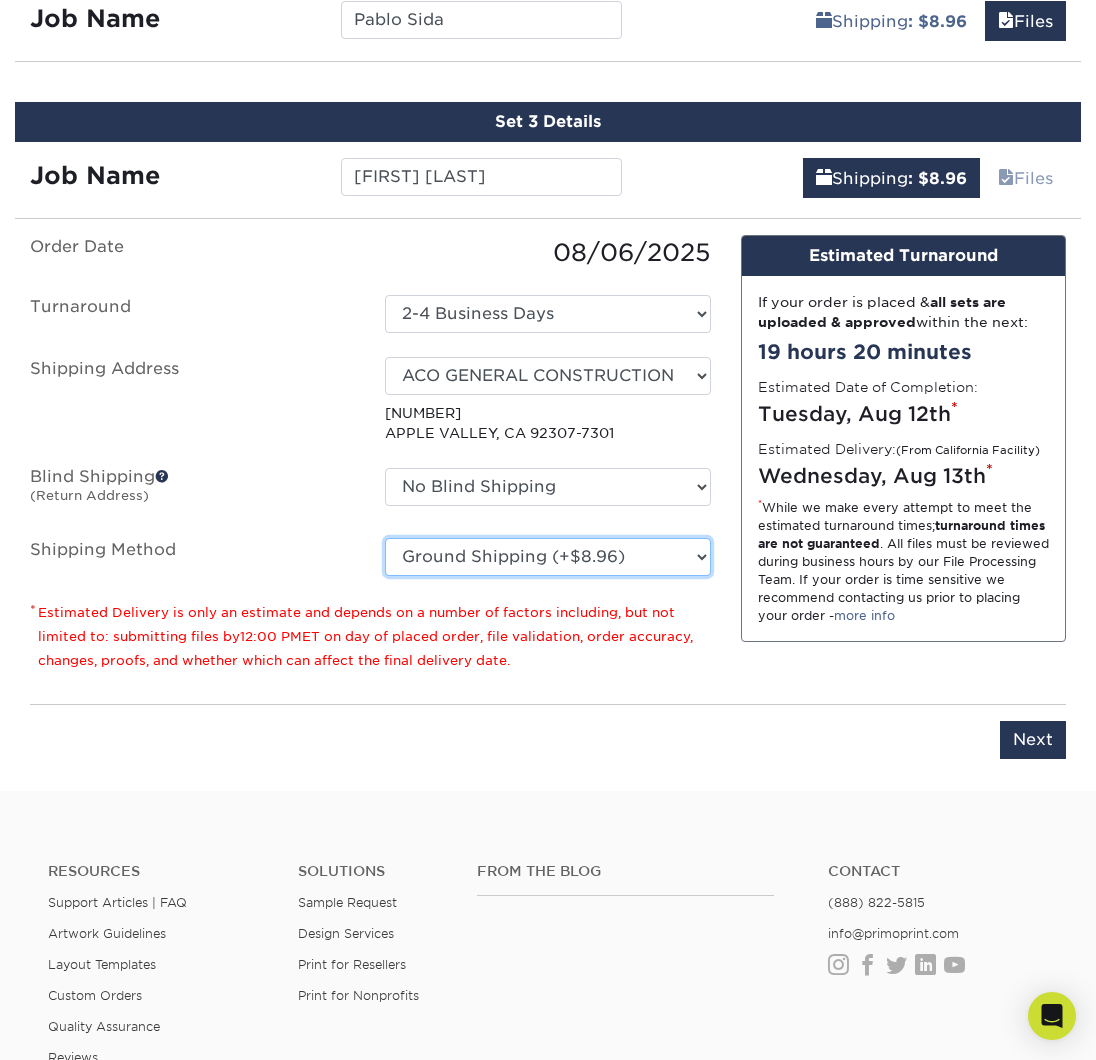 scroll, scrollTop: 1330, scrollLeft: 0, axis: vertical 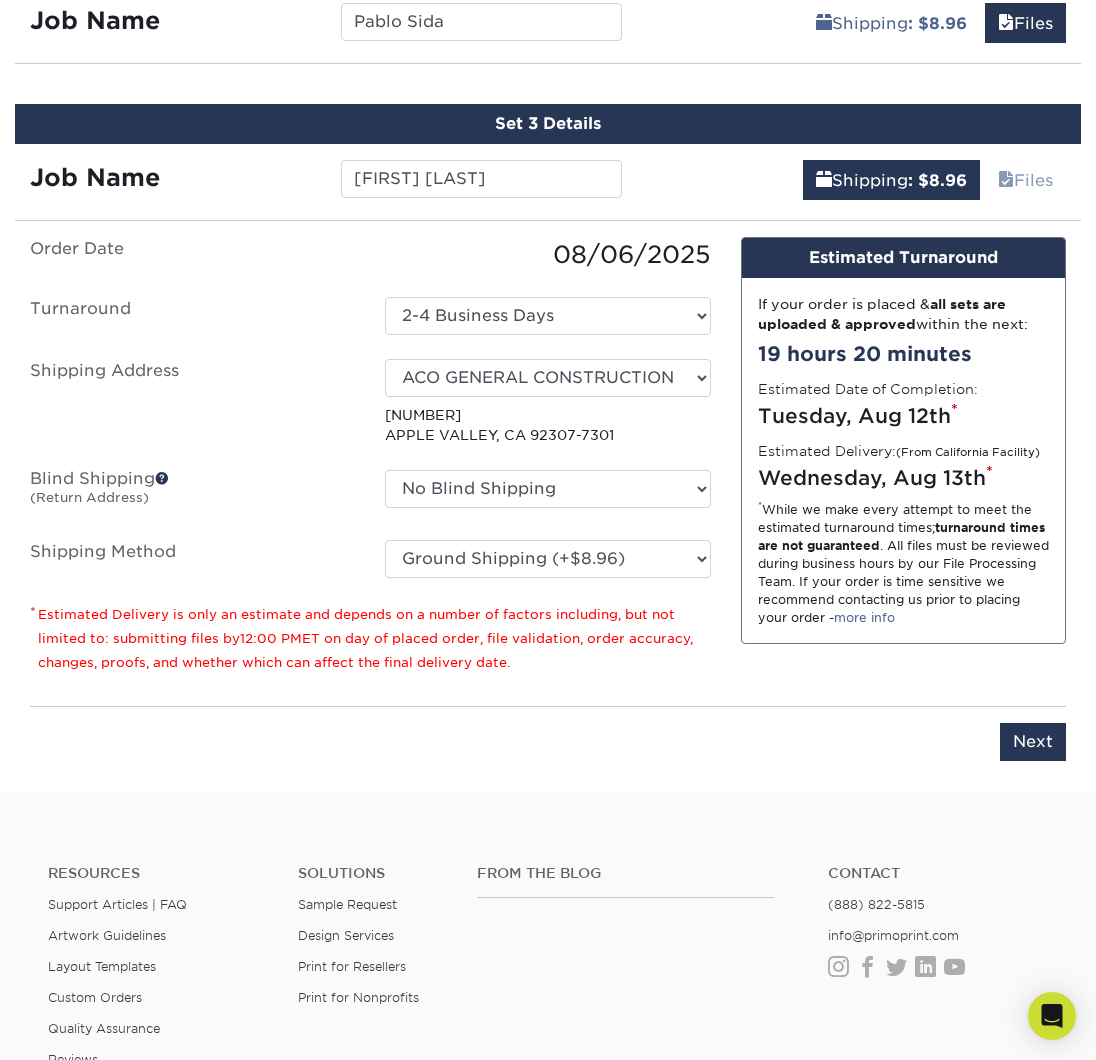 click on "[NUMBER] [STREET]  [CITY], [STATE] [ZIP]" at bounding box center (547, 425) 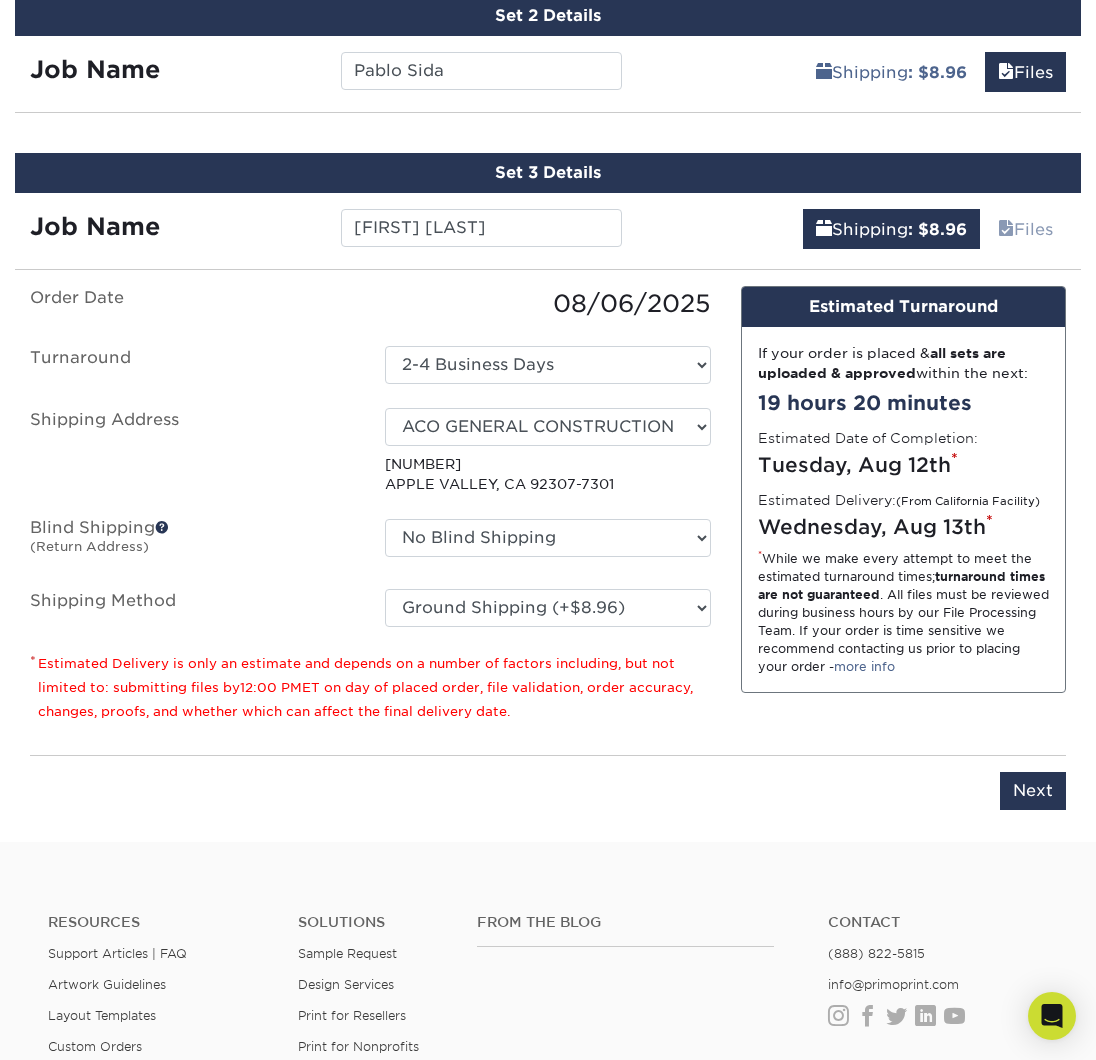 drag, startPoint x: 581, startPoint y: 478, endPoint x: 615, endPoint y: 480, distance: 34.058773 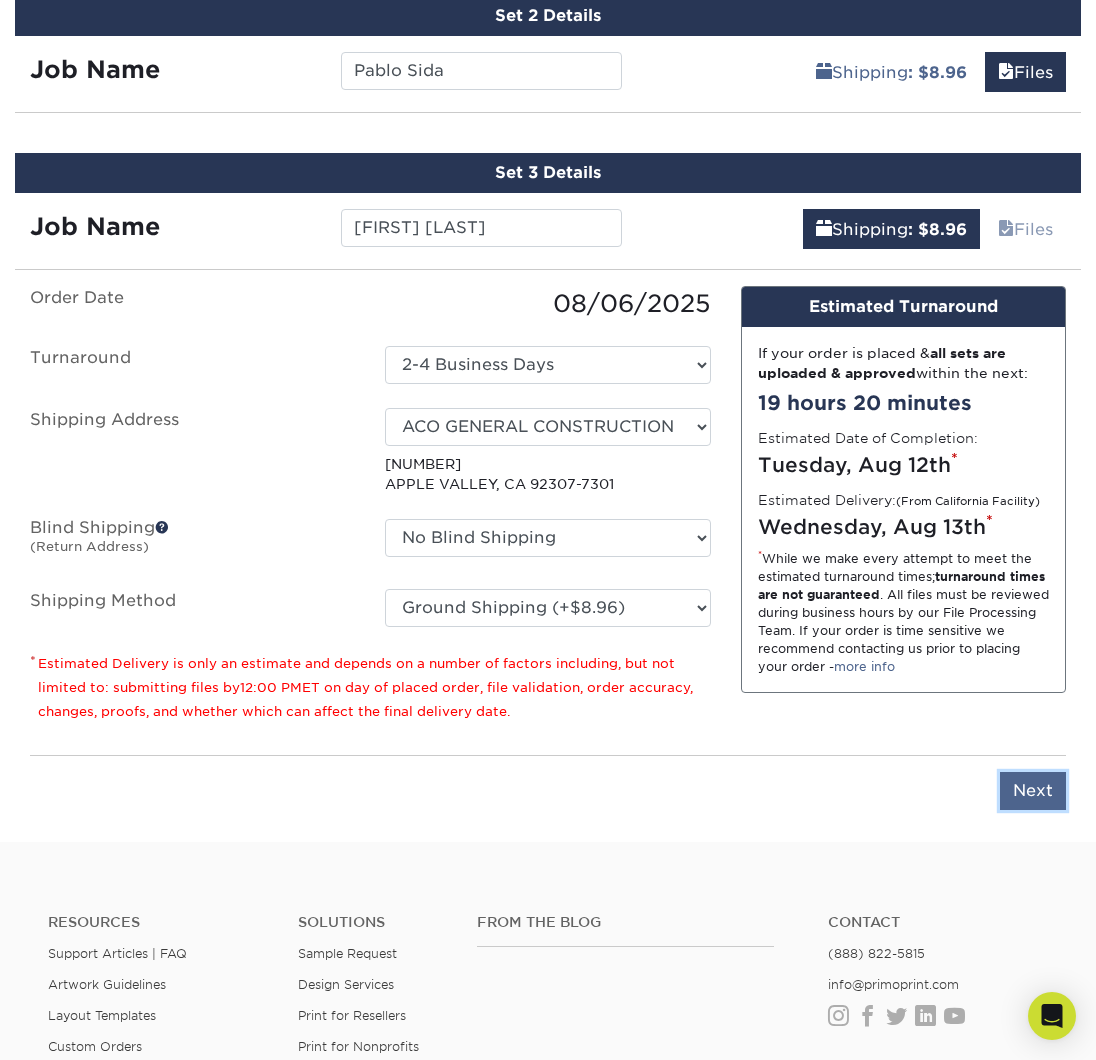 click on "Next" at bounding box center [1033, 791] 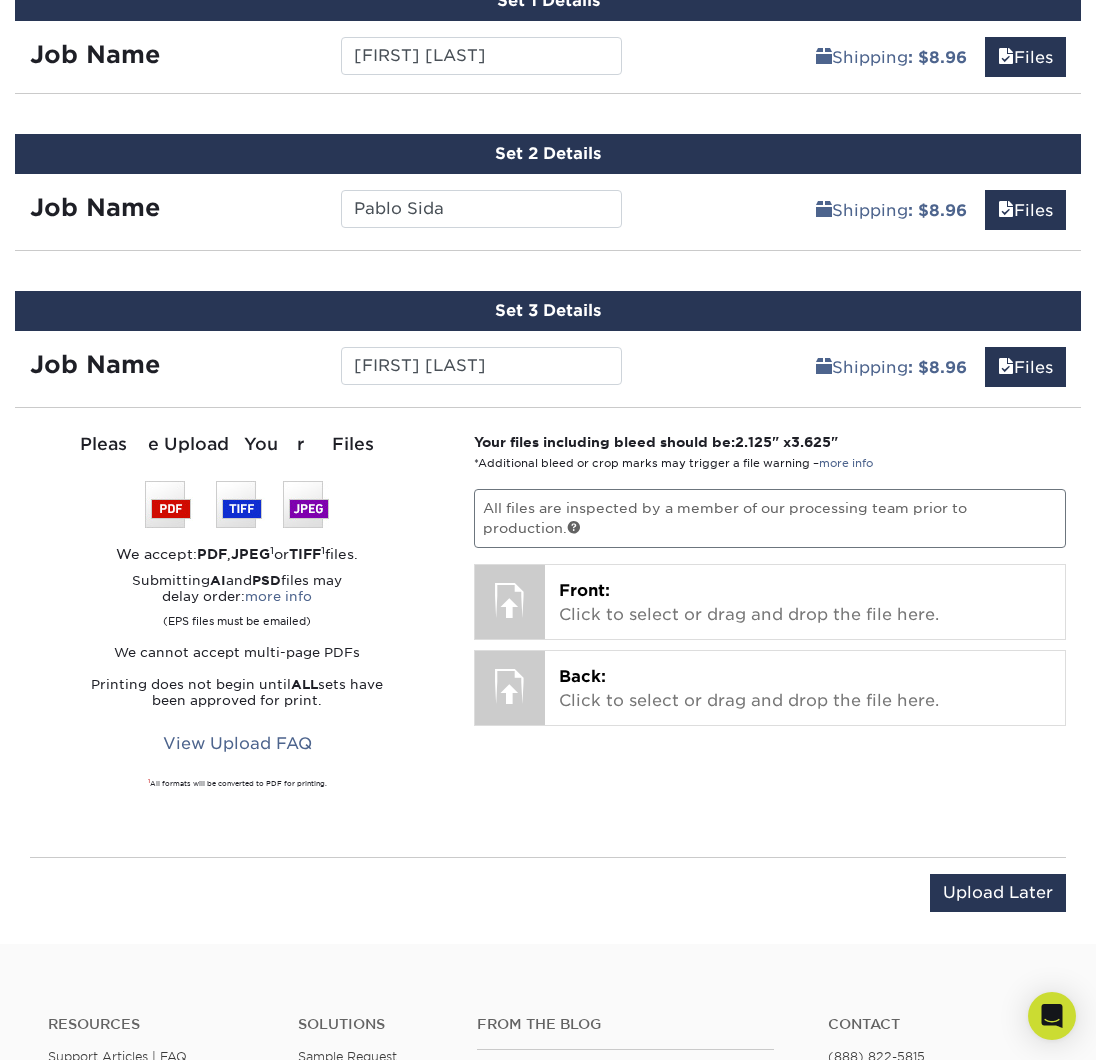 scroll, scrollTop: 1085, scrollLeft: 0, axis: vertical 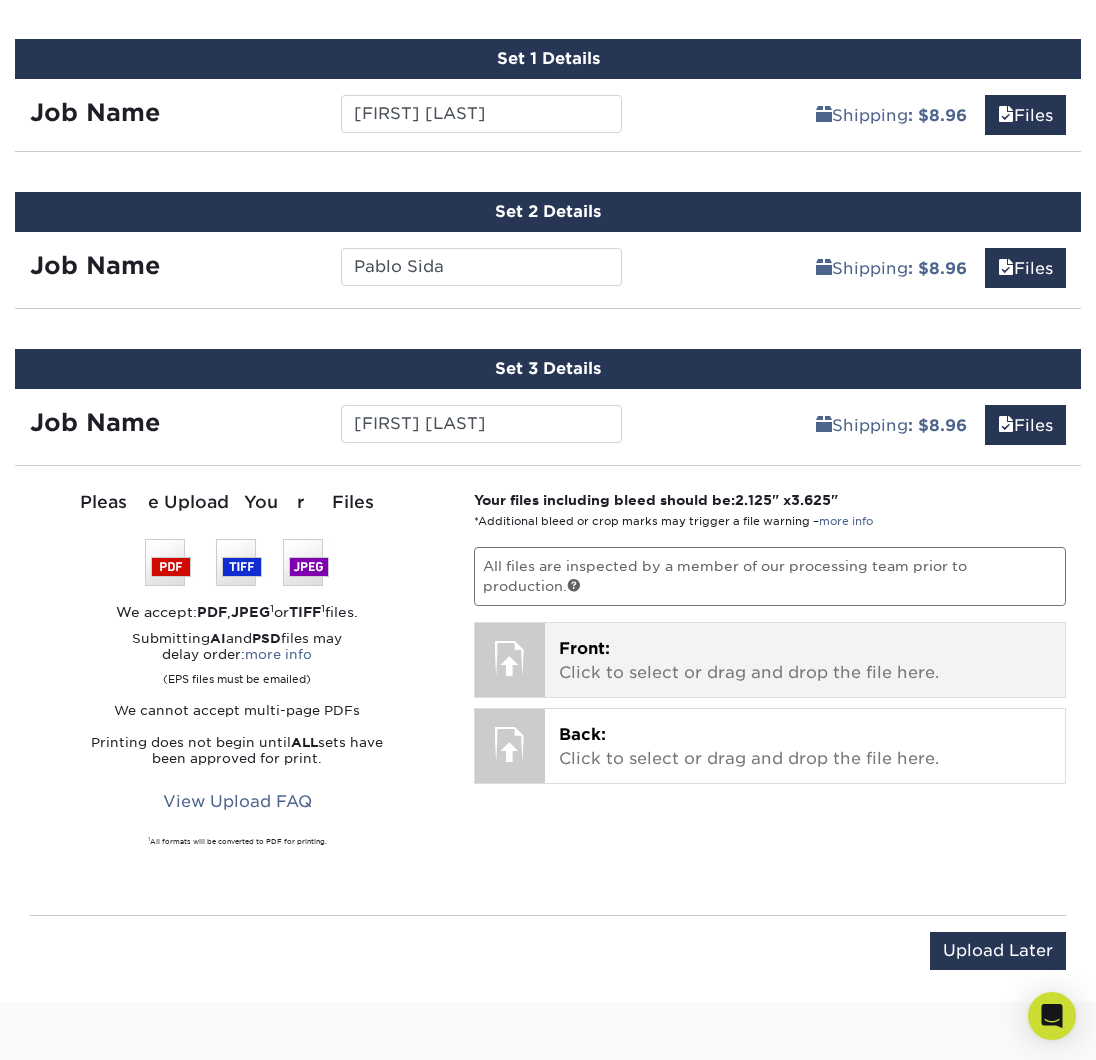click on "Front: Click to select or drag and drop the file here." at bounding box center (805, 661) 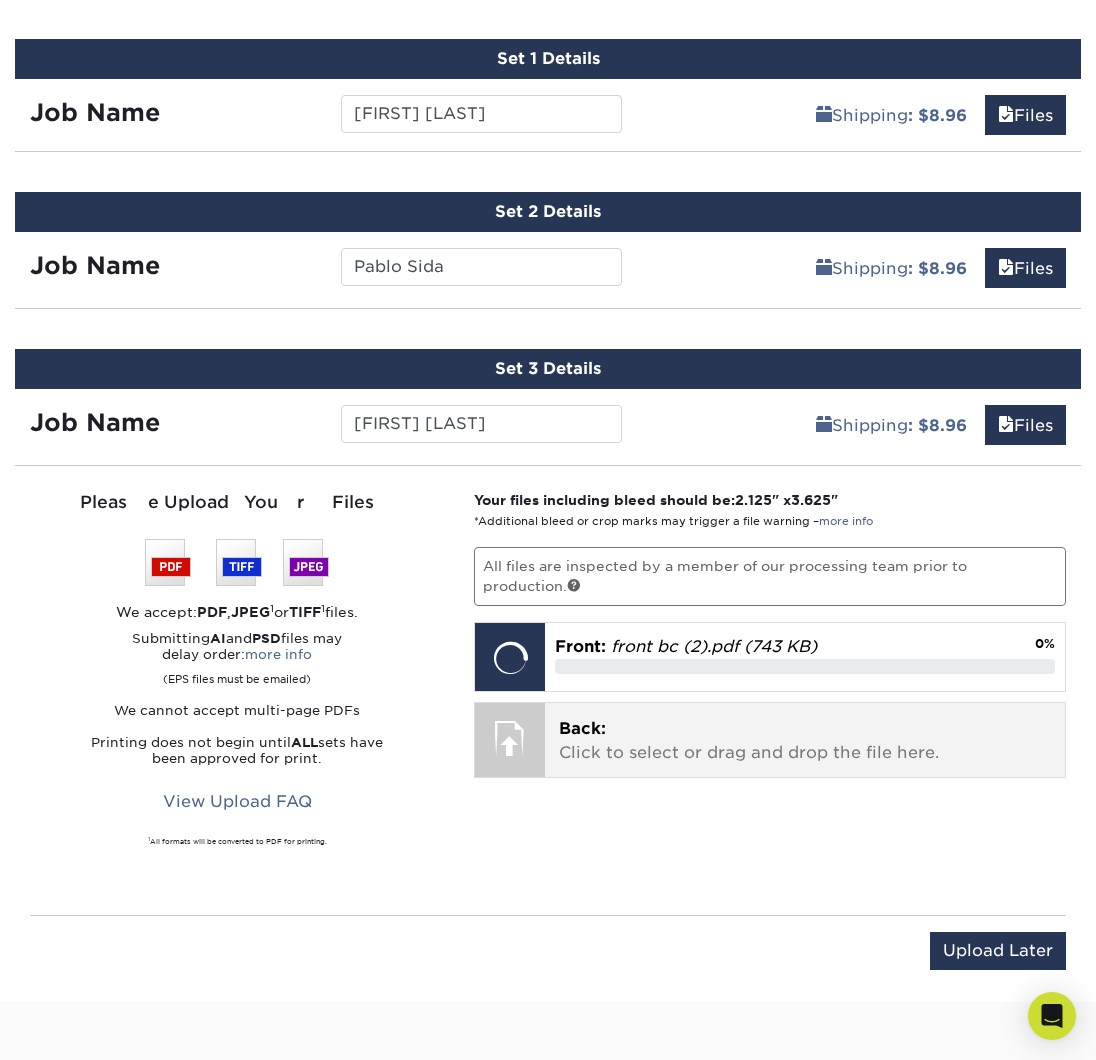 click on "Back: Click to select or drag and drop the file here." at bounding box center [805, 741] 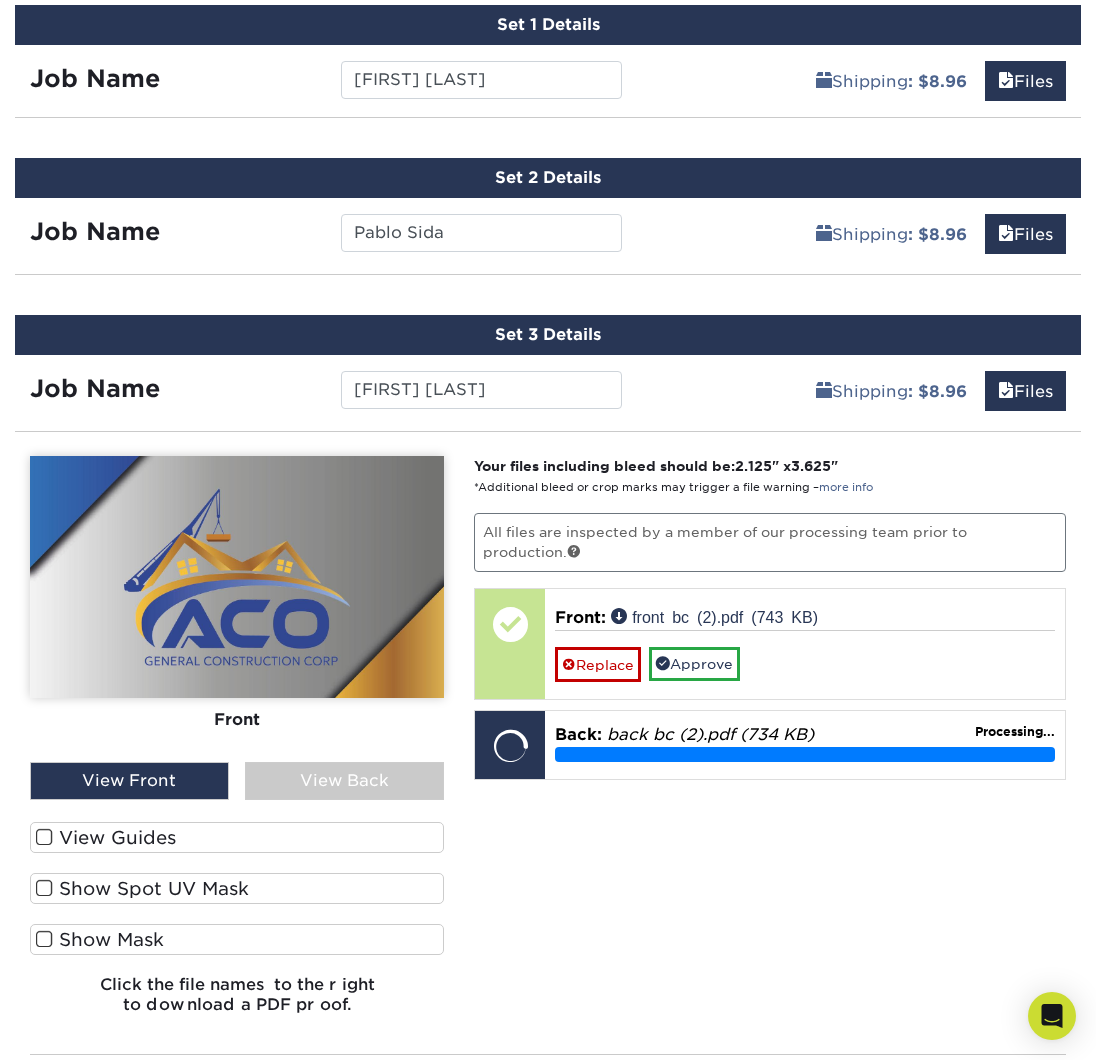 scroll, scrollTop: 1138, scrollLeft: 0, axis: vertical 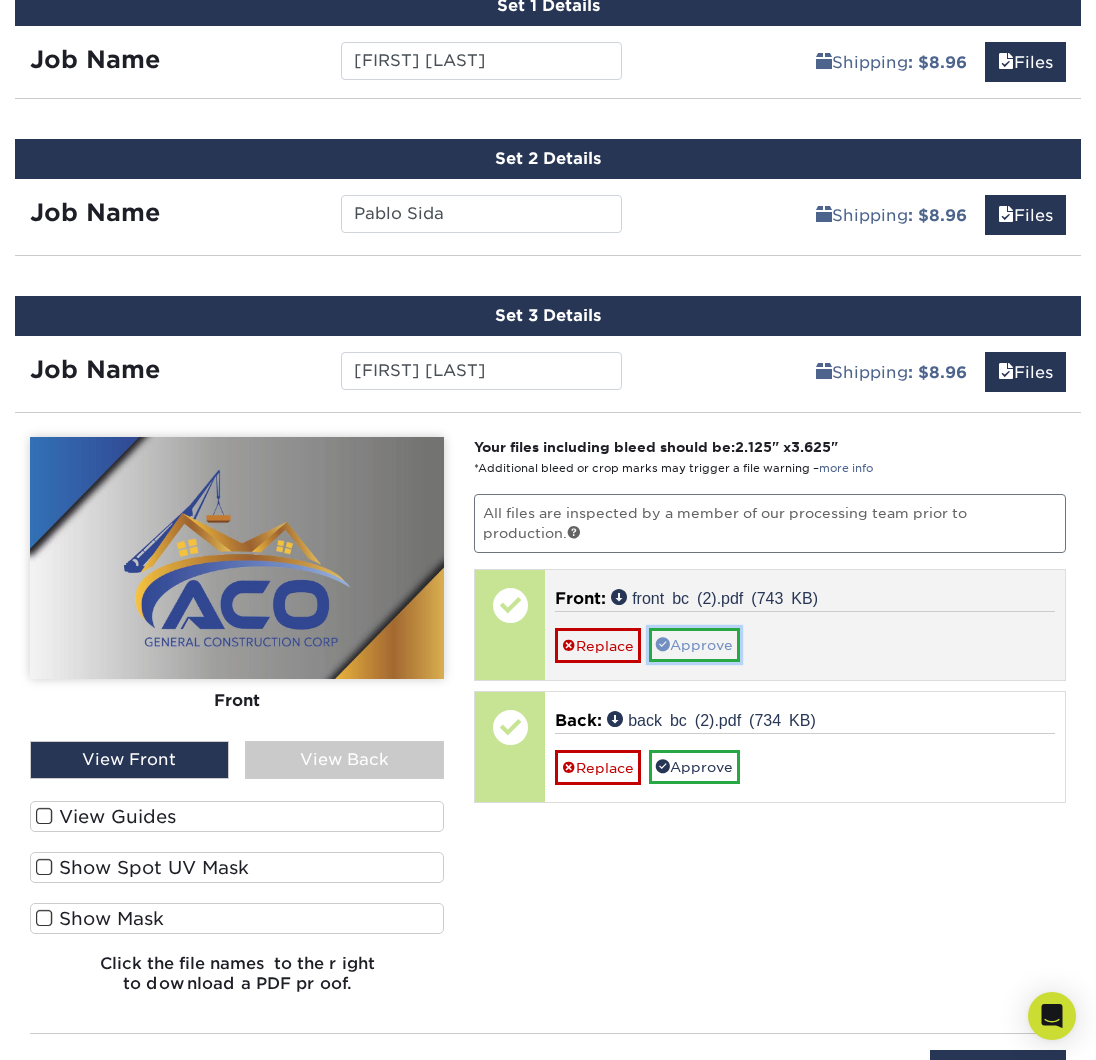 click on "Approve" at bounding box center [694, 645] 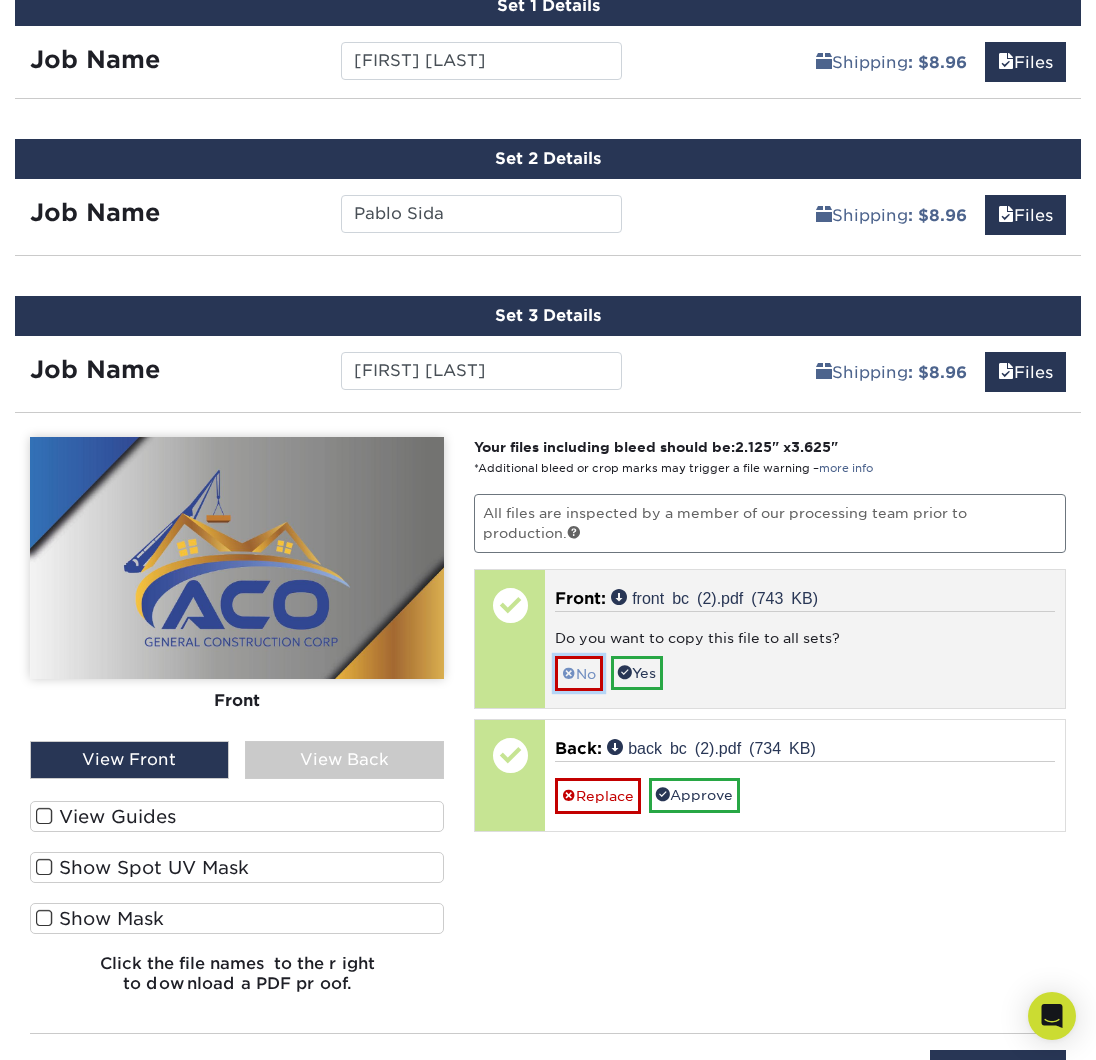 click on "No" at bounding box center (579, 673) 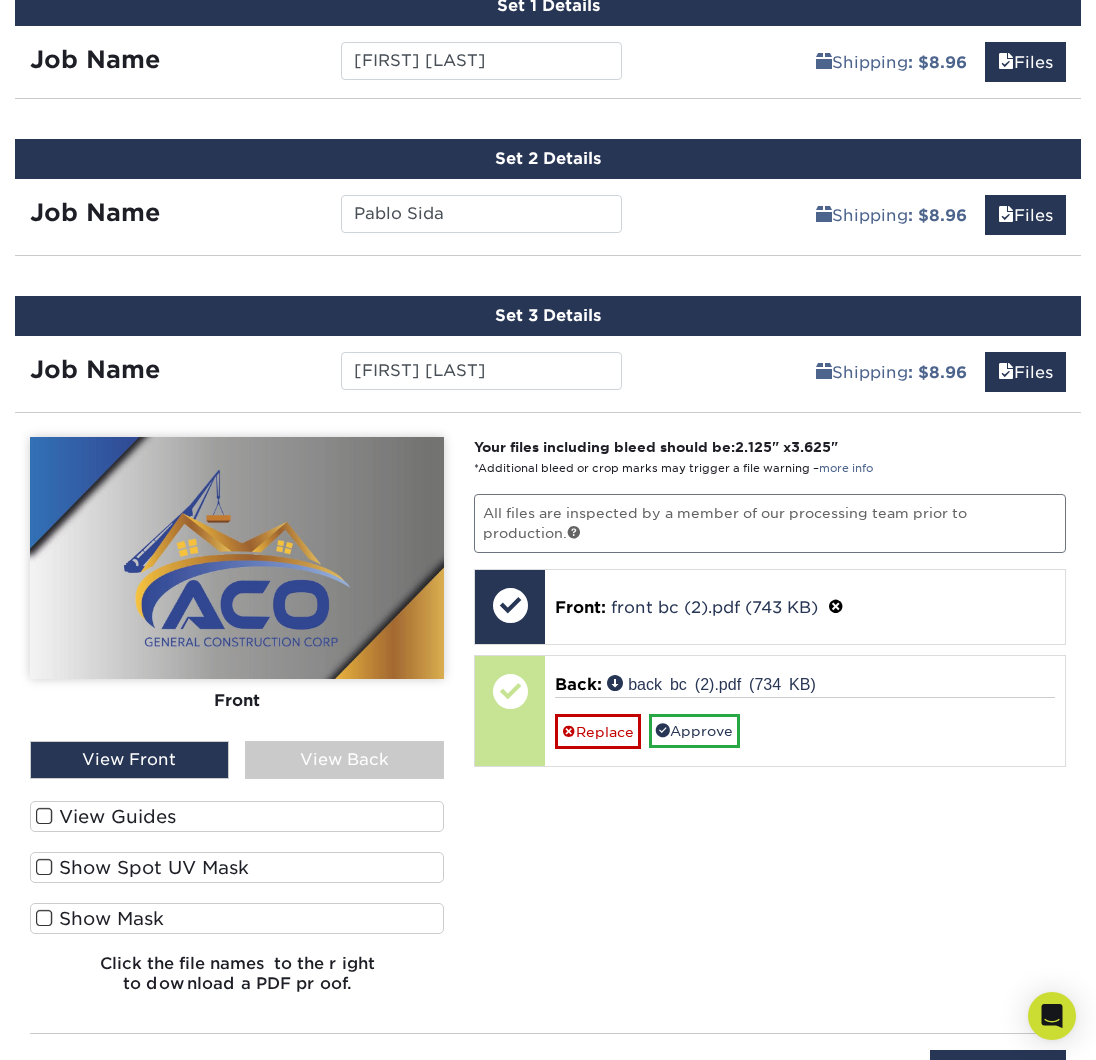 click on "View Back" at bounding box center (344, 760) 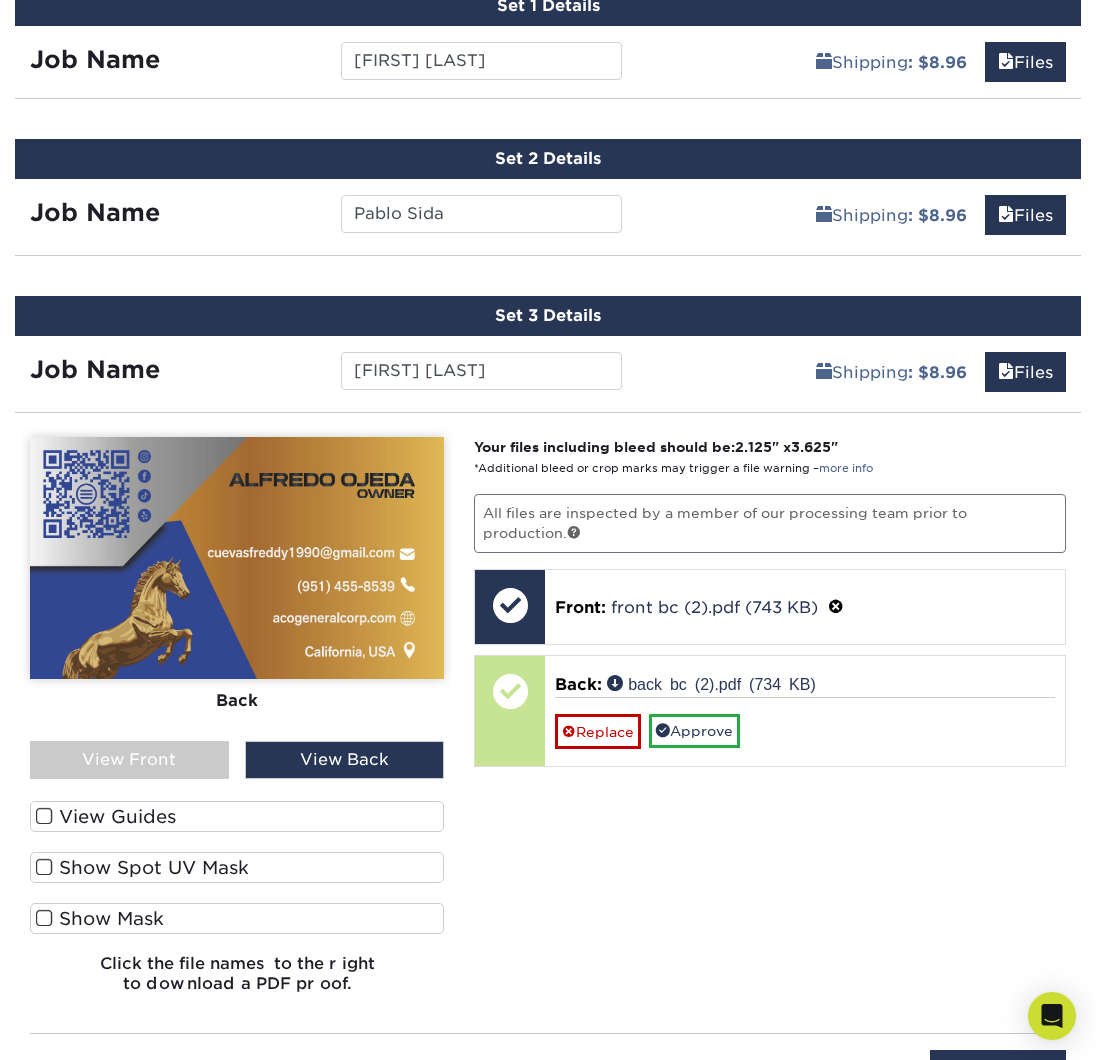 drag, startPoint x: 359, startPoint y: 752, endPoint x: 349, endPoint y: 751, distance: 10.049875 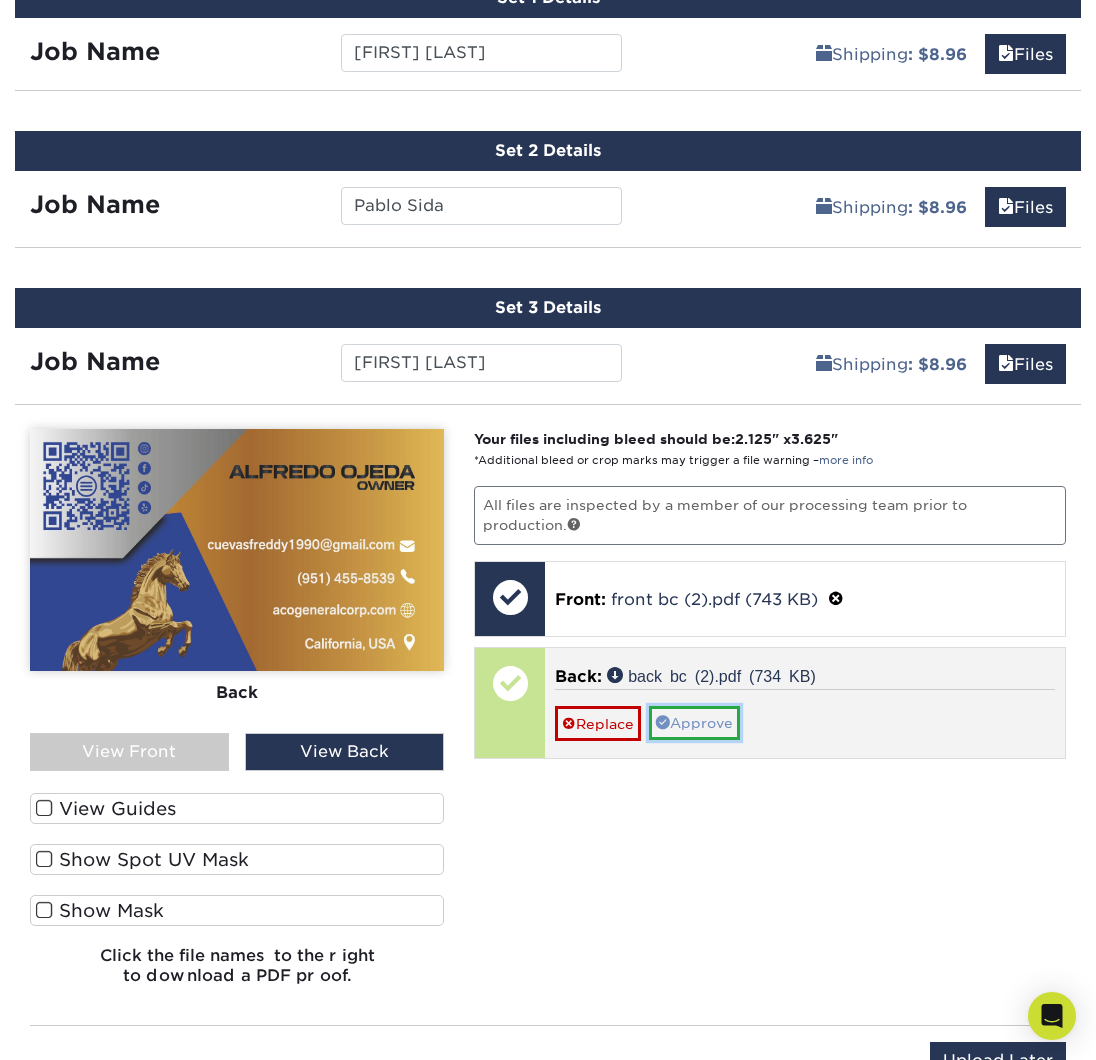 click on "Approve" at bounding box center (694, 723) 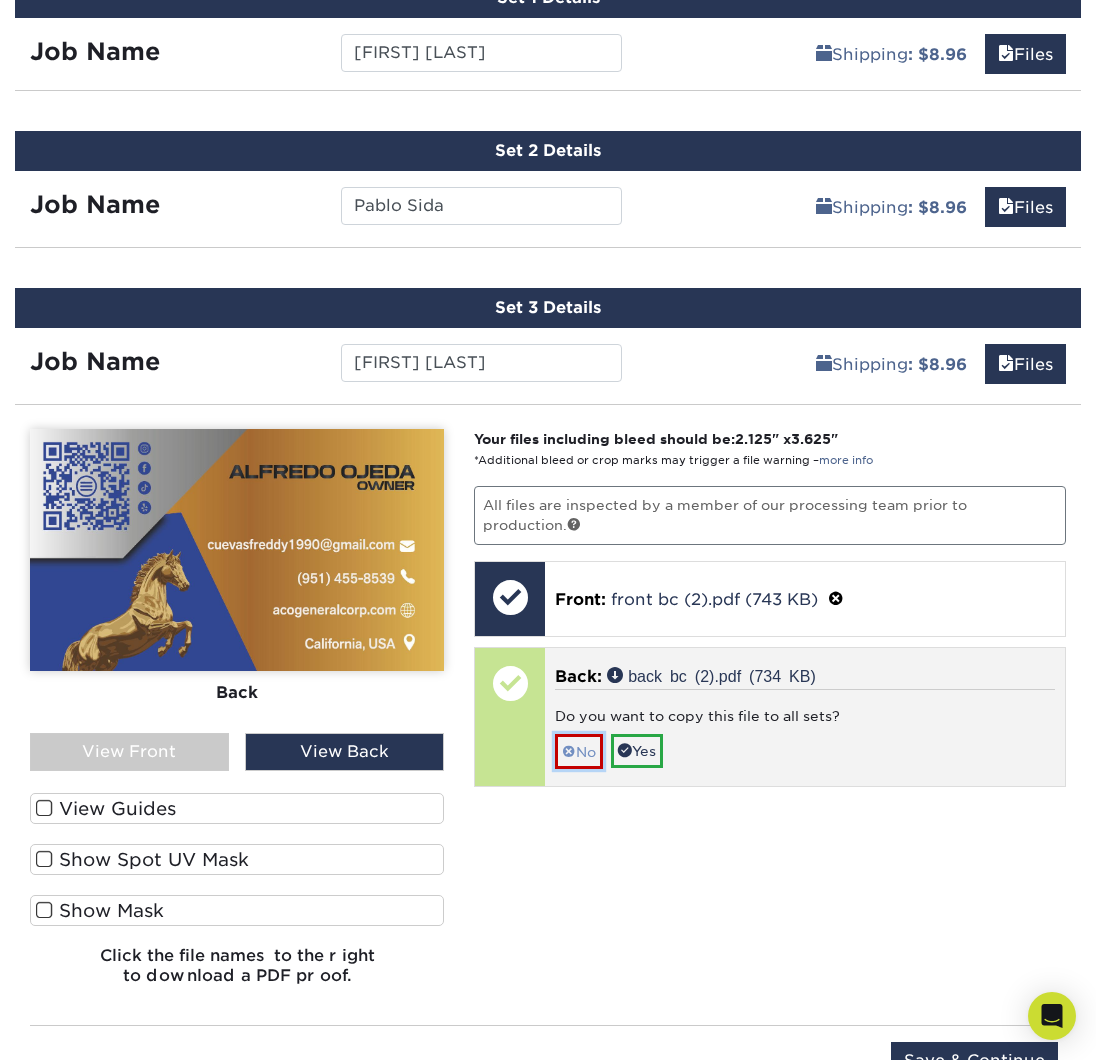 click on "No" at bounding box center [579, 751] 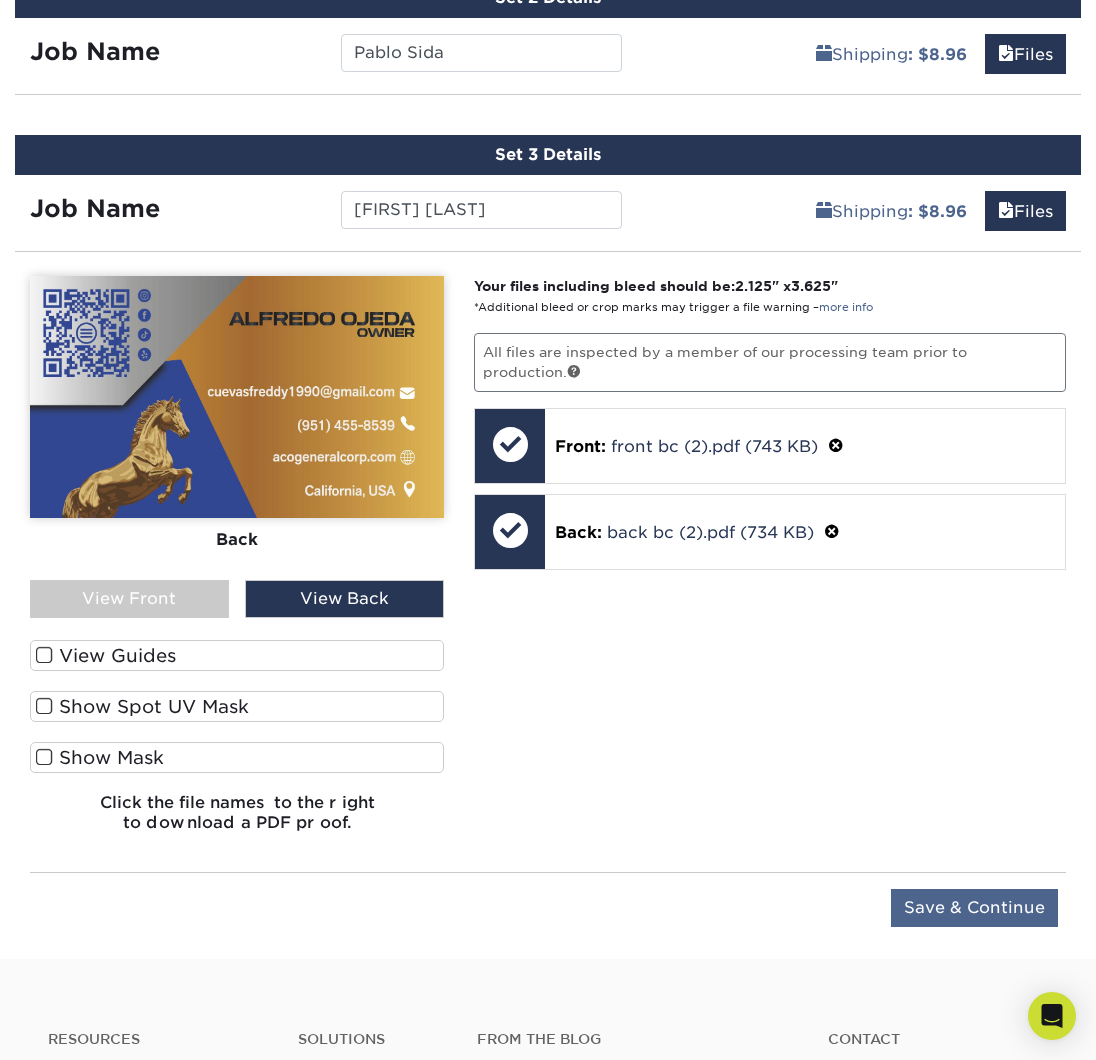 scroll, scrollTop: 1302, scrollLeft: 0, axis: vertical 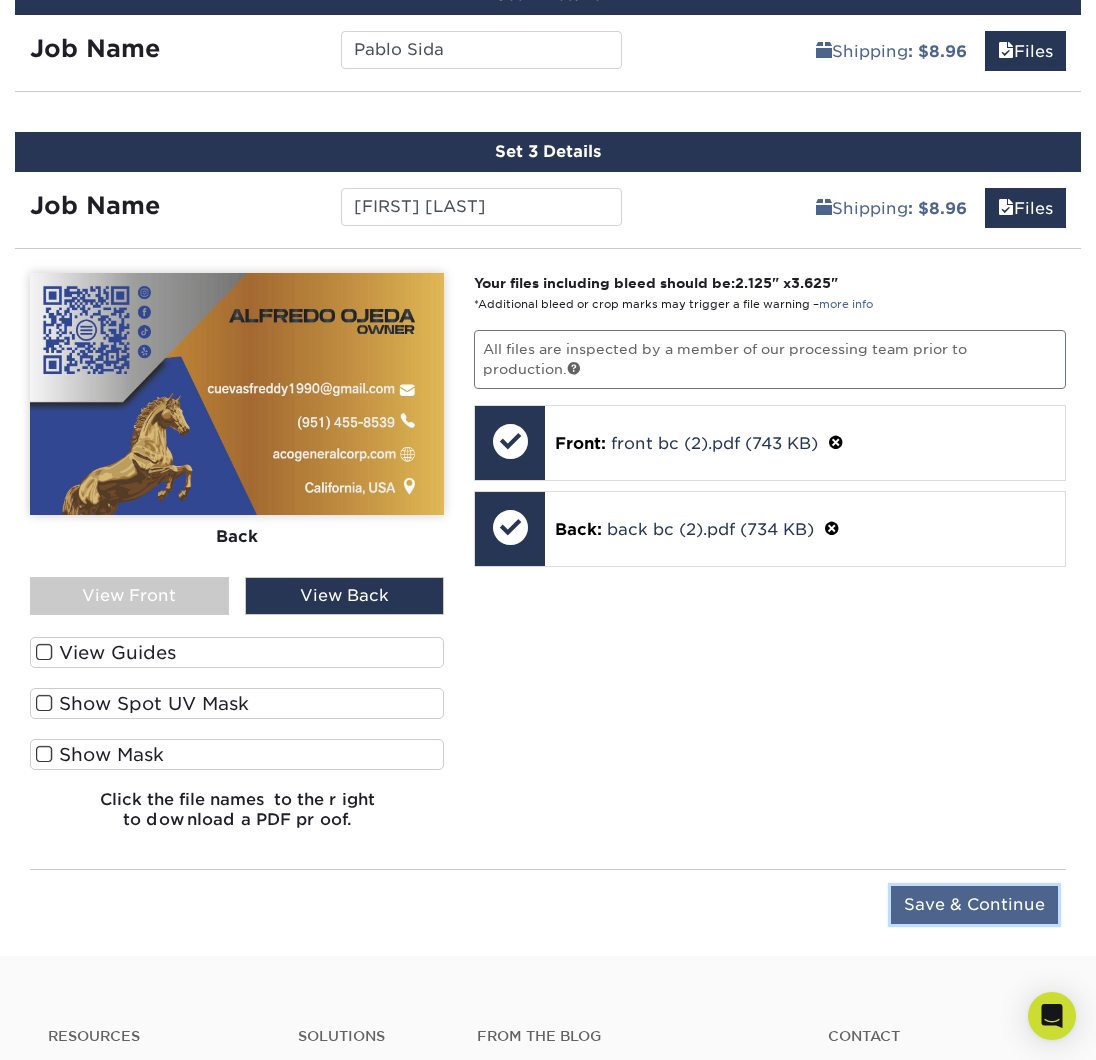 click on "Save & Continue" at bounding box center [974, 905] 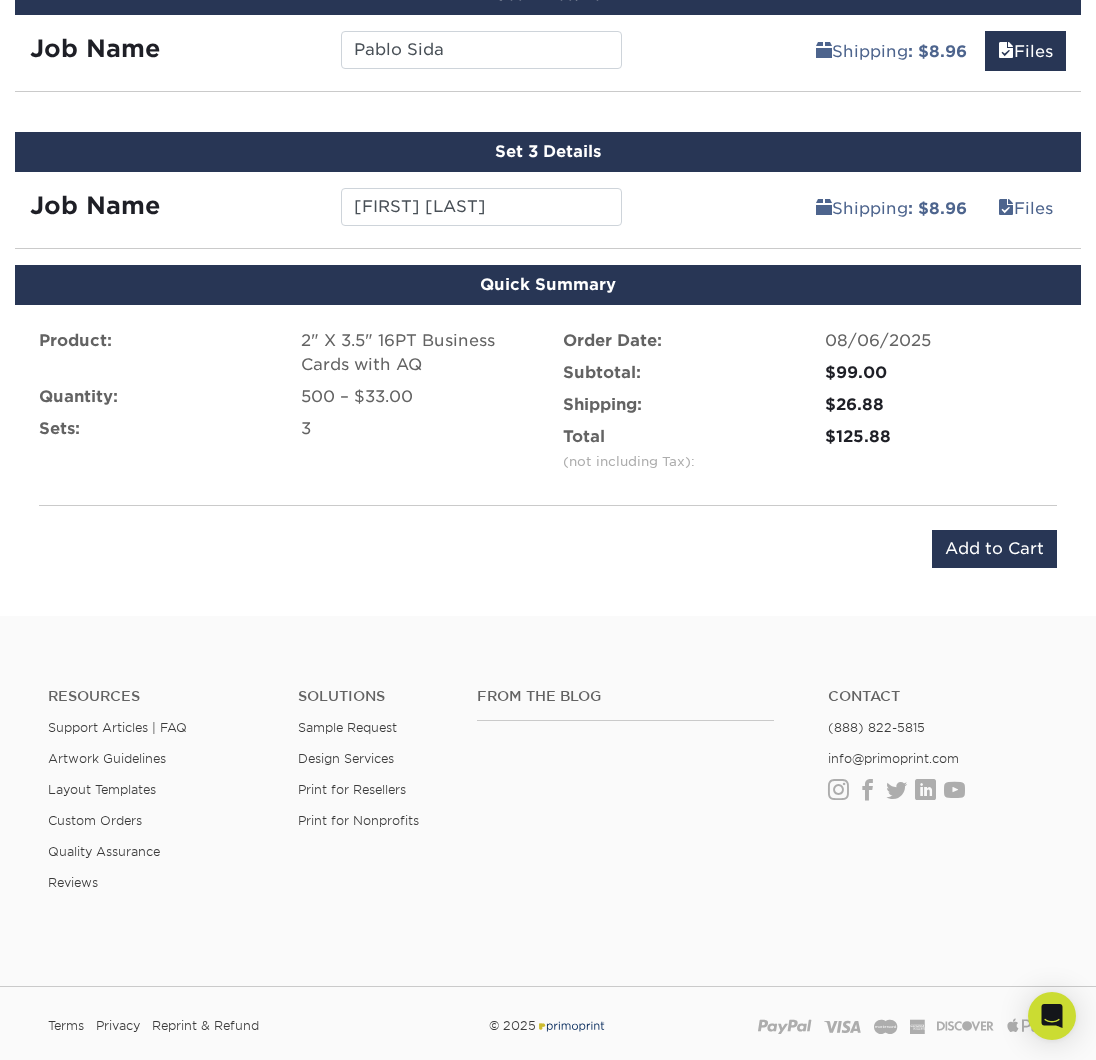 scroll, scrollTop: 1181, scrollLeft: 0, axis: vertical 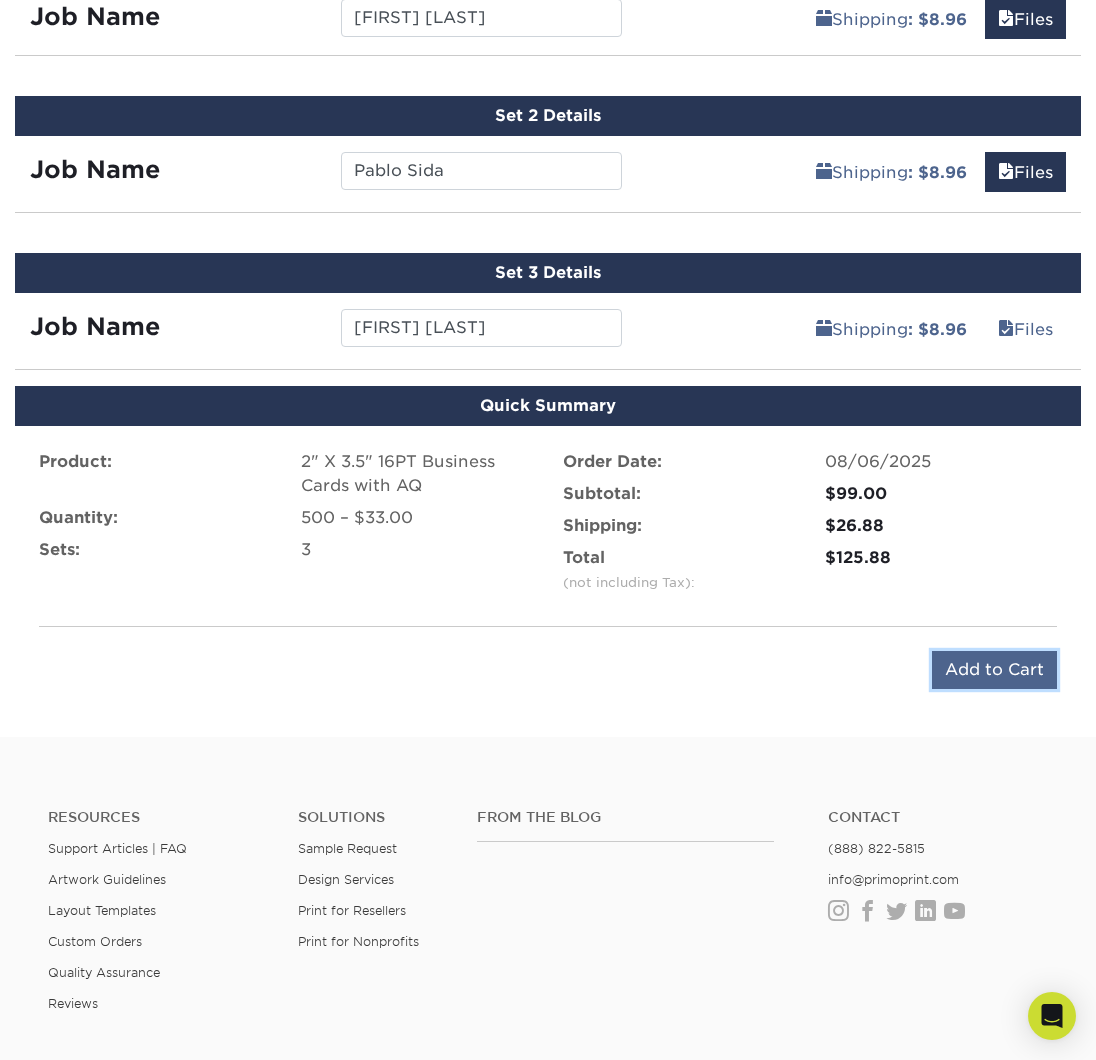 click on "Add to Cart" at bounding box center (994, 670) 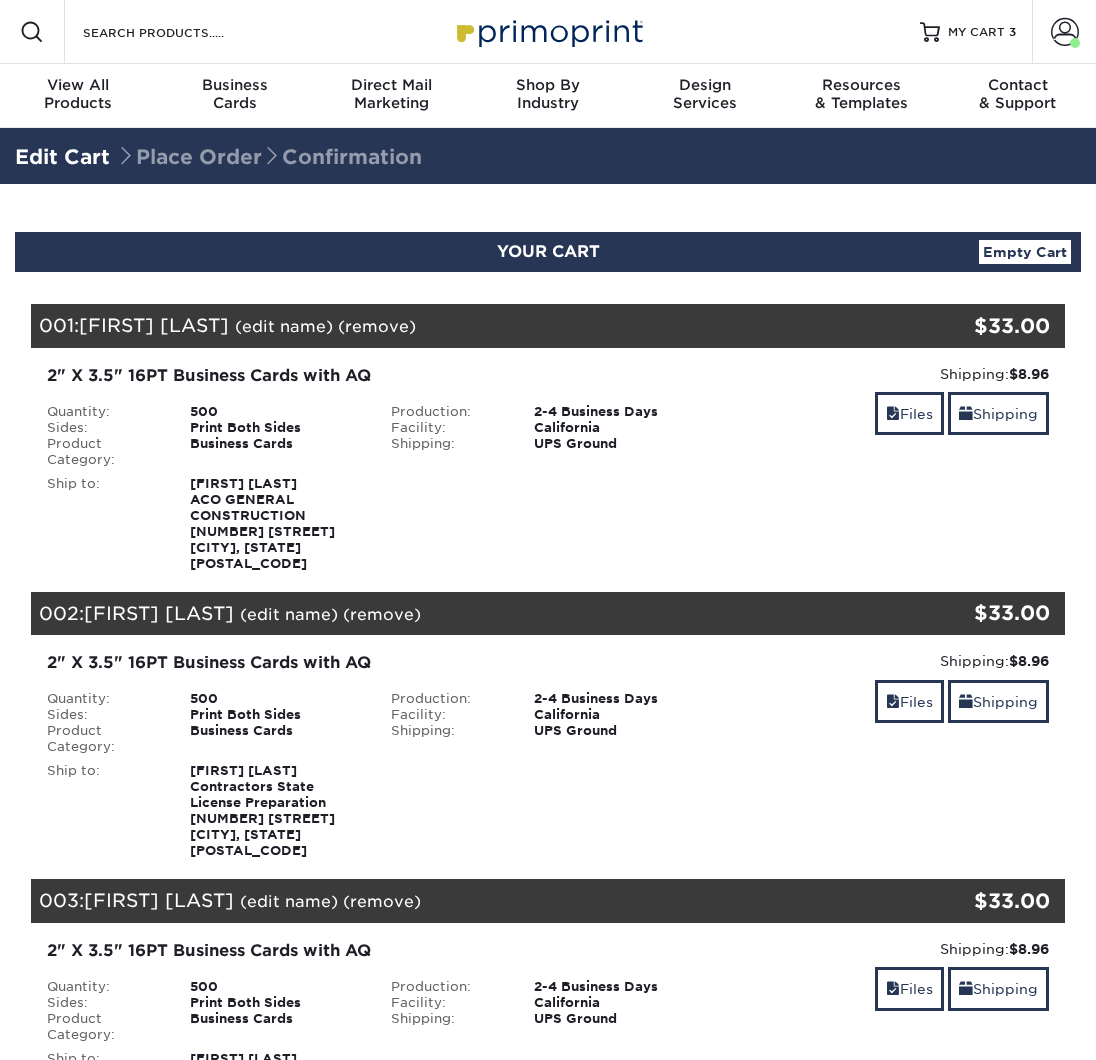 scroll, scrollTop: 0, scrollLeft: 0, axis: both 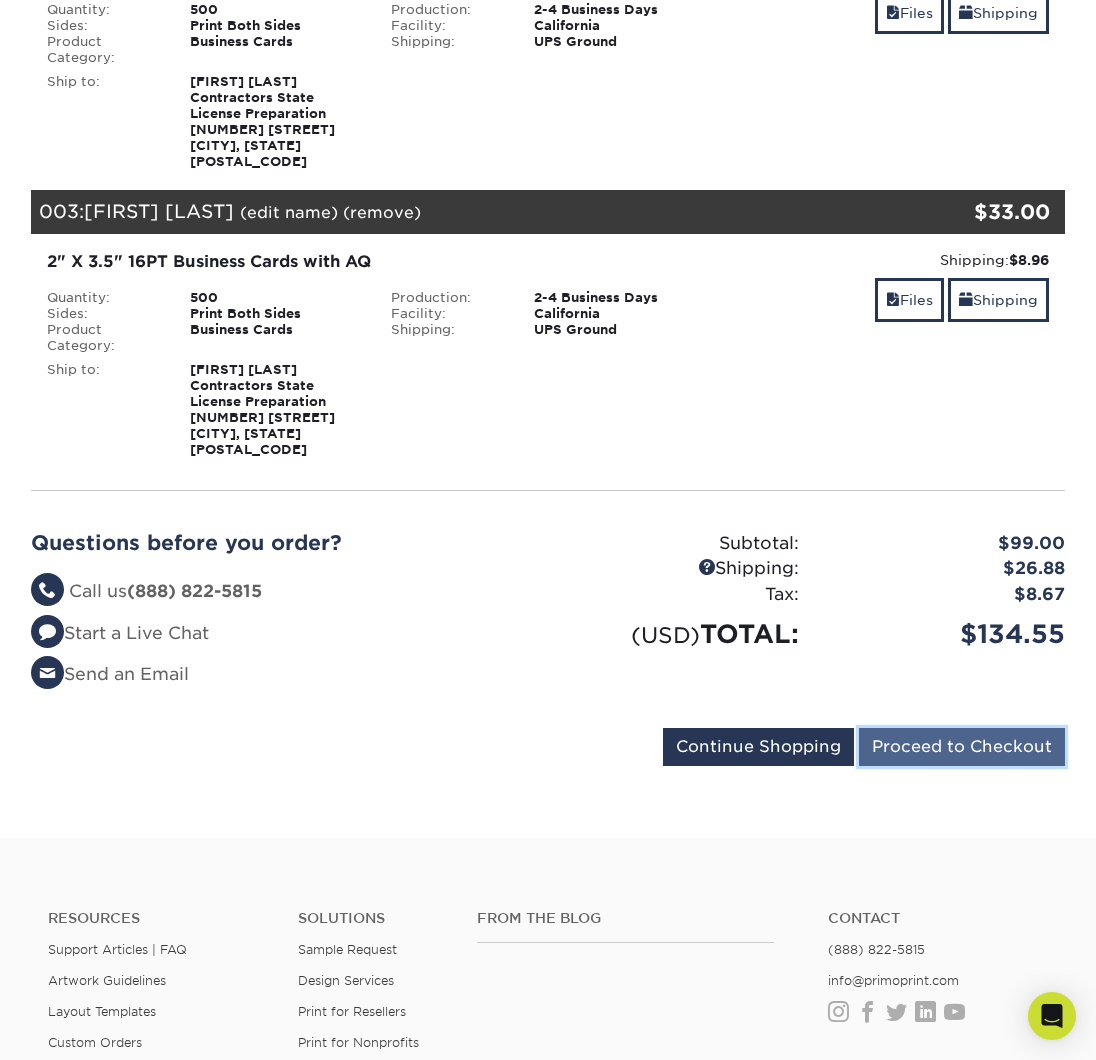 click on "Proceed to Checkout" at bounding box center (962, 747) 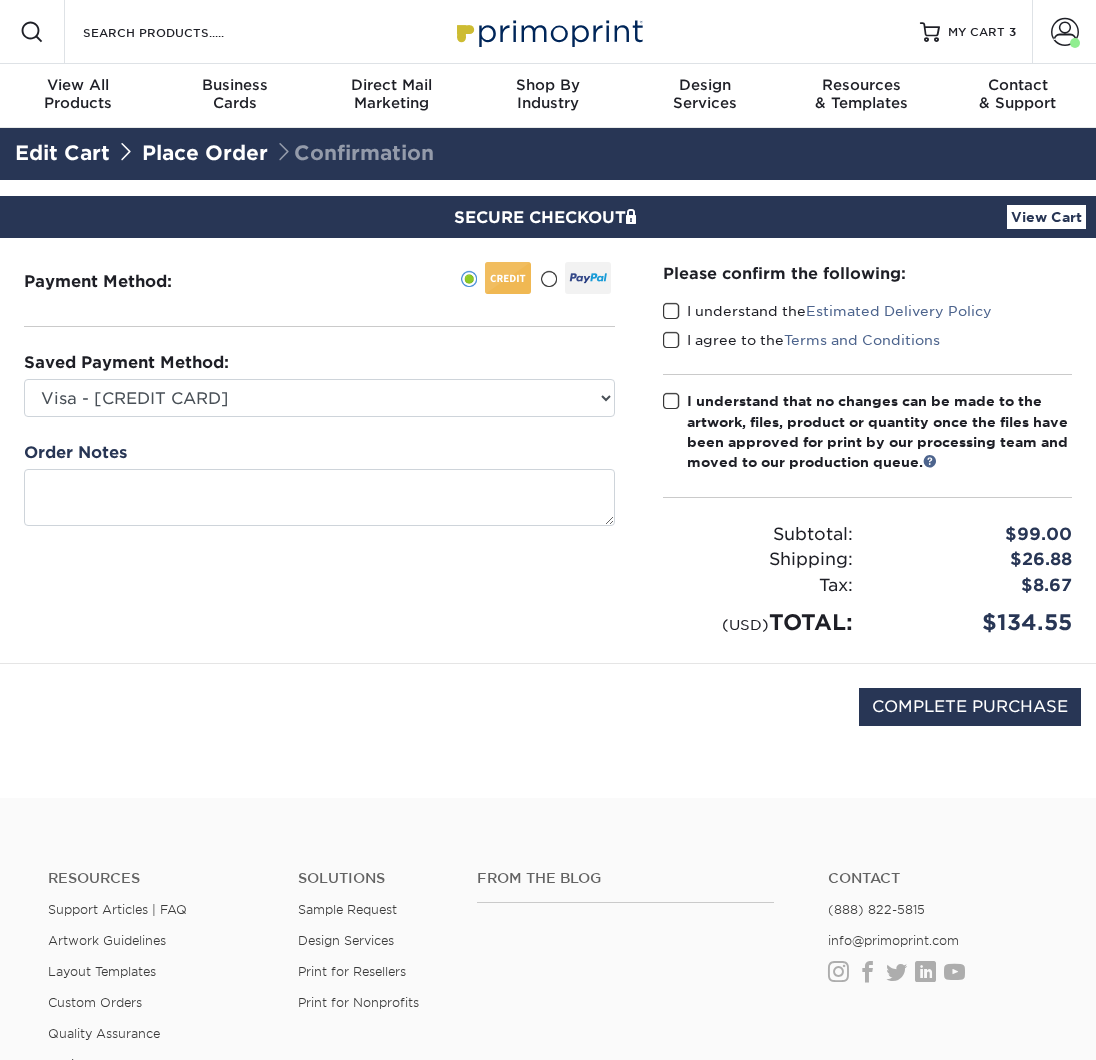 scroll, scrollTop: 0, scrollLeft: 0, axis: both 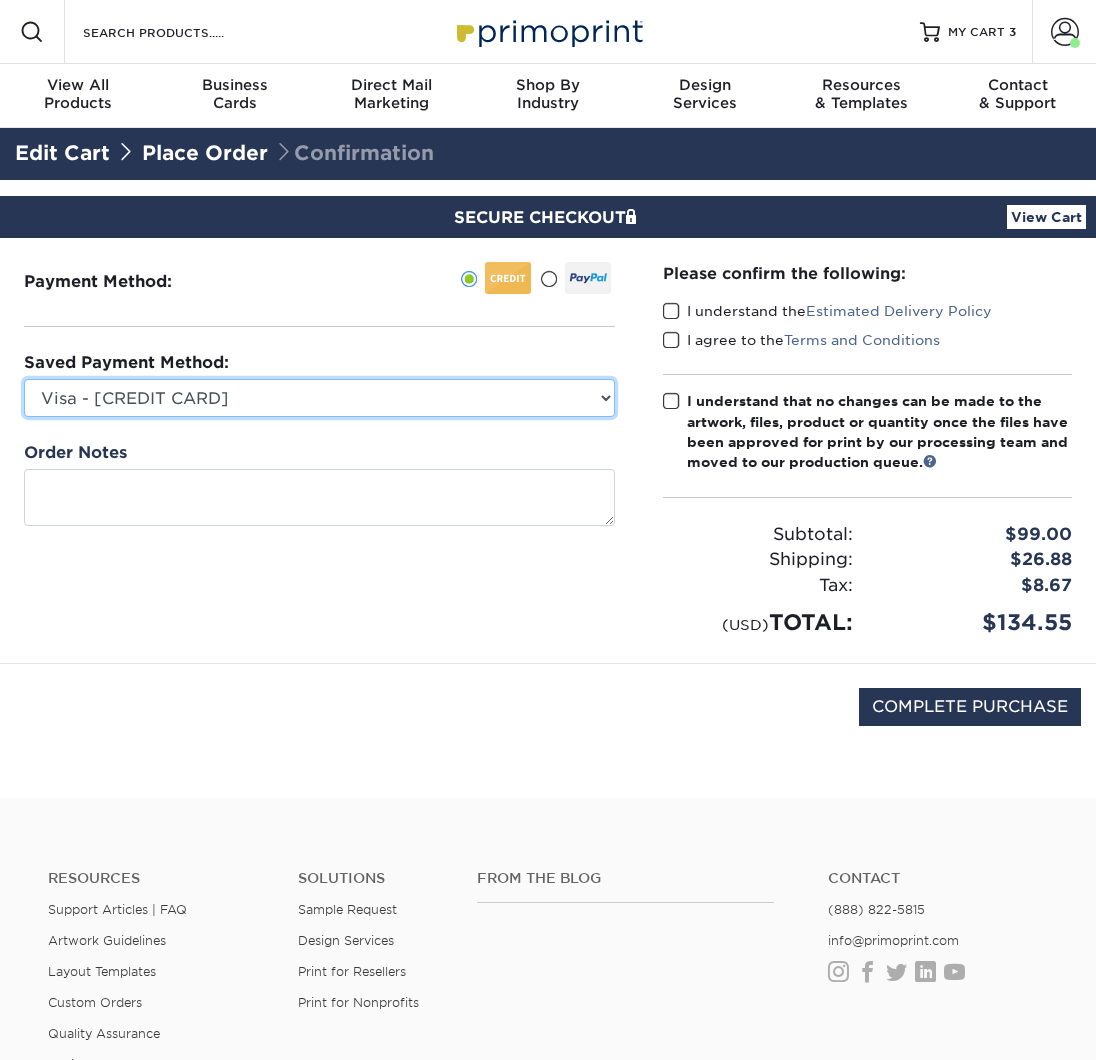 click on "Visa - XXXX3553 New Credit Card" at bounding box center (319, 398) 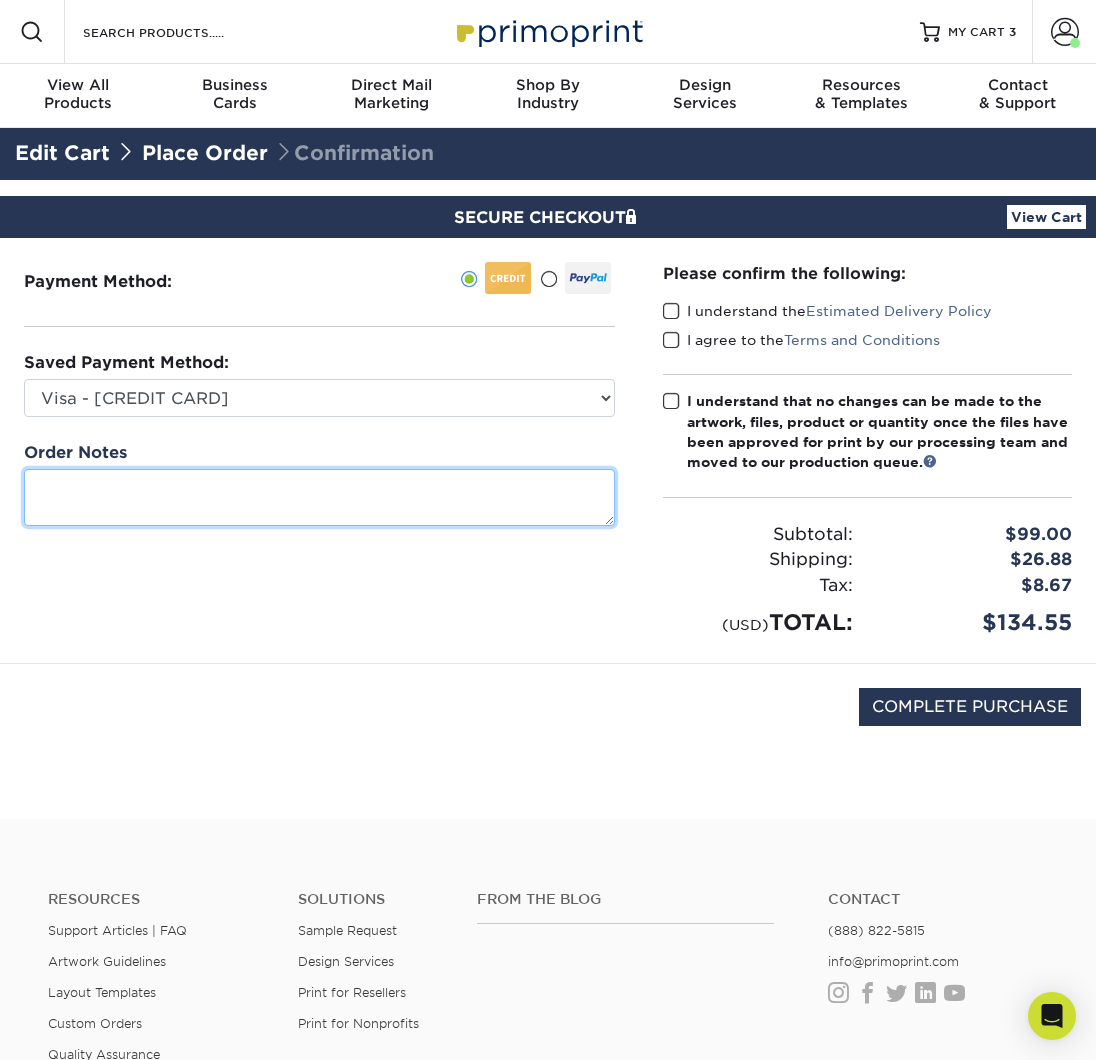 drag, startPoint x: 396, startPoint y: 490, endPoint x: 433, endPoint y: 499, distance: 38.078865 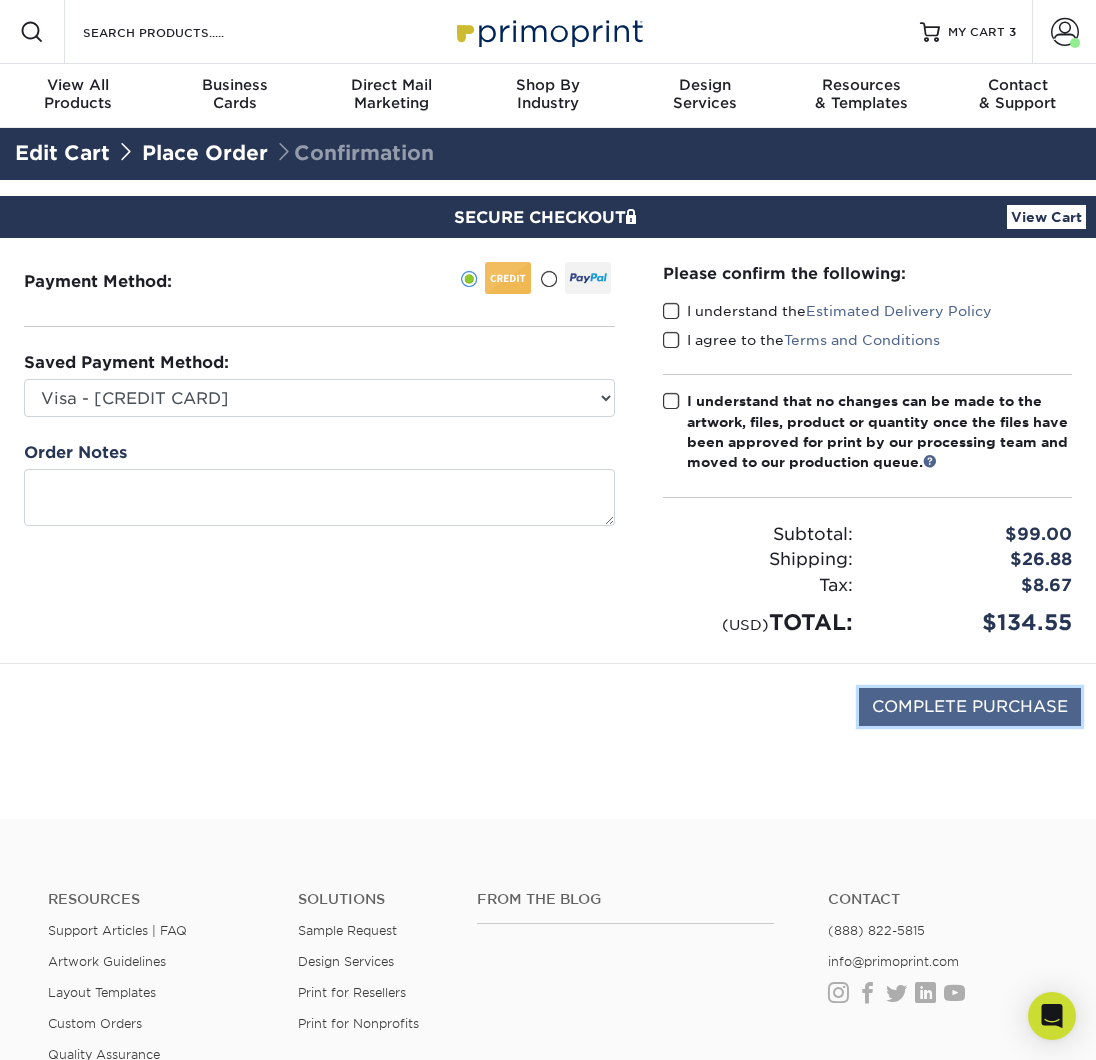 click on "COMPLETE PURCHASE" at bounding box center [970, 707] 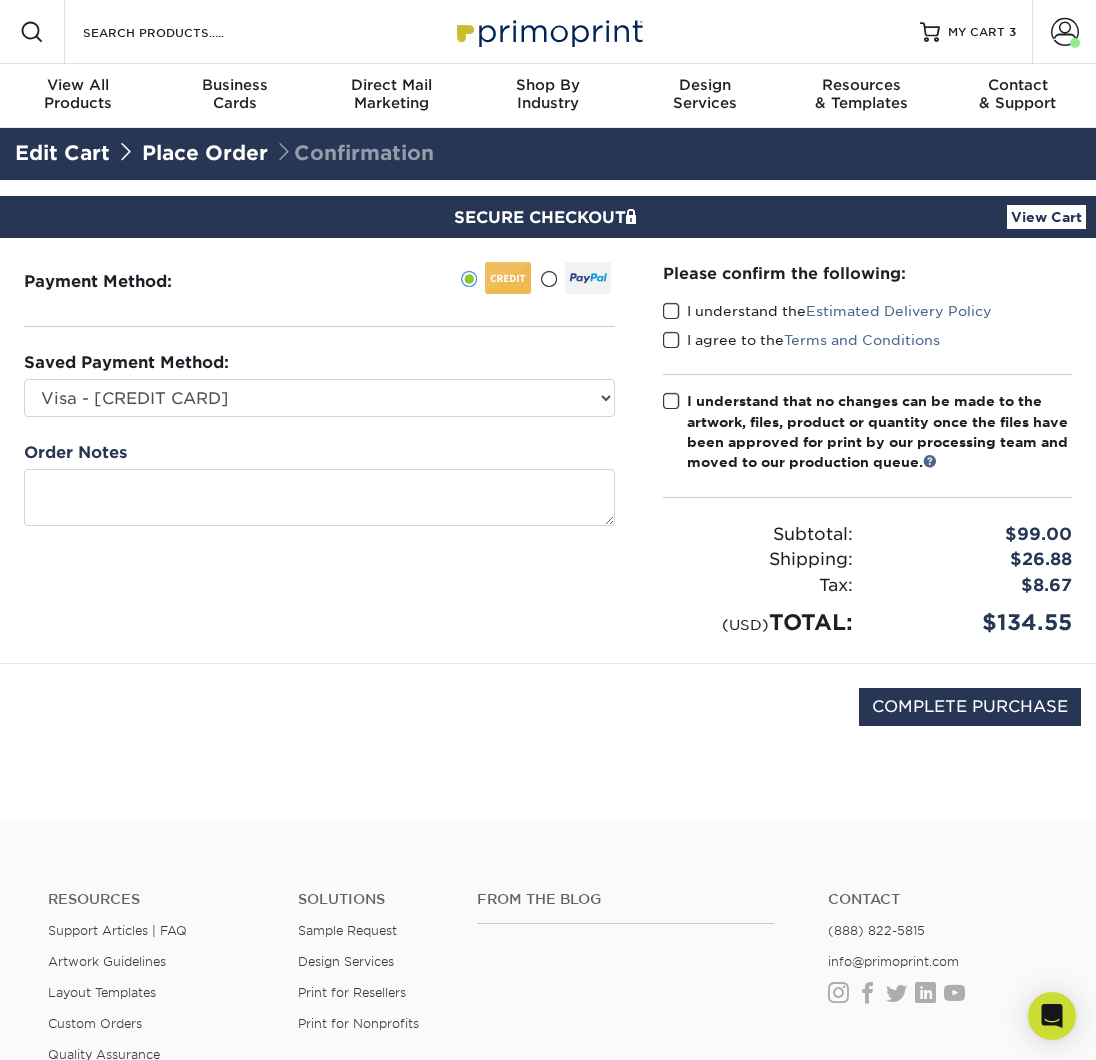 click at bounding box center (671, 311) 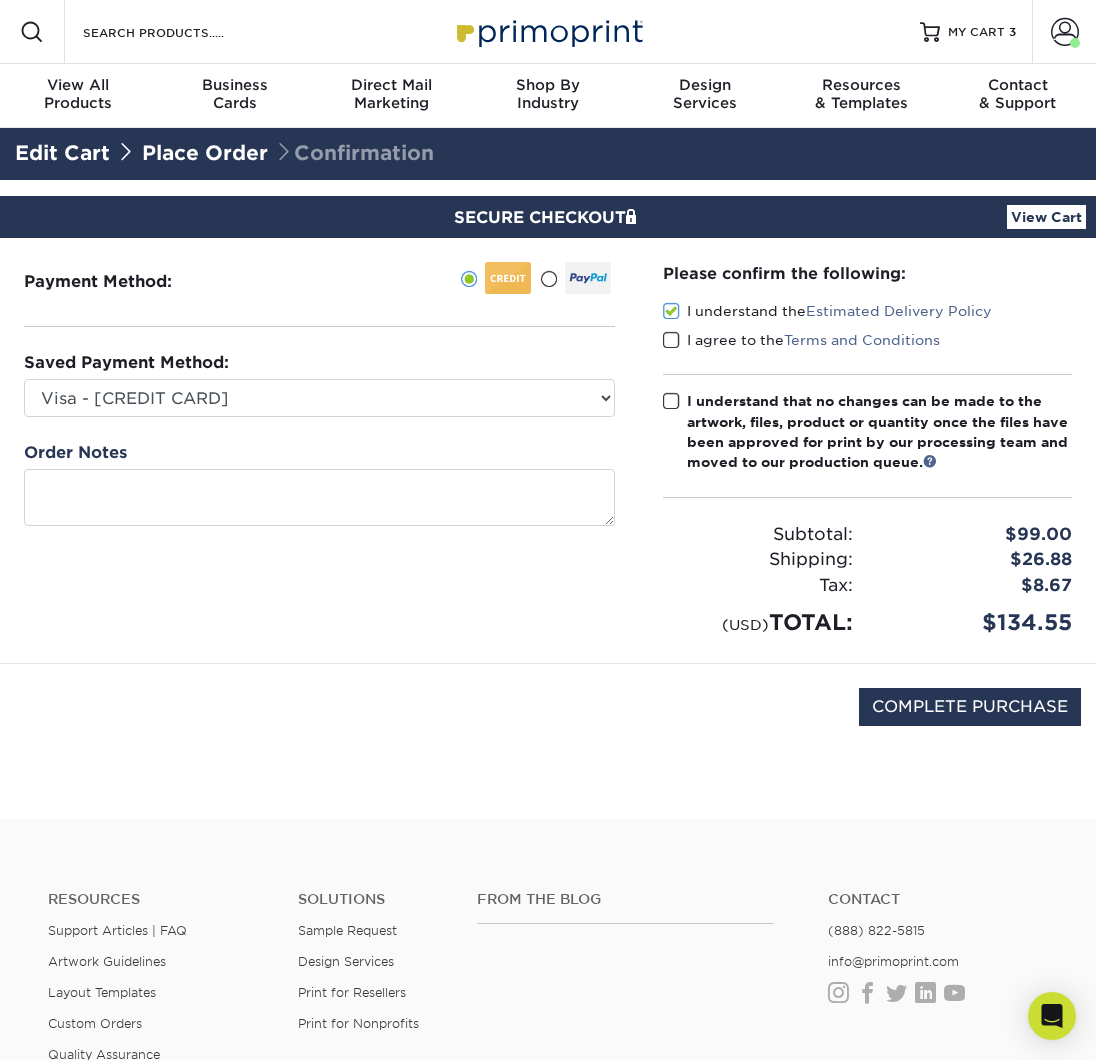 click at bounding box center [671, 340] 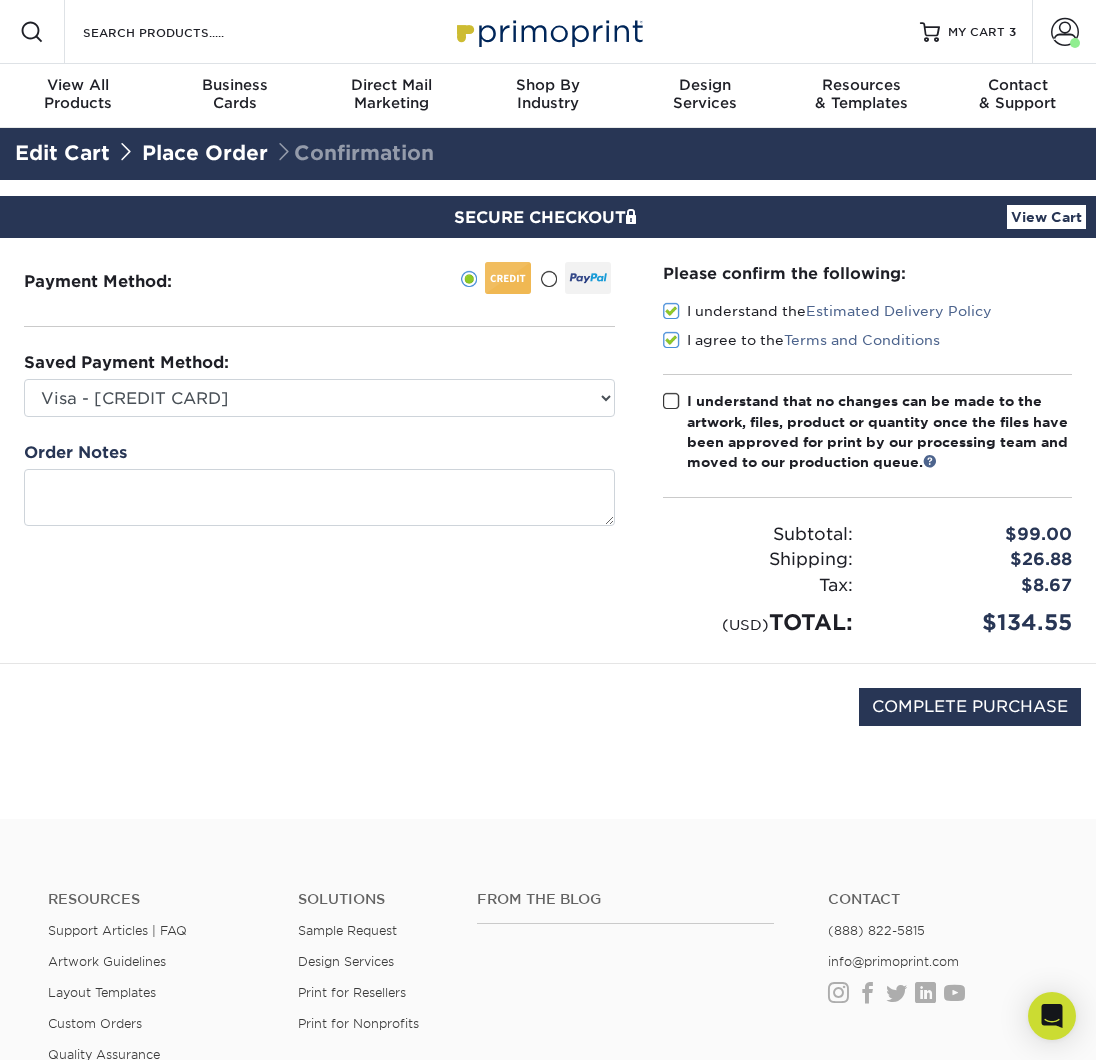 click at bounding box center (671, 401) 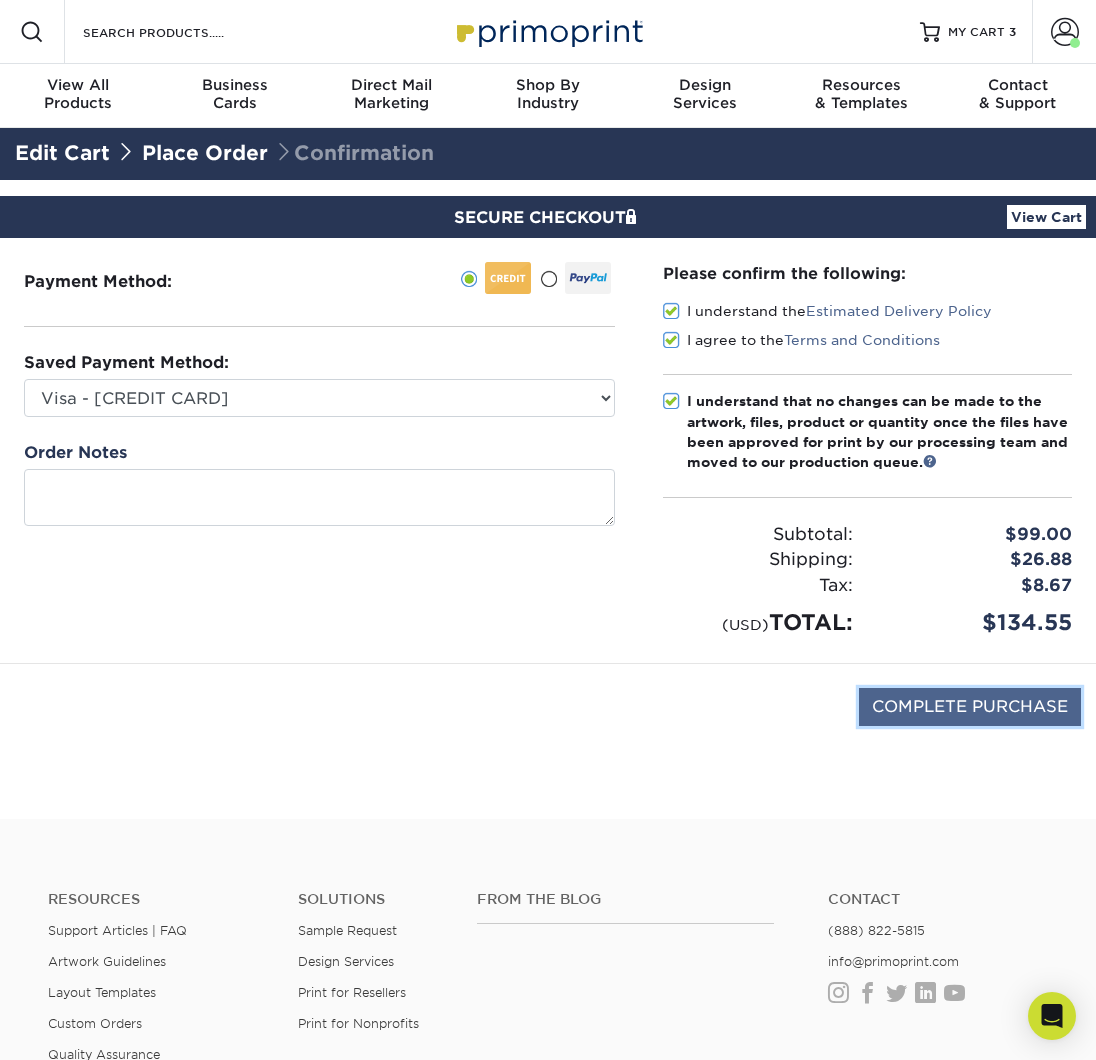 click on "COMPLETE PURCHASE" at bounding box center (970, 707) 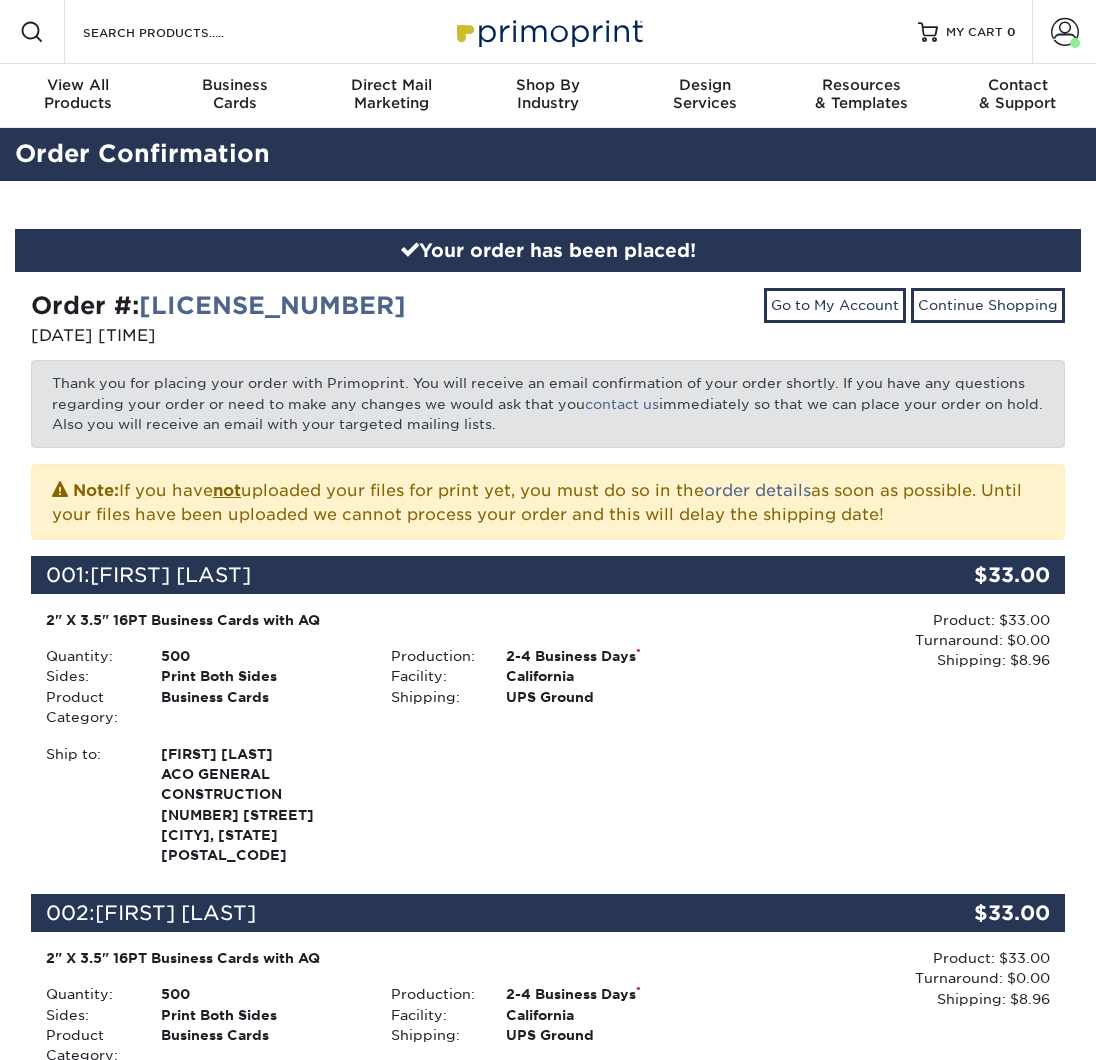 scroll, scrollTop: 0, scrollLeft: 0, axis: both 